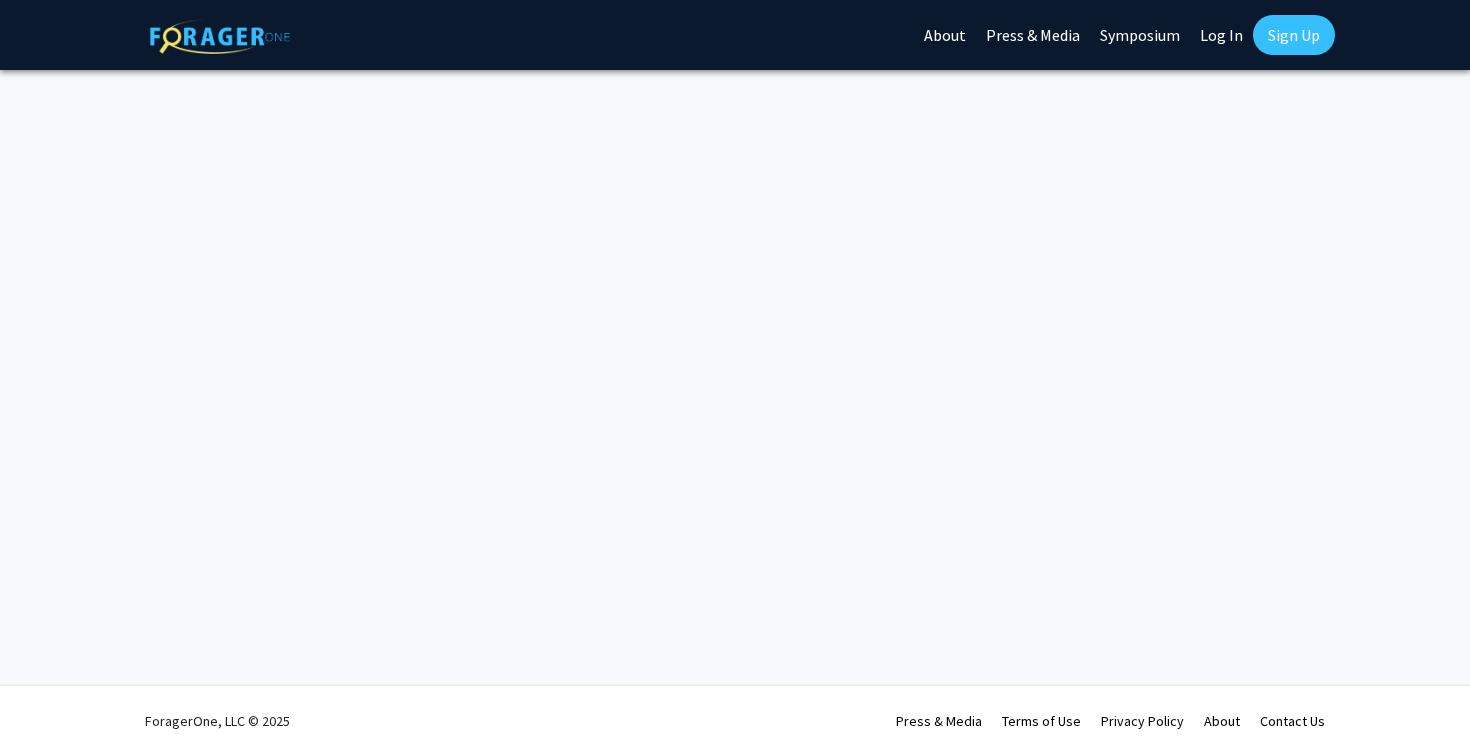 scroll, scrollTop: 0, scrollLeft: 0, axis: both 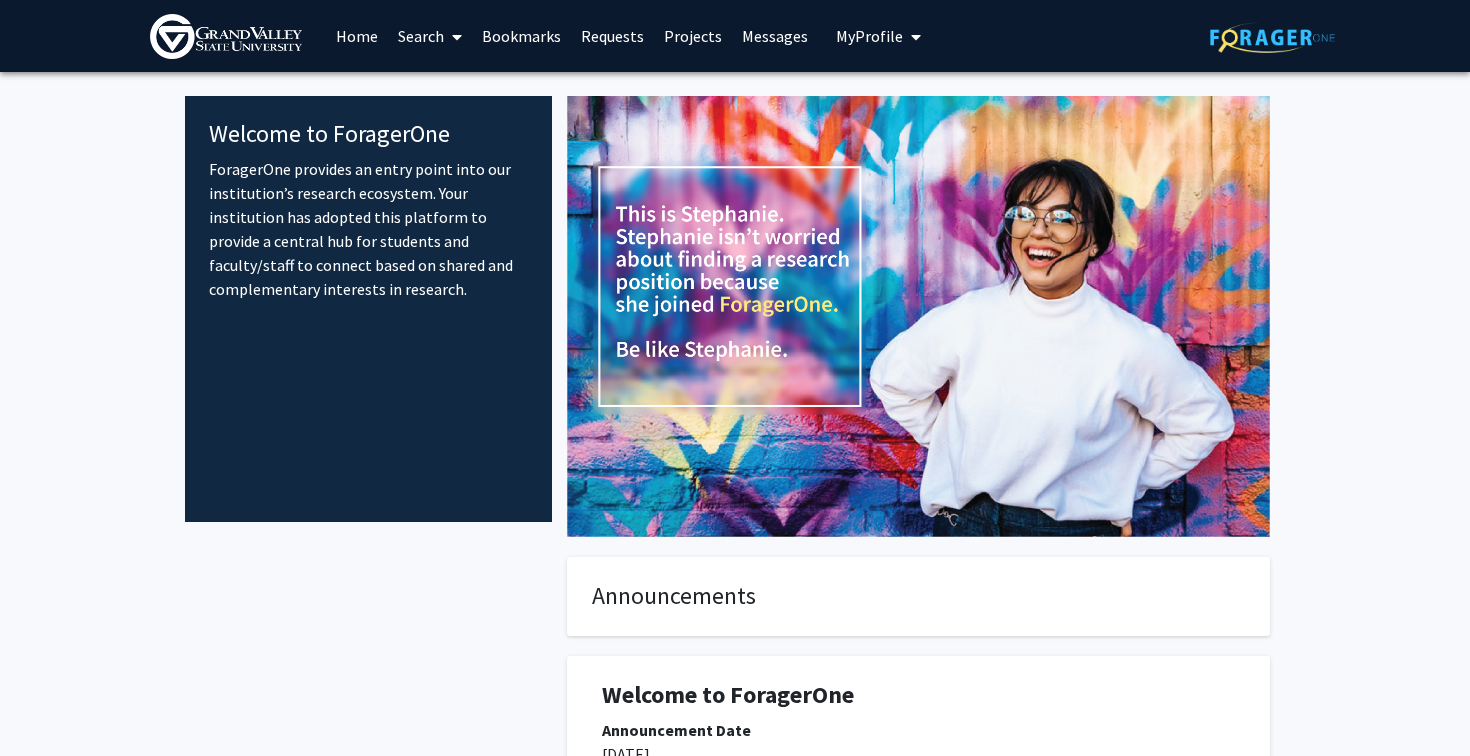 click on "My   Profile" at bounding box center [869, 36] 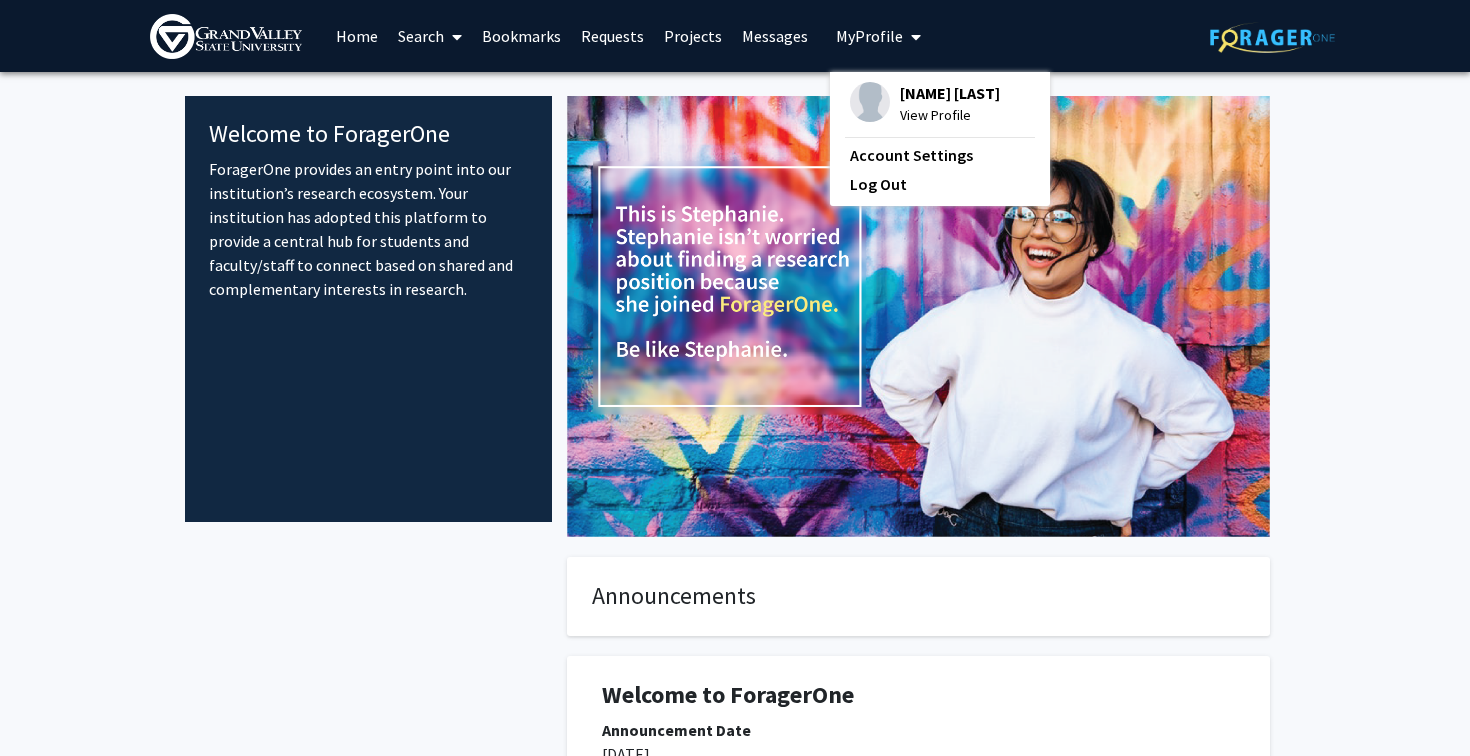 click on "Home" at bounding box center (357, 36) 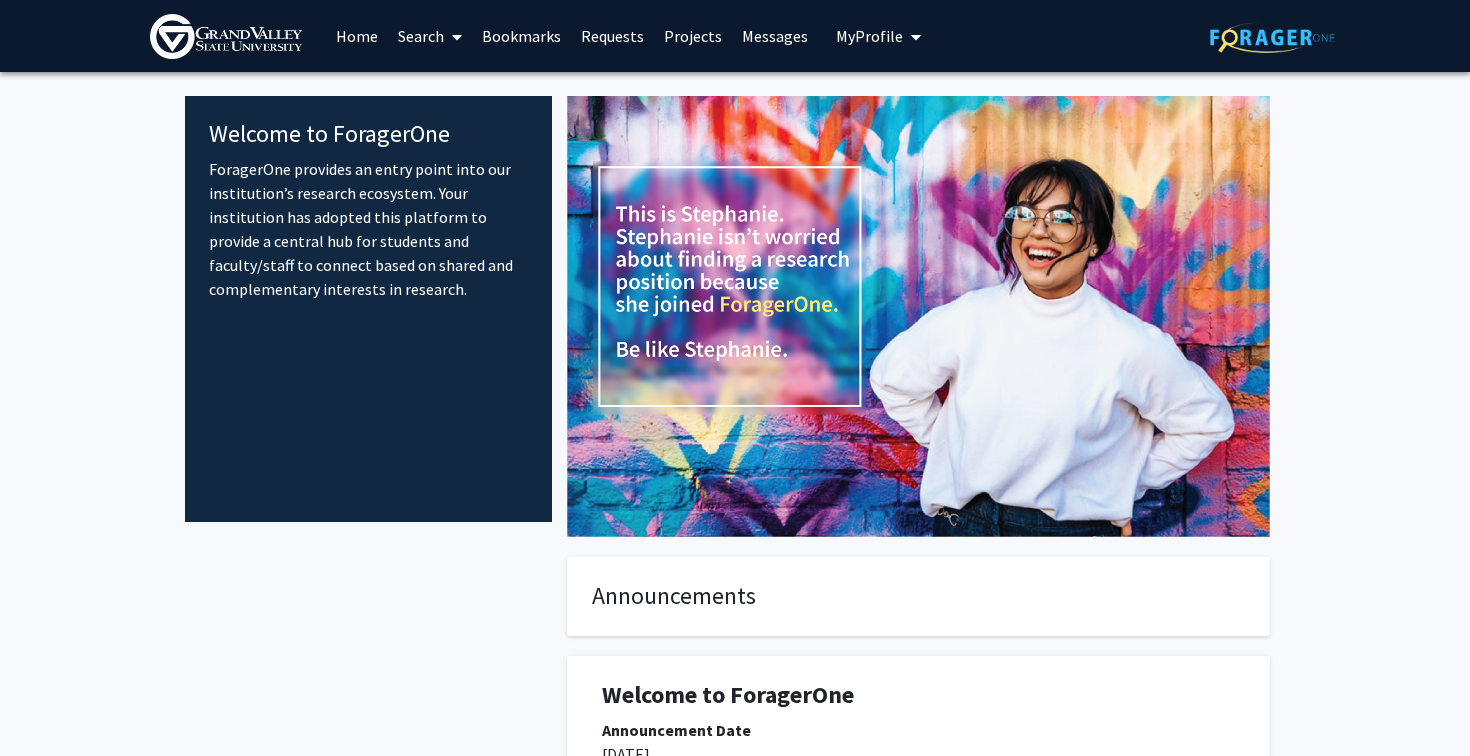 click on "Search" at bounding box center (430, 36) 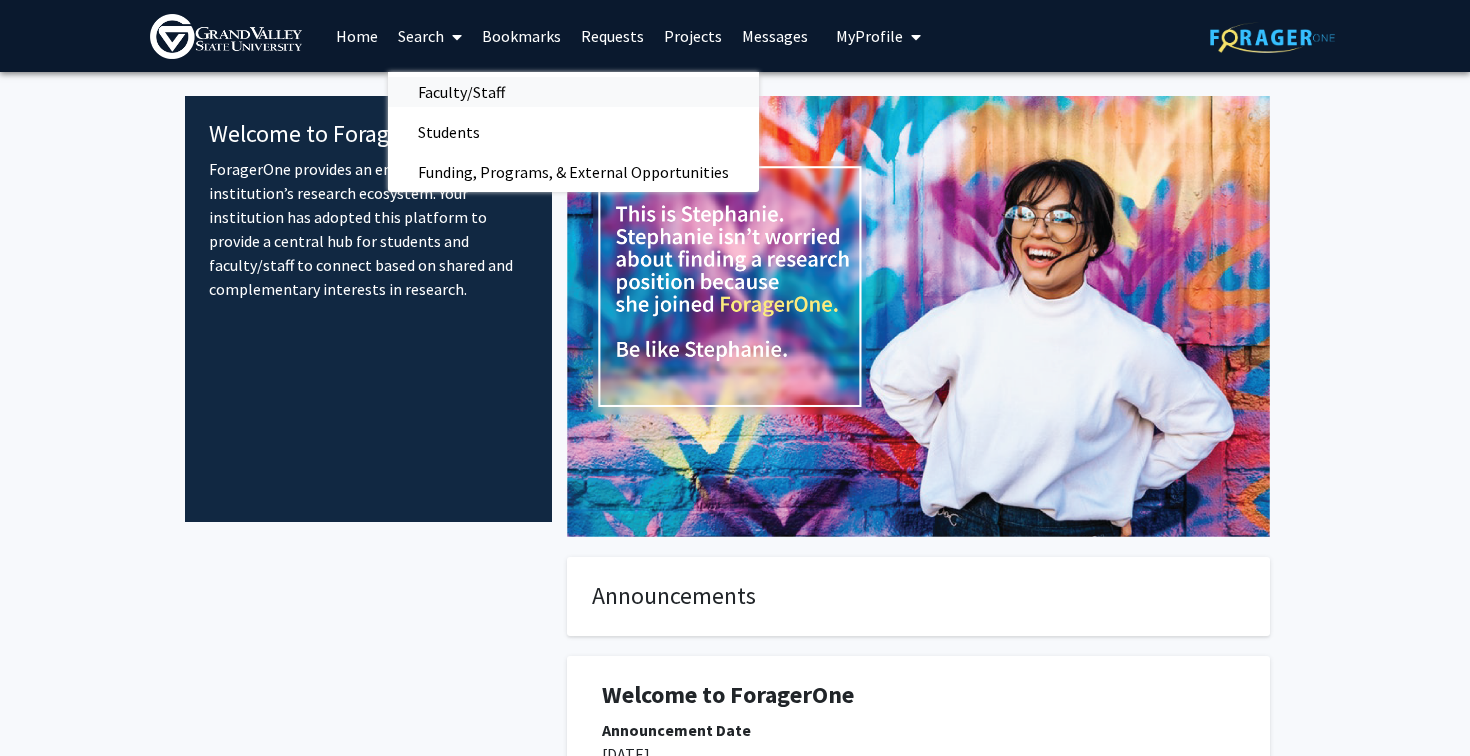 click on "Faculty/Staff" at bounding box center (461, 92) 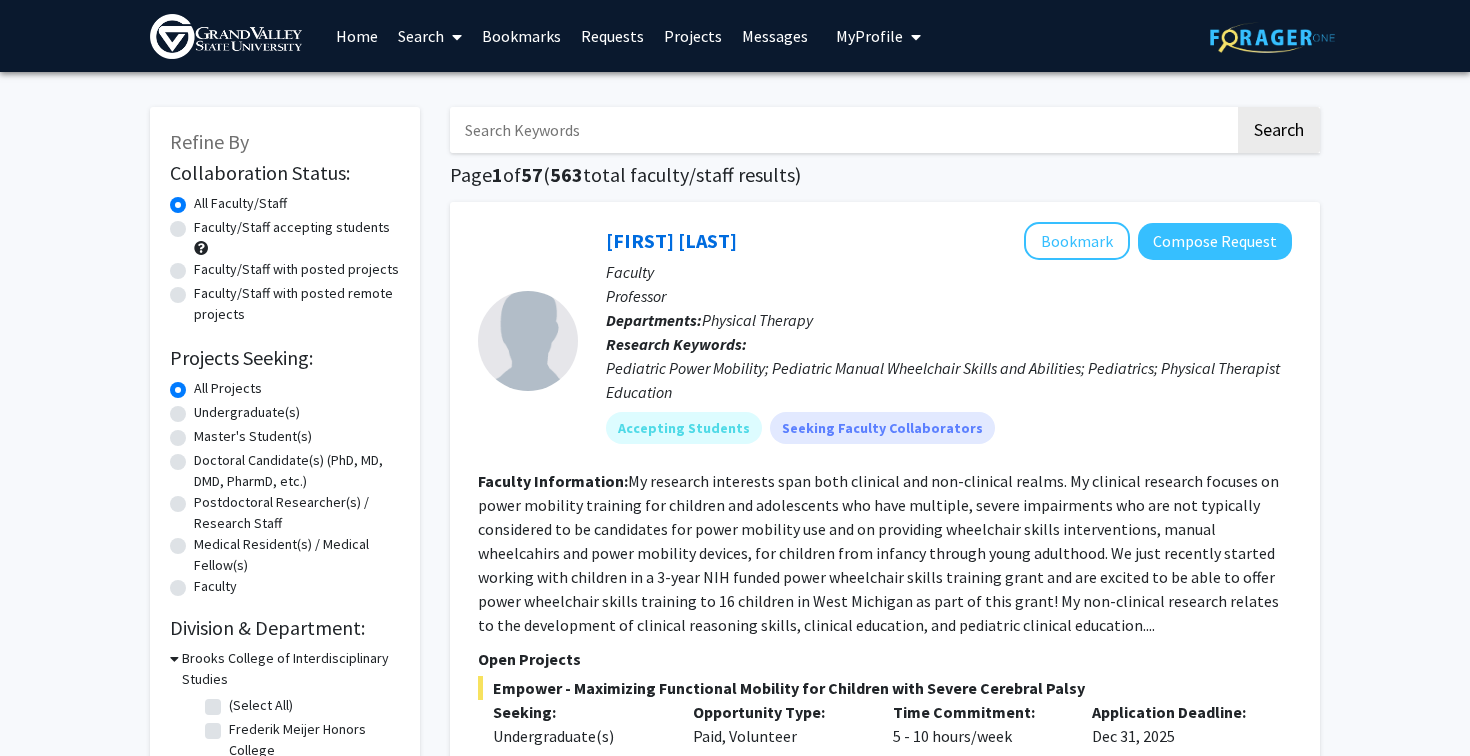 click at bounding box center [842, 130] 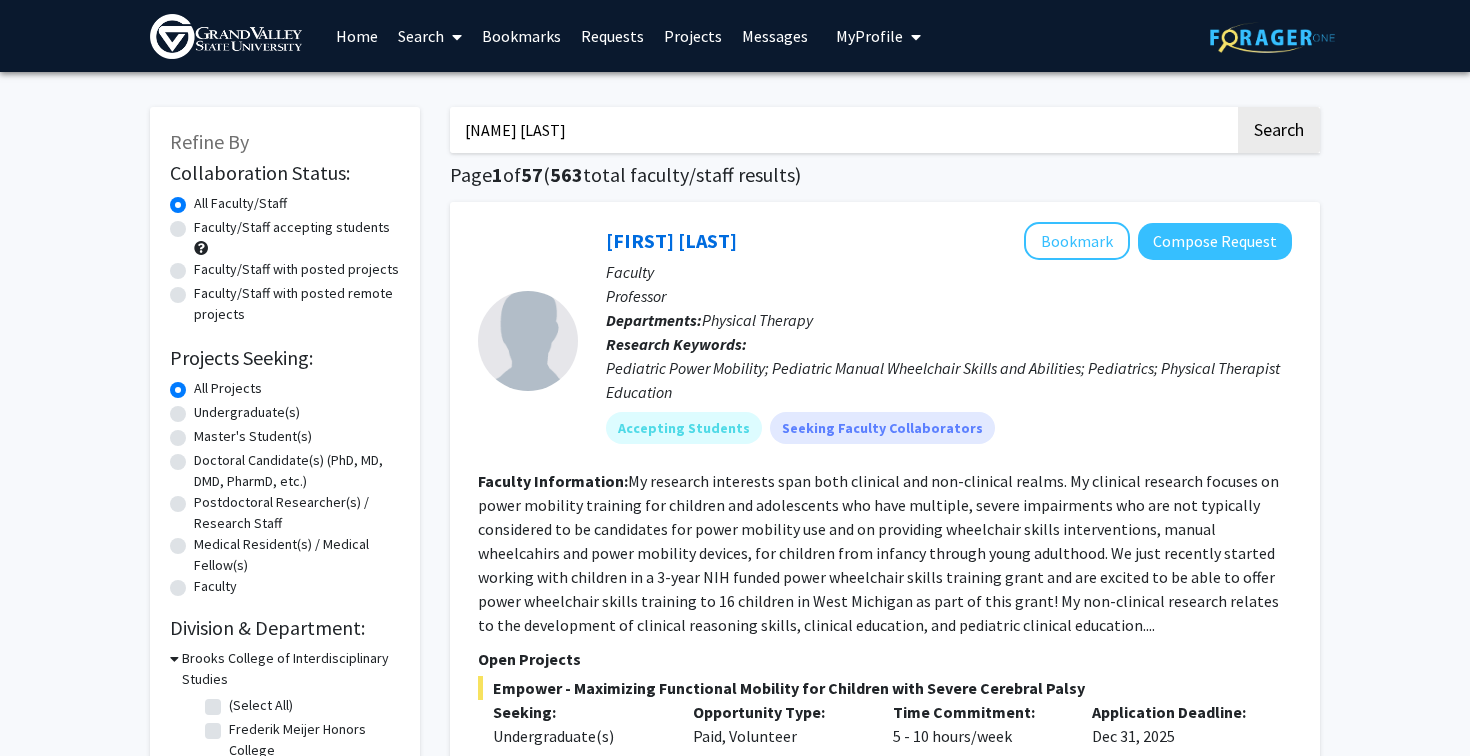 type on "Jennifer Bourbina" 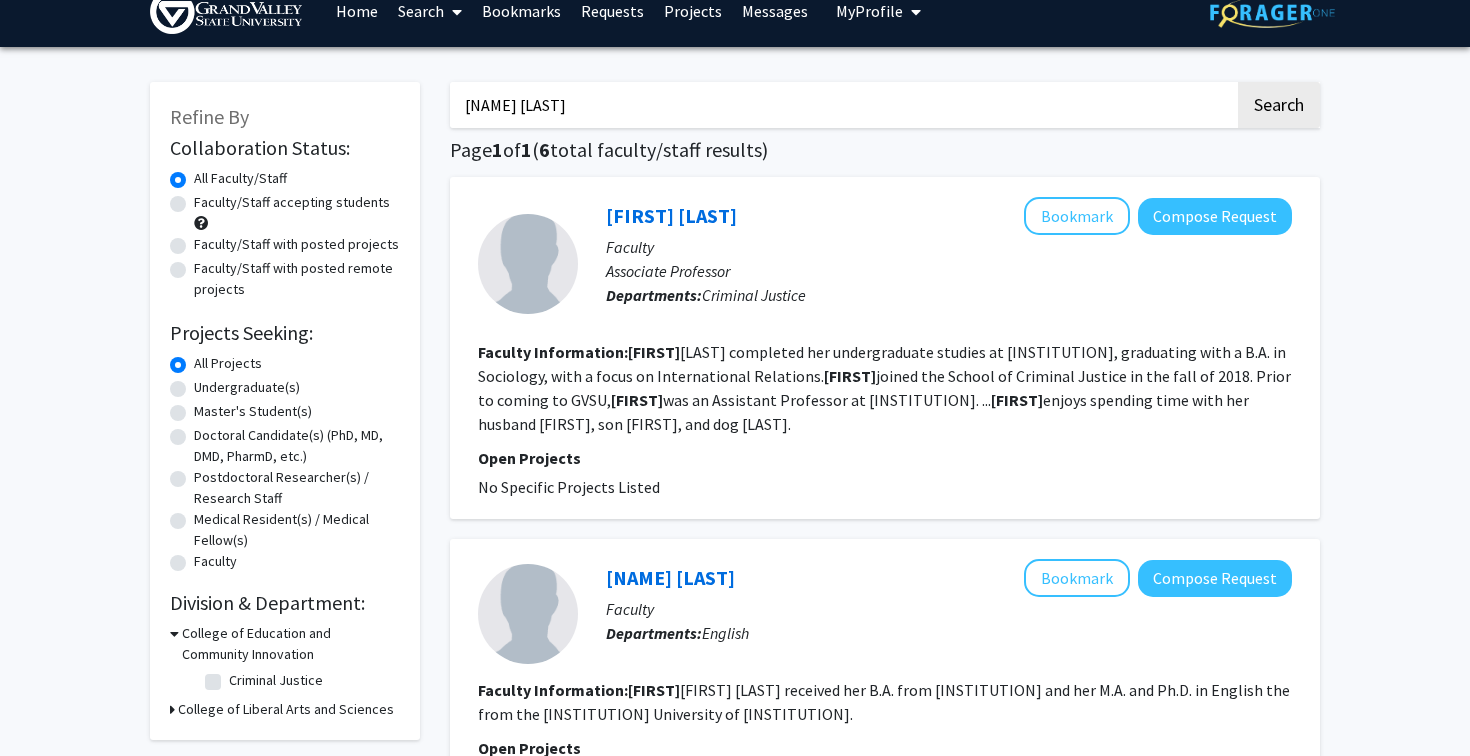 scroll, scrollTop: 0, scrollLeft: 0, axis: both 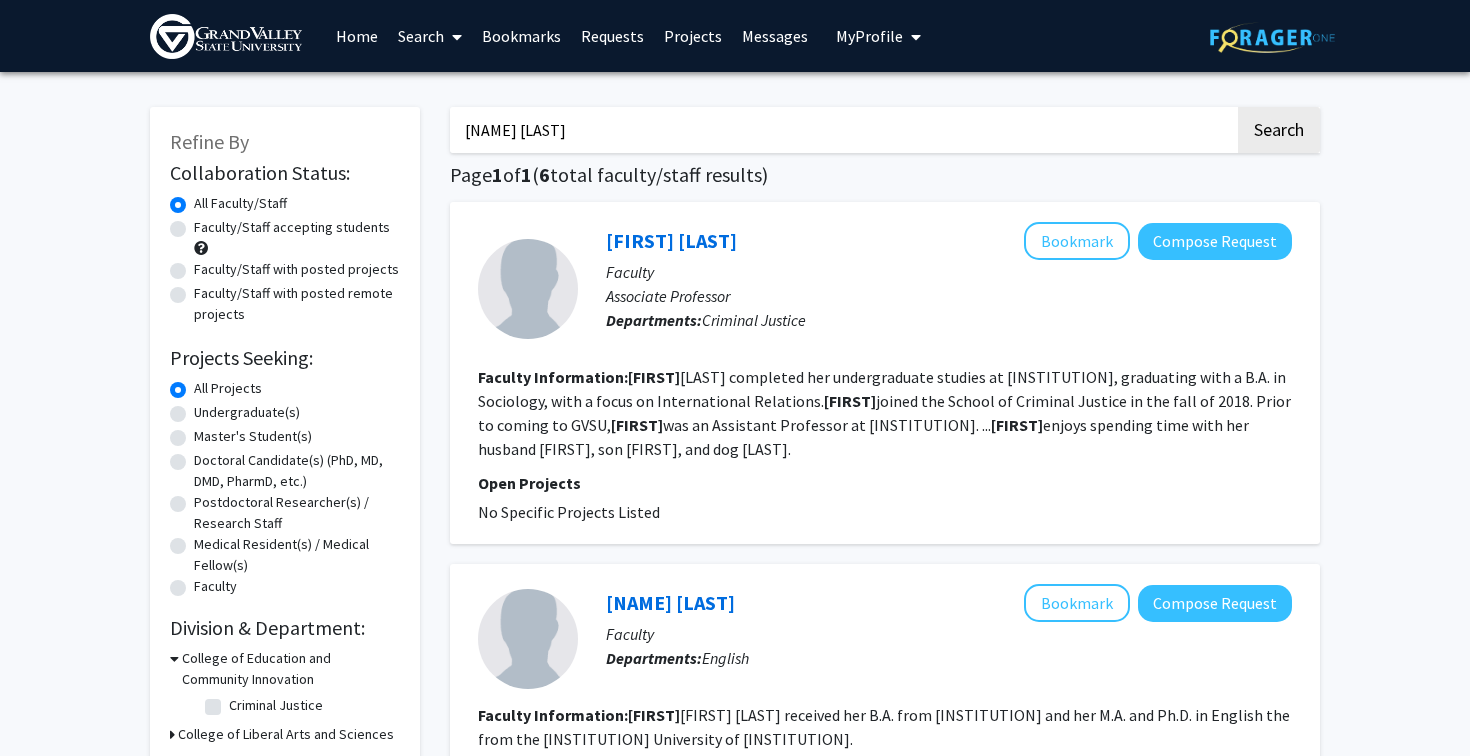 click on "Jennifer Bourbina Search  Page  1  of  1  ( 6  total faculty/staff results)   Jennifer  Marson   Bookmark
Compose Request  Faculty Associate Professor Departments:  Criminal Justice Faculty Information:  Jennifer  Marson-Reed completed her undergraduate studies at Lake Superior State University, graduating with a B.A. in Sociology, with a focus on International Relations. Jennifer  joined the School of Criminal Justice in the fall of 2018. Prior to coming to GVSU,  Jennifer  was an Assistant Professor at Fayetteville State University. ... Jennifer  enjoys spending time with her husband Dale, son Boone, and dog Roosevelt.... Open Projects  No Specific Projects Listed   Jennifer Drake   Bookmark
Compose Request  Faculty Departments:  English Faculty Information:  Jennifer  A. Drake received her B.A. from Brown University and her M.A. and Ph.D. in English the from the State University of New York at Binghamton. Open Projects  No Specific Projects Listed   Jennifer Moore   Bookmark
Compose Request   1" 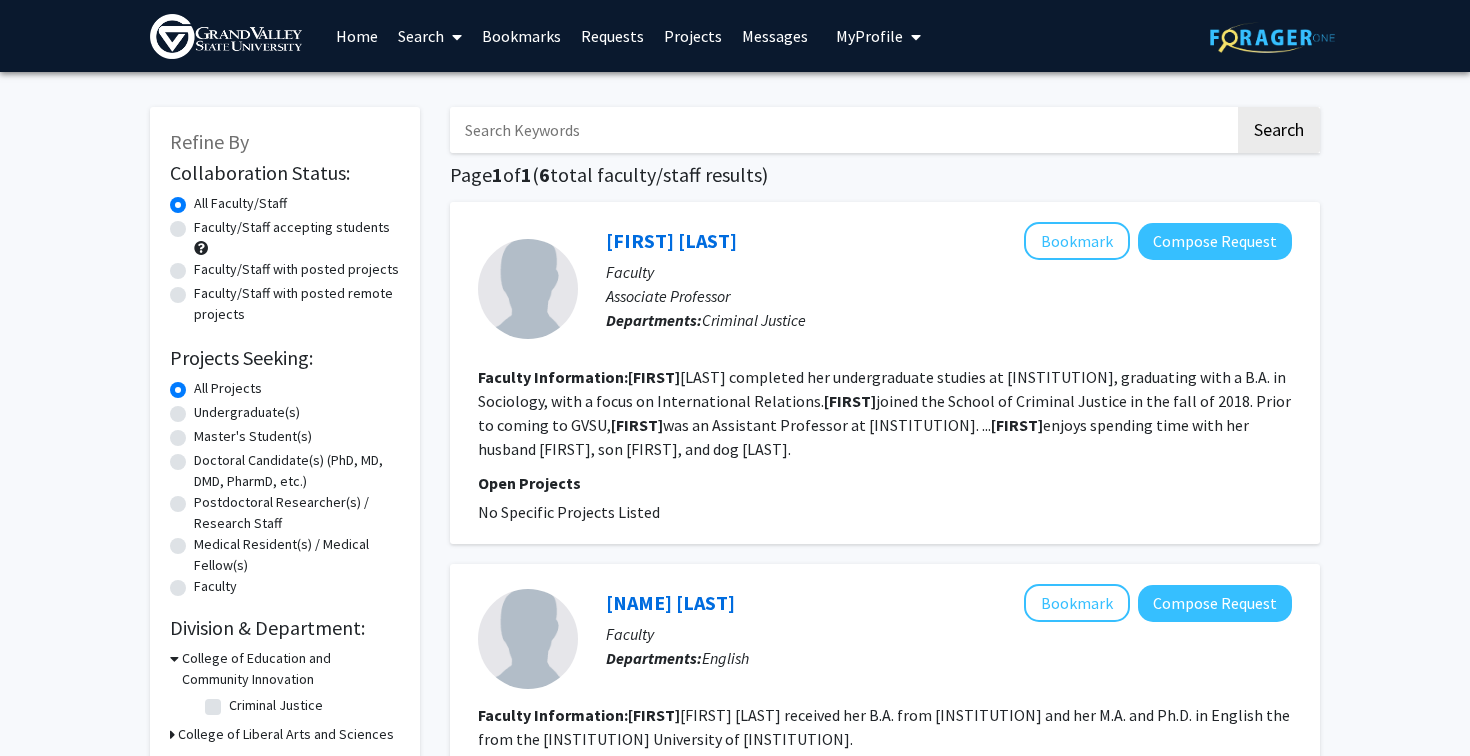 paste on "Babasola Fateye" 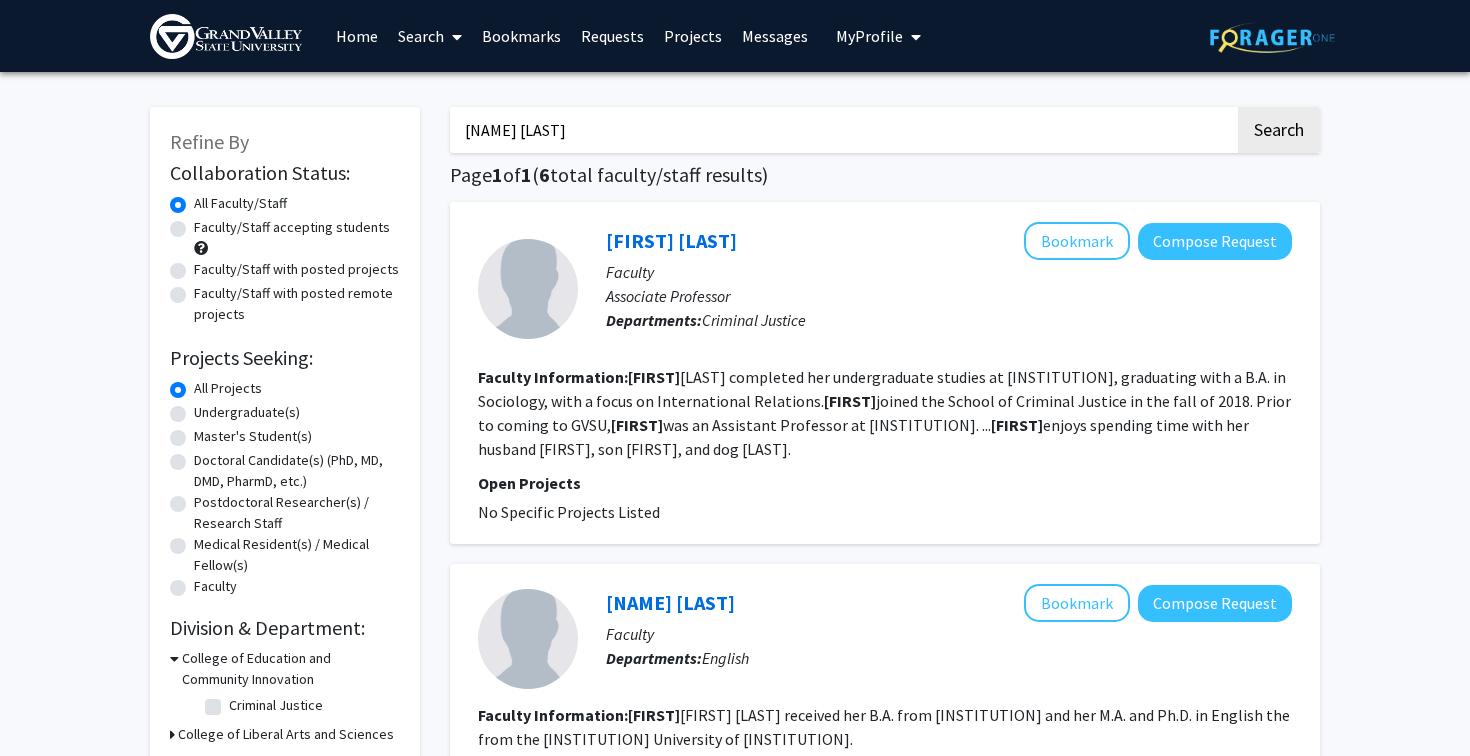 type on "Babasola Fateye" 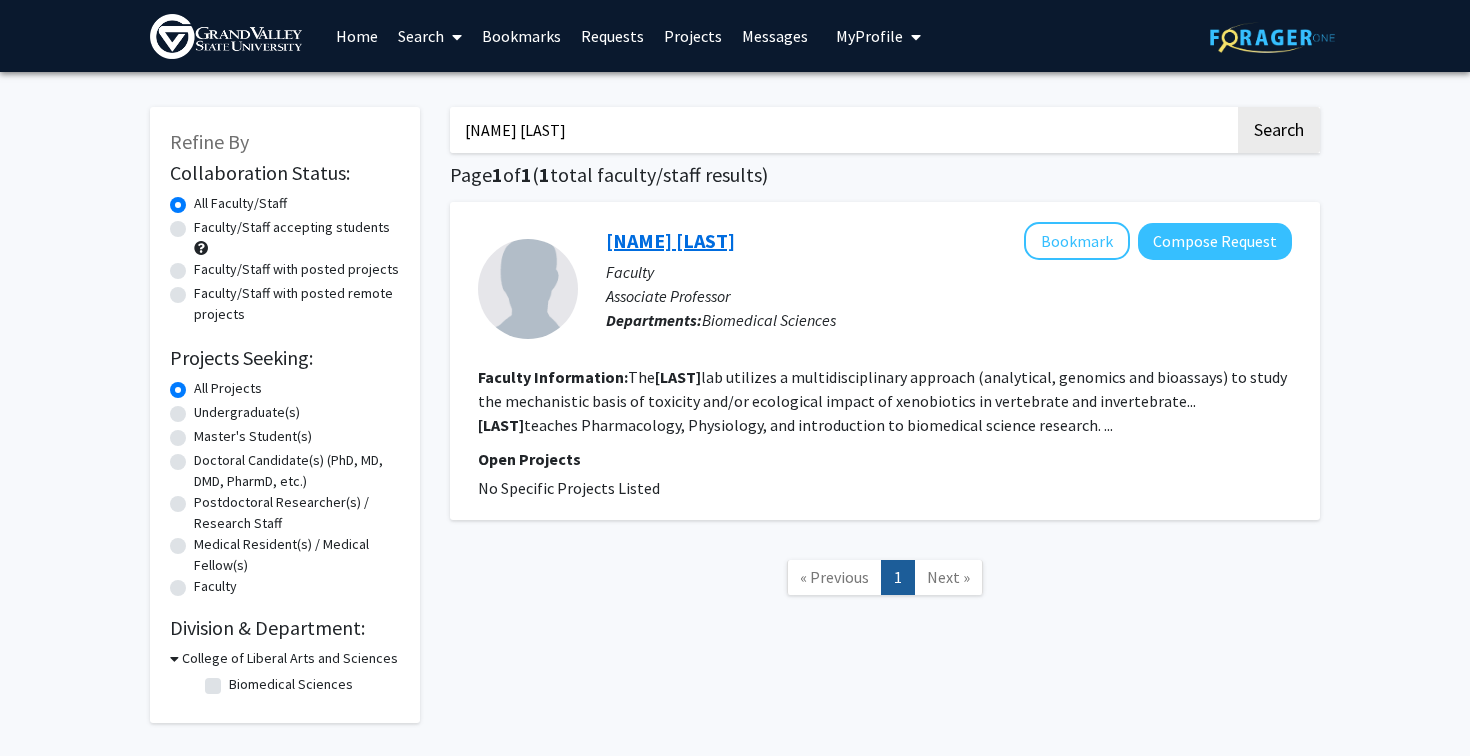 click on "Babasola  Fateye" 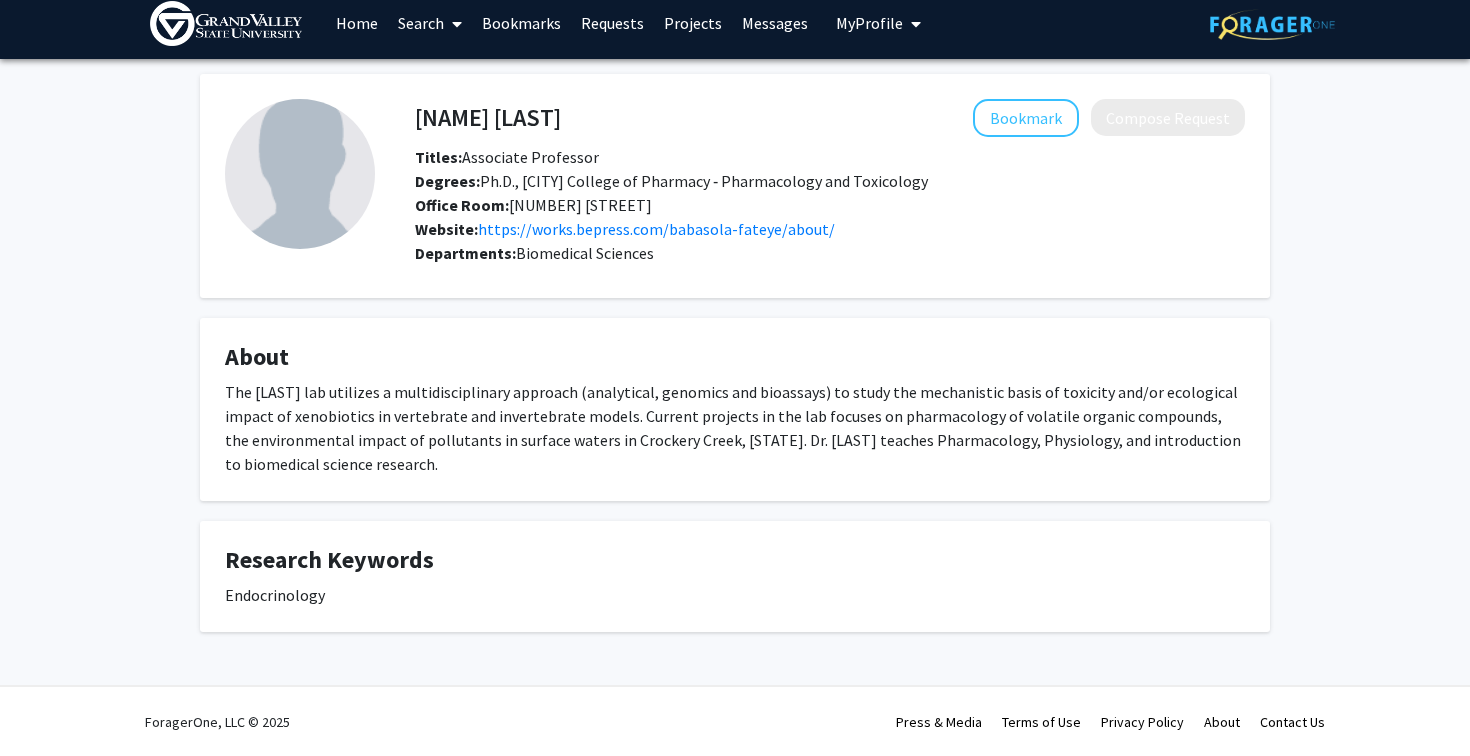 scroll, scrollTop: 0, scrollLeft: 0, axis: both 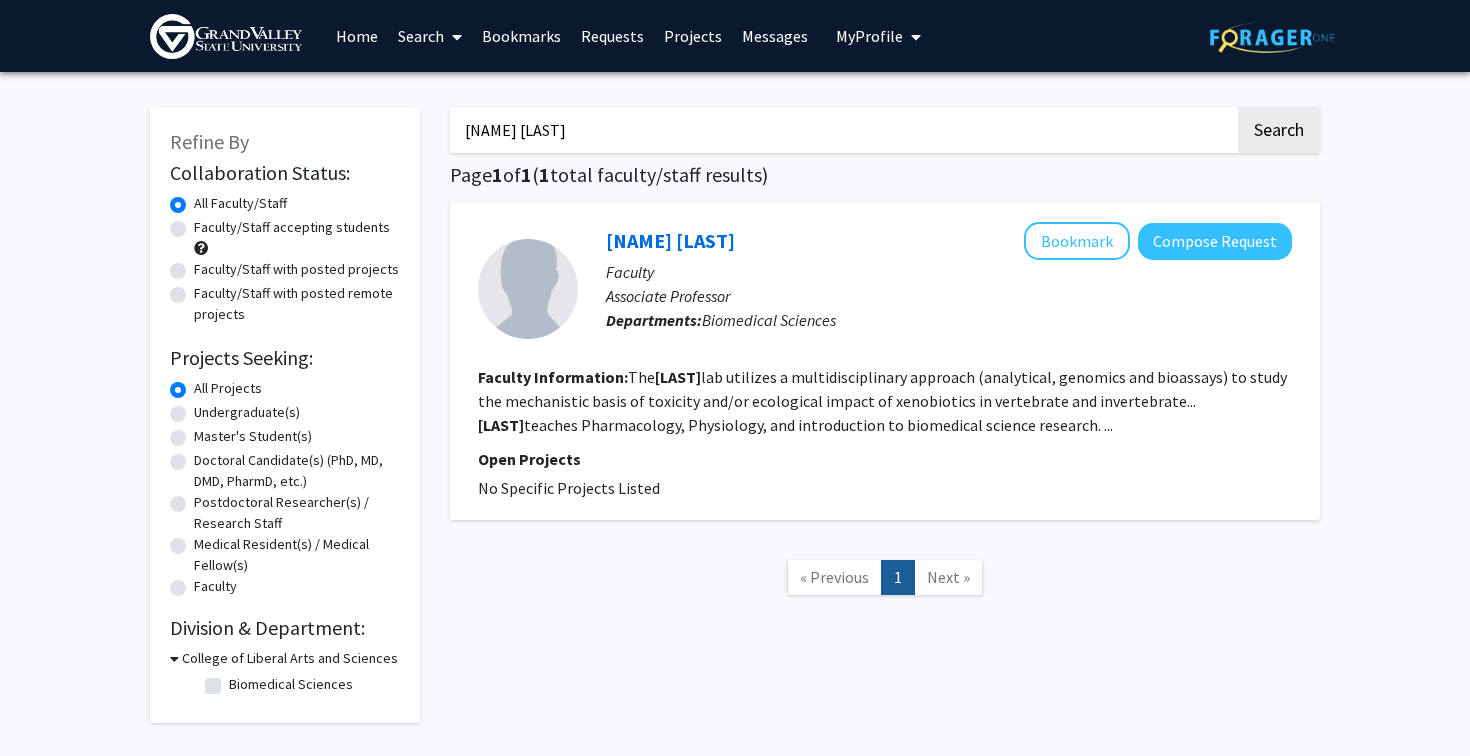 click on "Babasola Fateye" at bounding box center [842, 130] 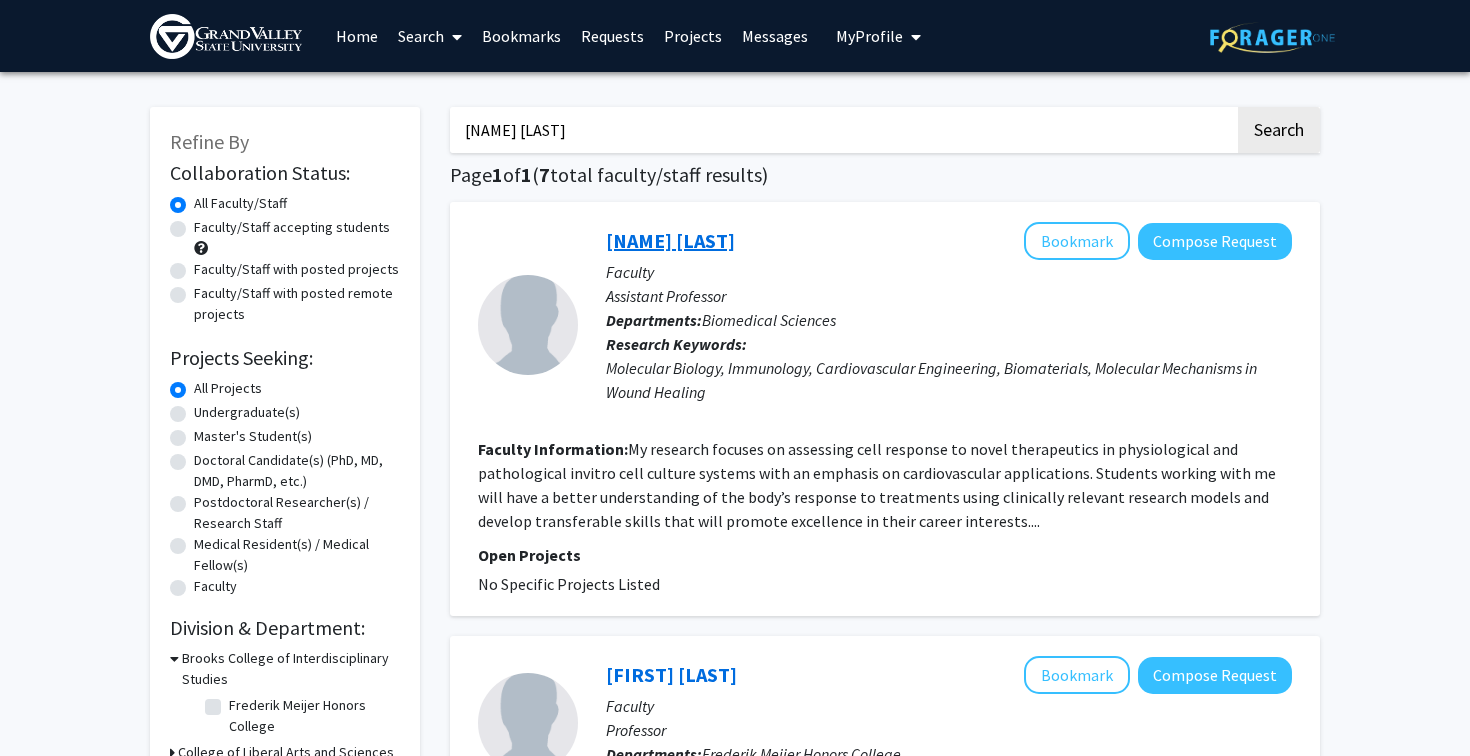 click on "Maria  Kwesiga" 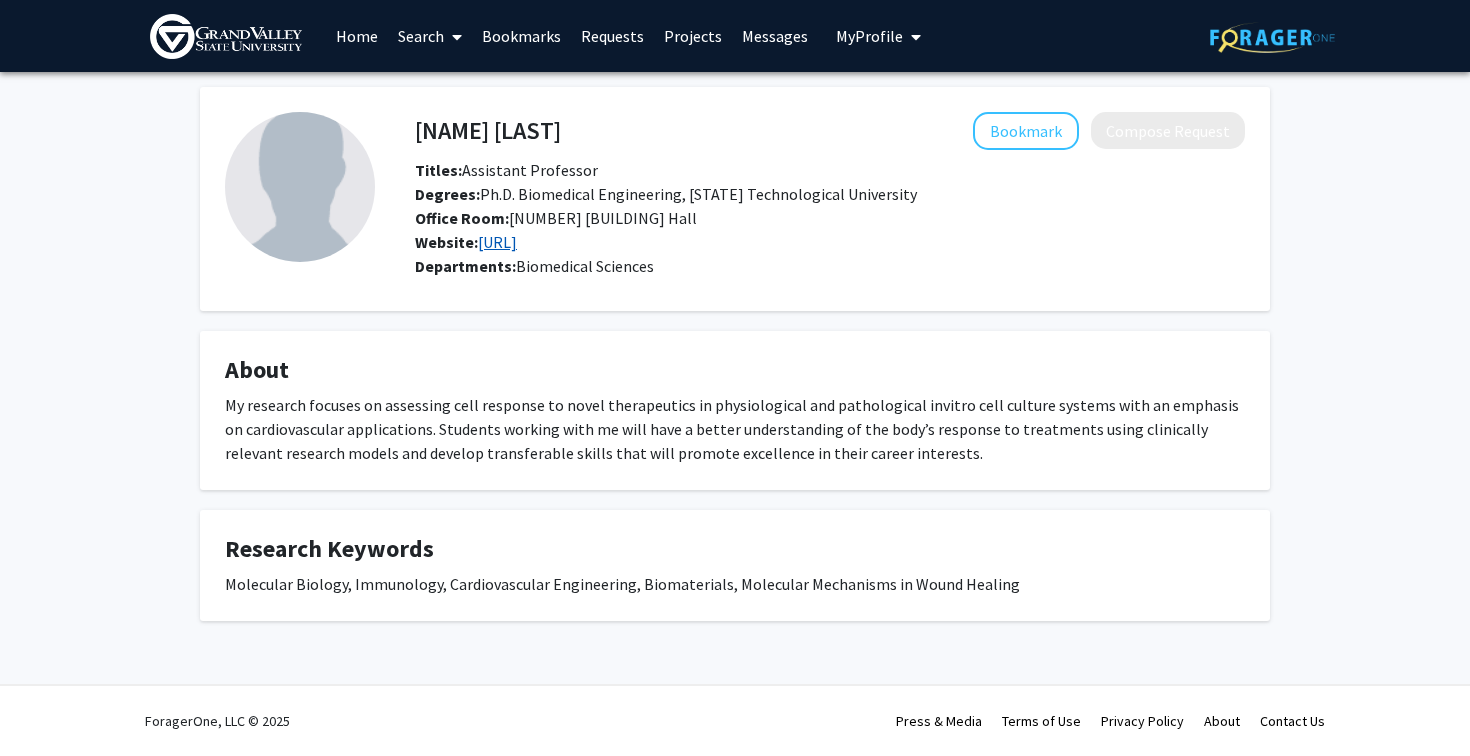 click on "https://works.bepress.com/maria-kwesiga/about/" 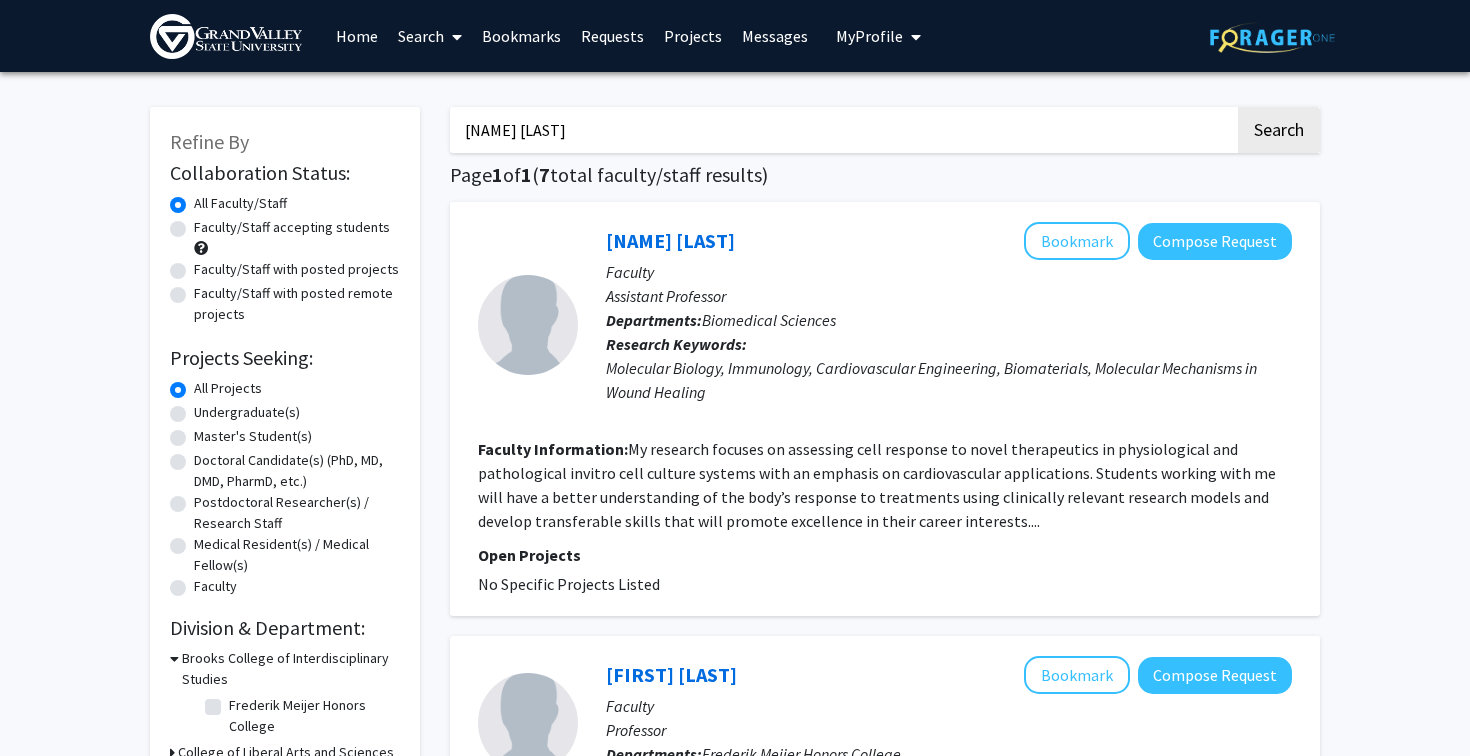 click on "Maria Kwesiga" at bounding box center (842, 130) 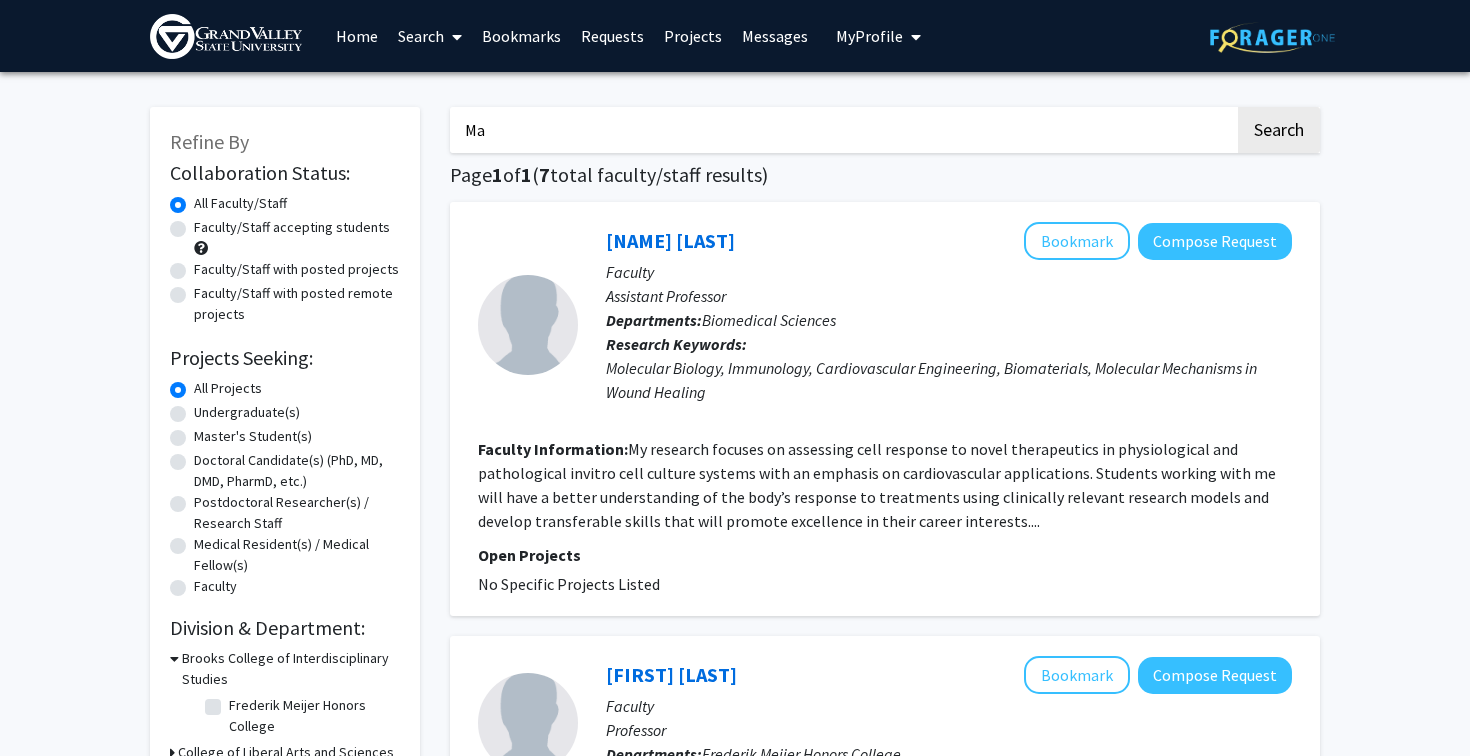 type on "M" 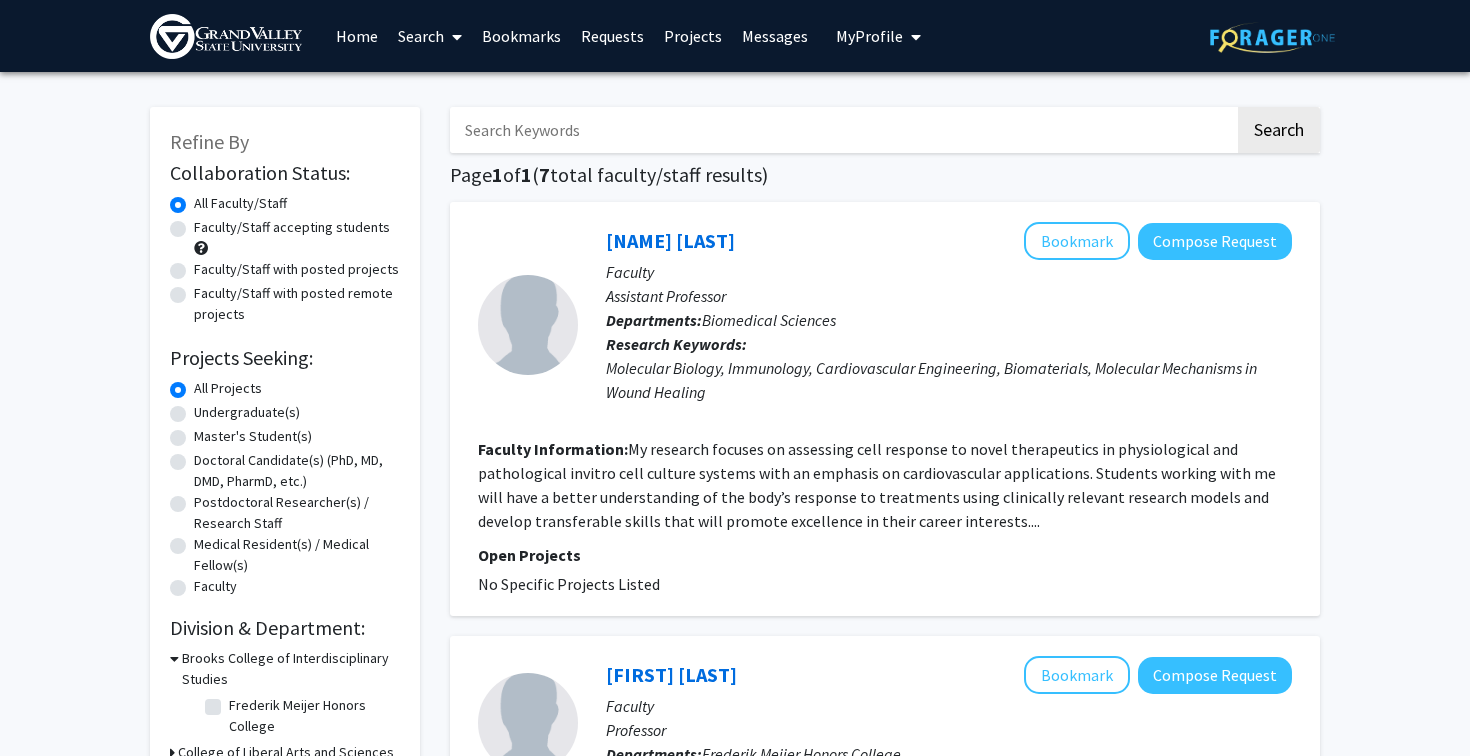 paste on "Natalie Laudicina" 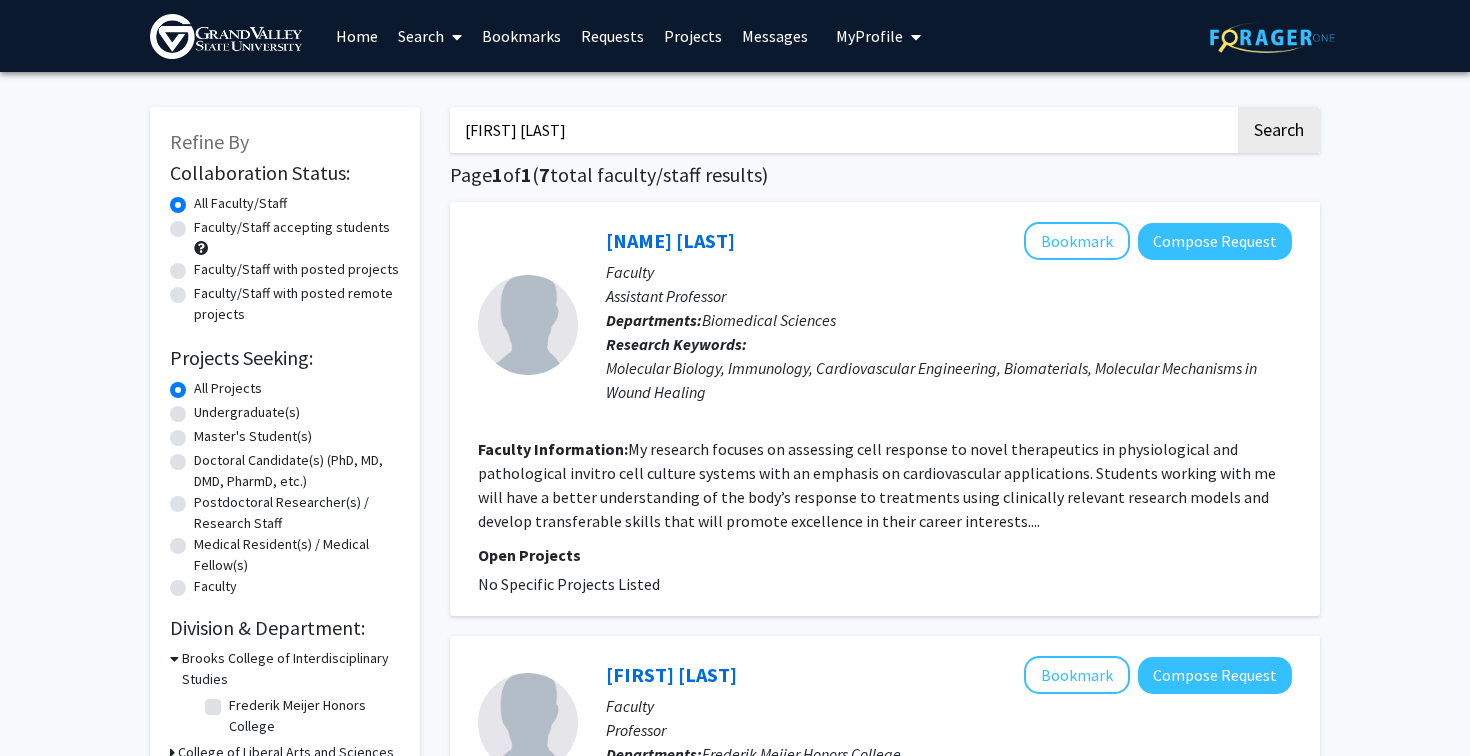type on "Natalie Laudicina" 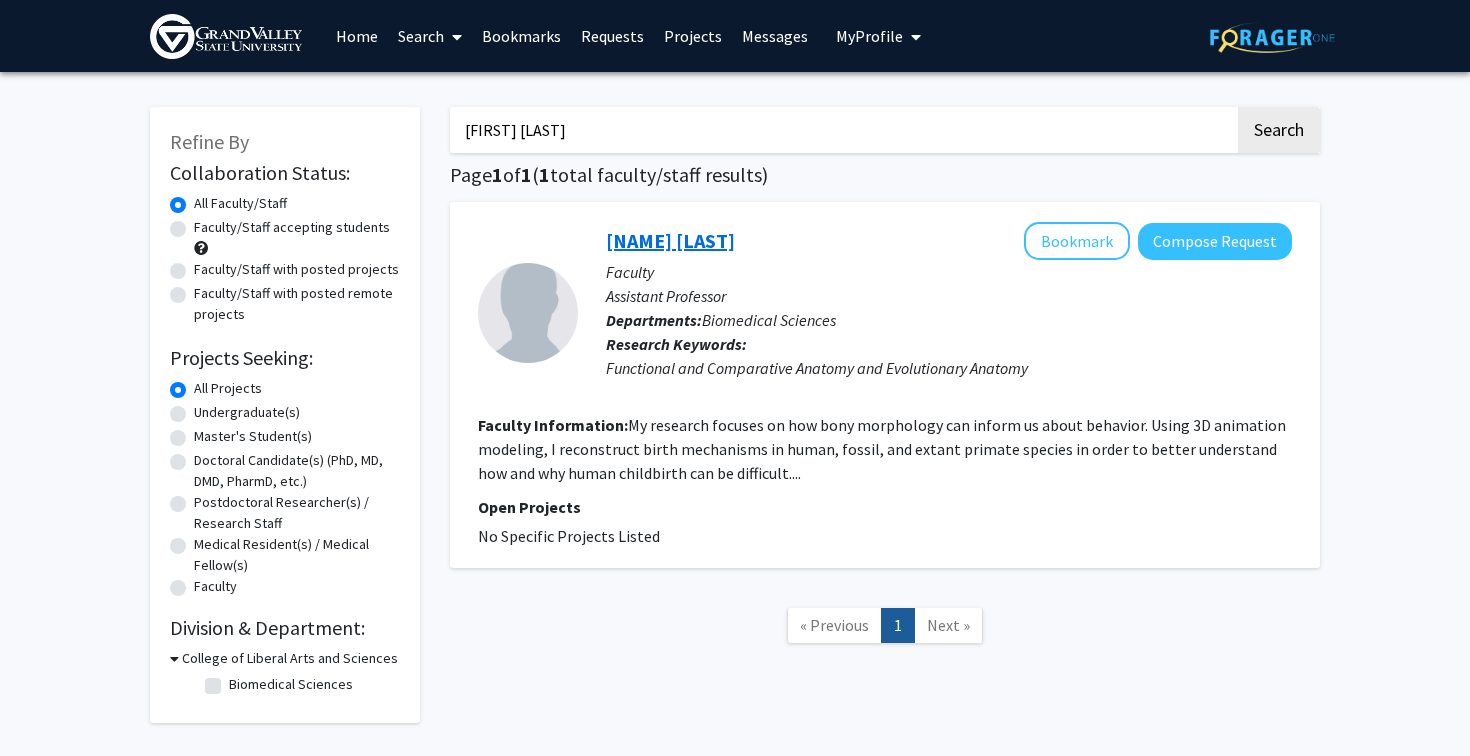 click on "Natalie  Laudicina" 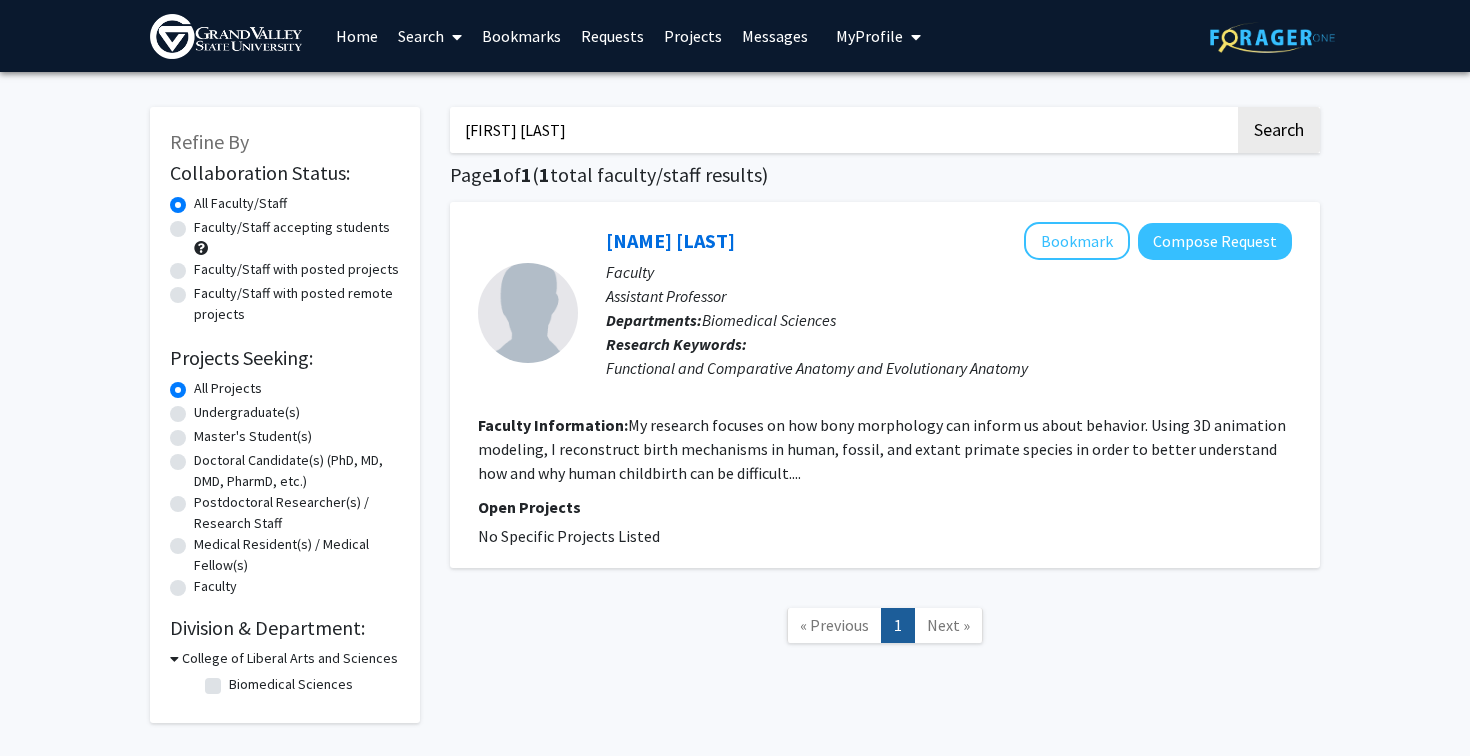 click on "Natalie Laudicina" at bounding box center (842, 130) 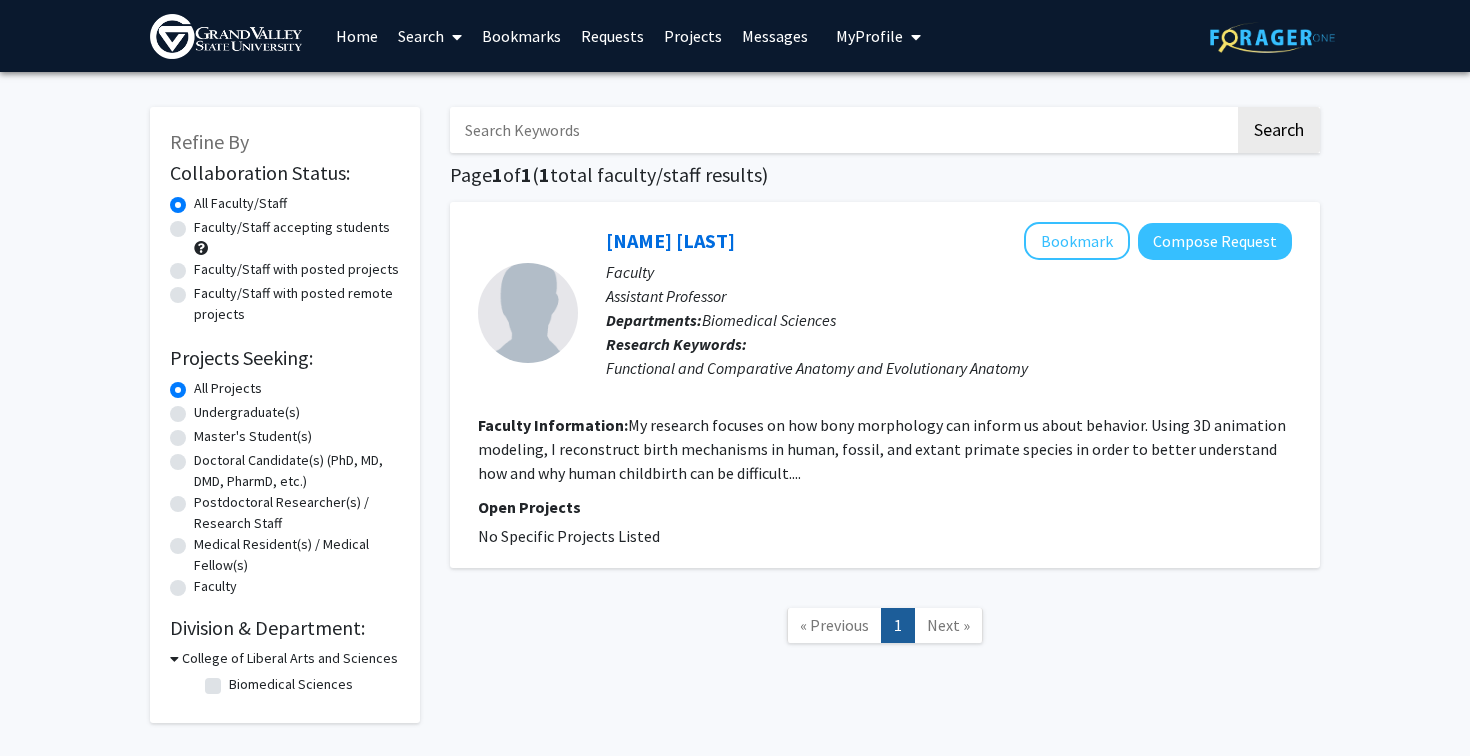 paste on "David Linn" 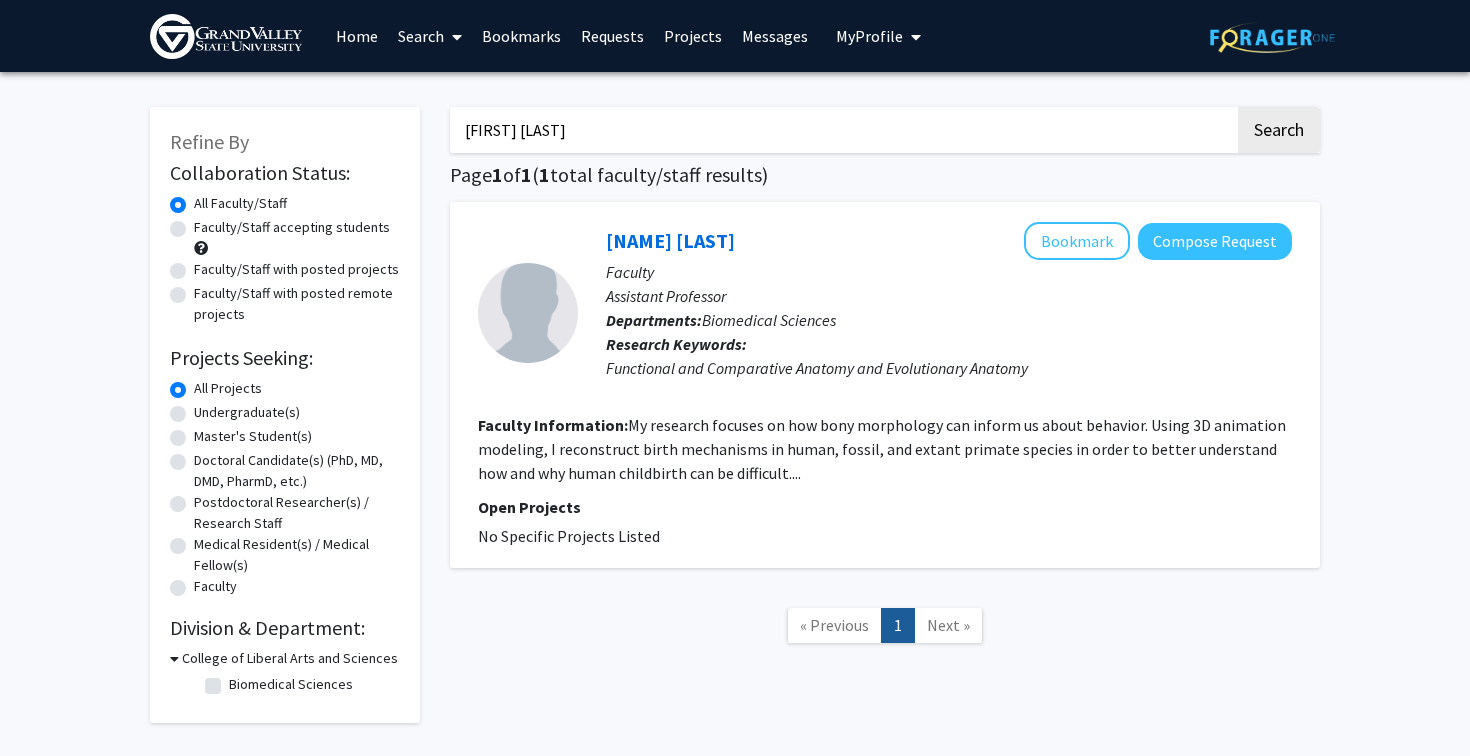 type on "David Linn" 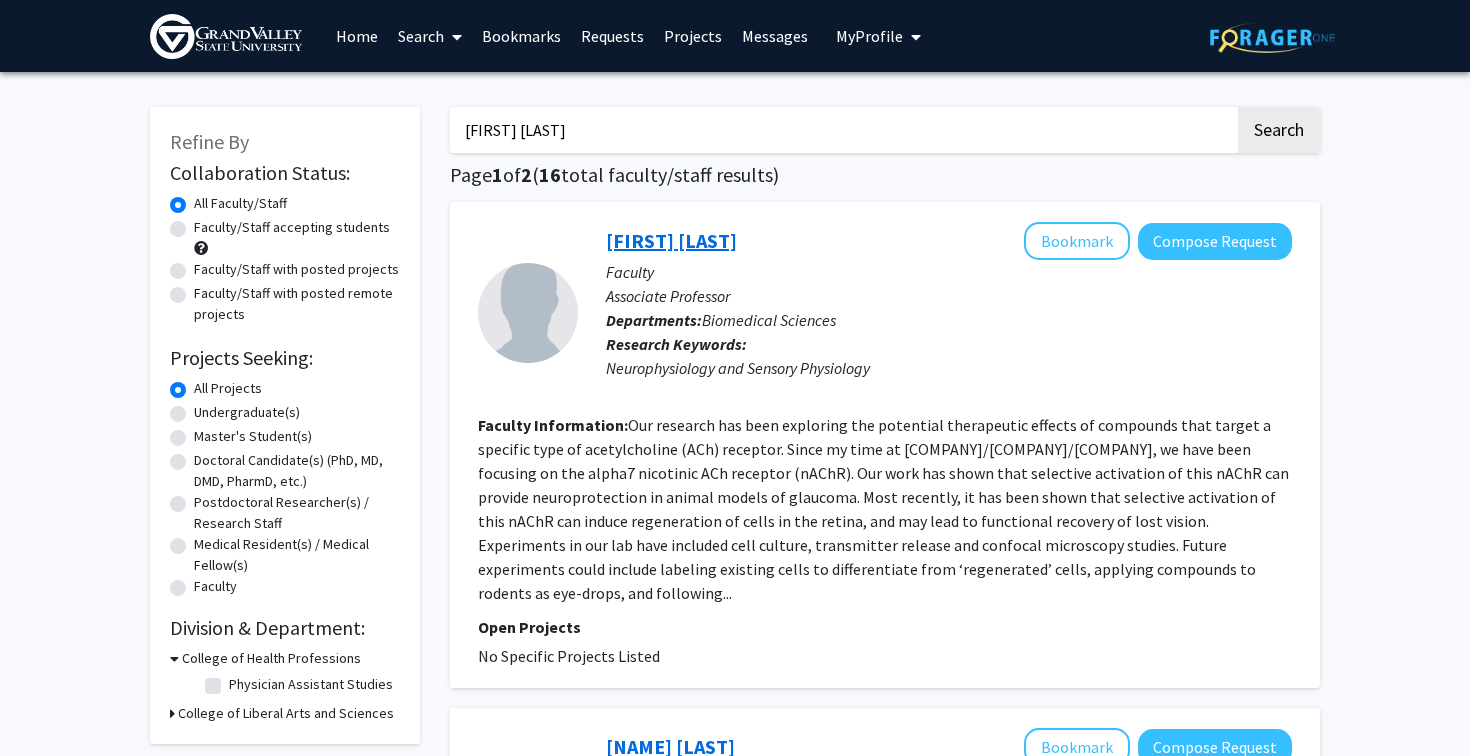click on "David  Linn" 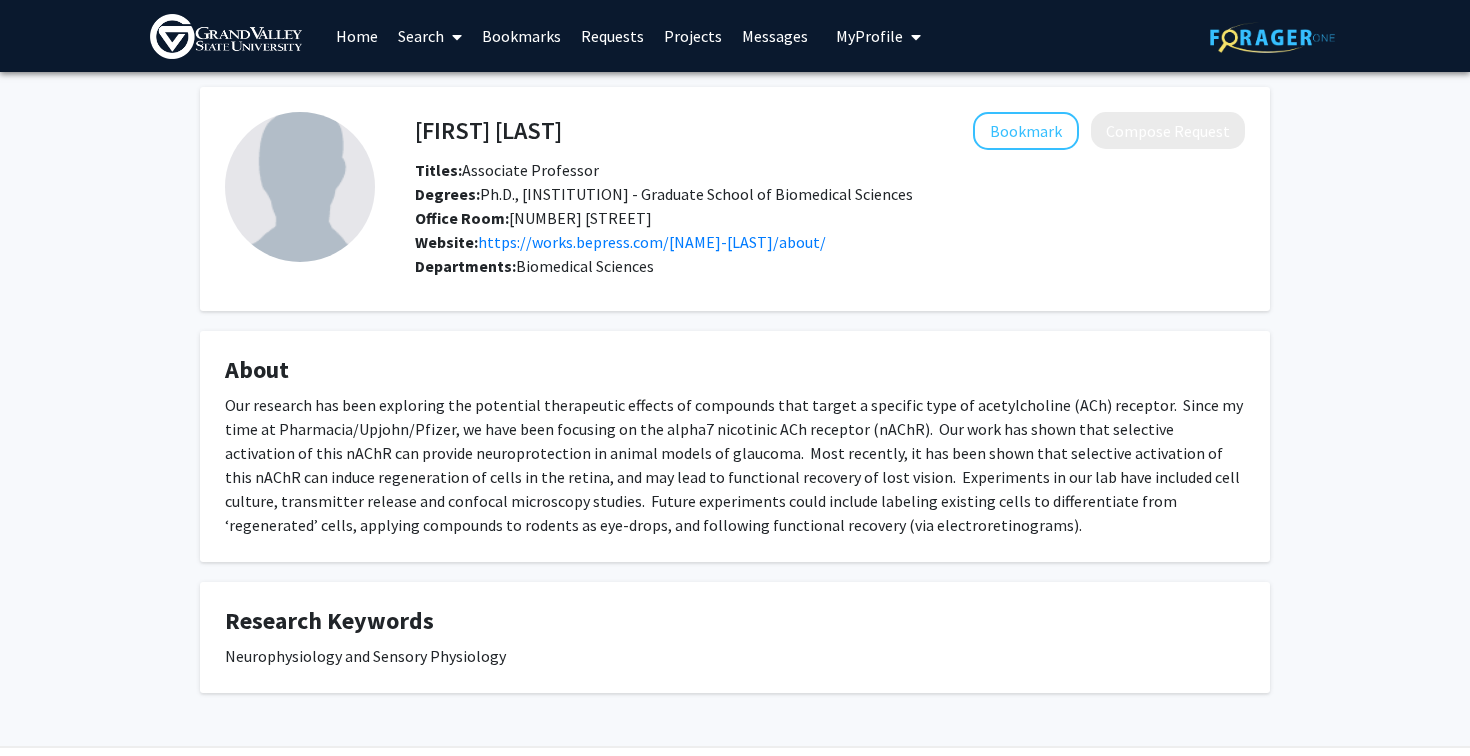 scroll, scrollTop: 61, scrollLeft: 0, axis: vertical 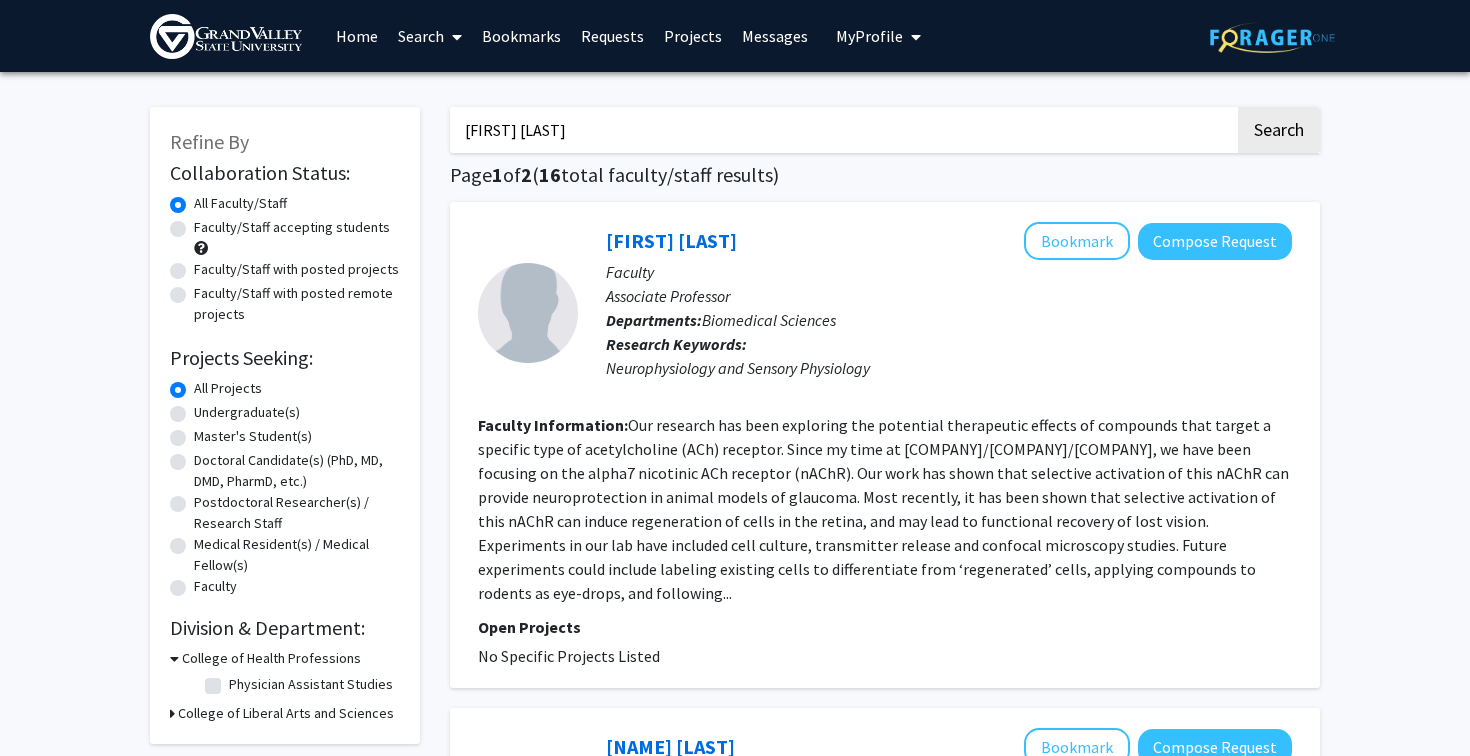click on "Faculty/Staff accepting students" 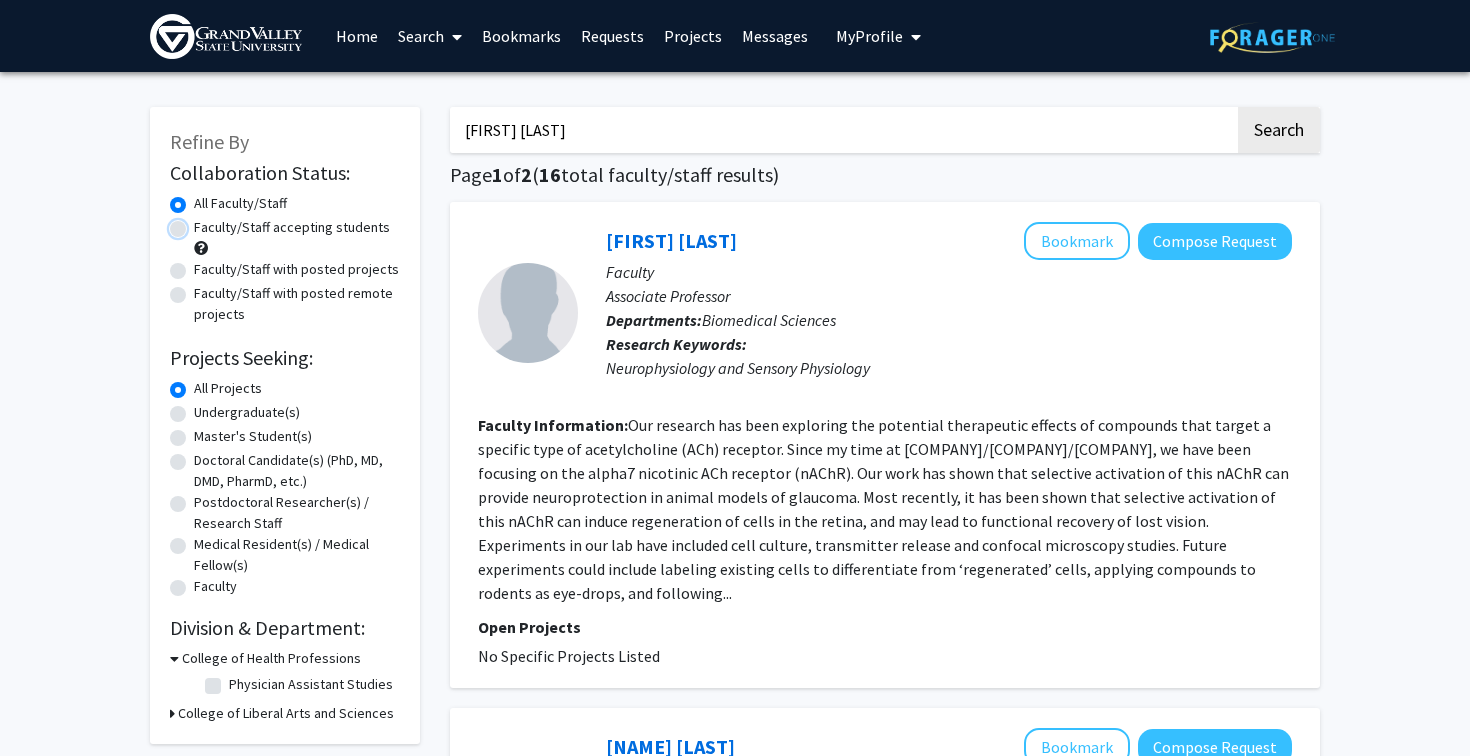 click on "Faculty/Staff accepting students" at bounding box center [200, 223] 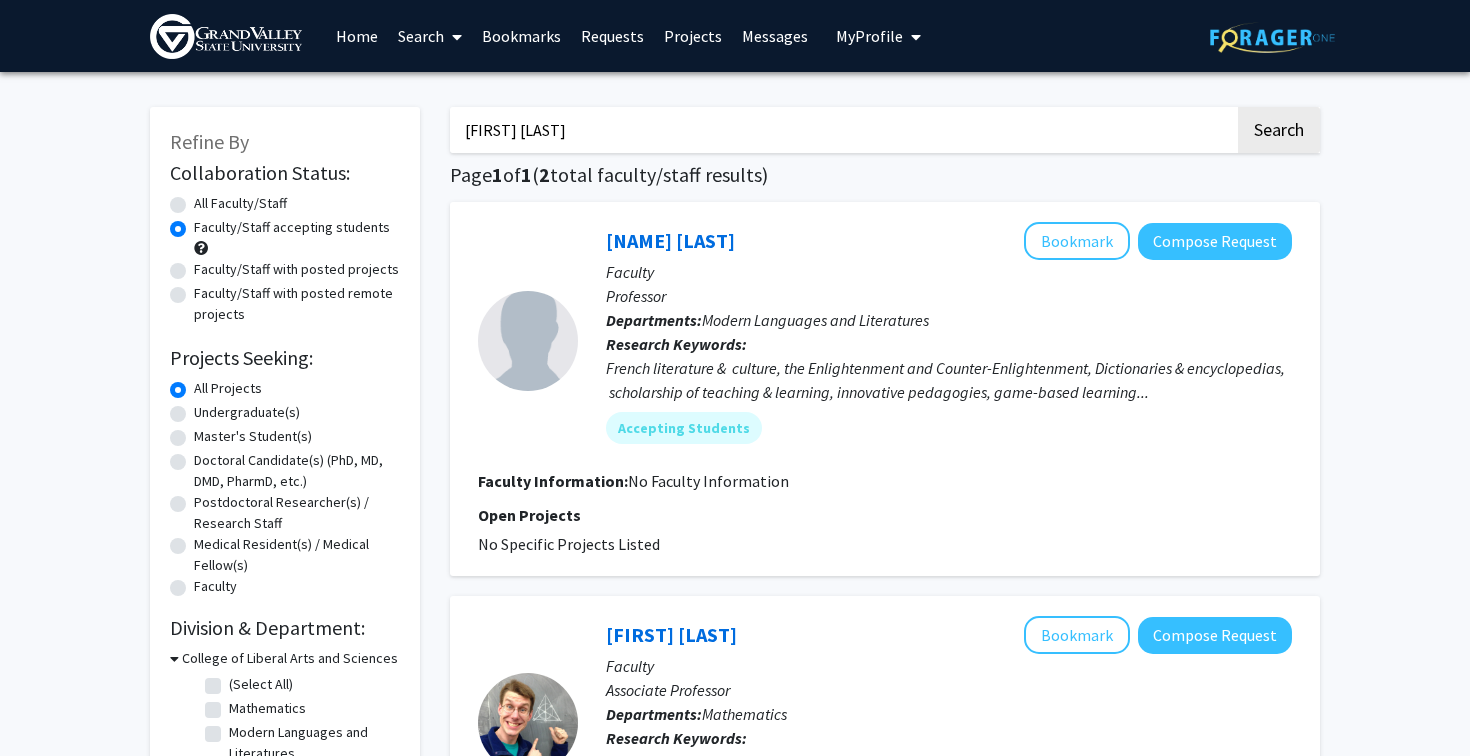 click on "David Linn" at bounding box center (842, 130) 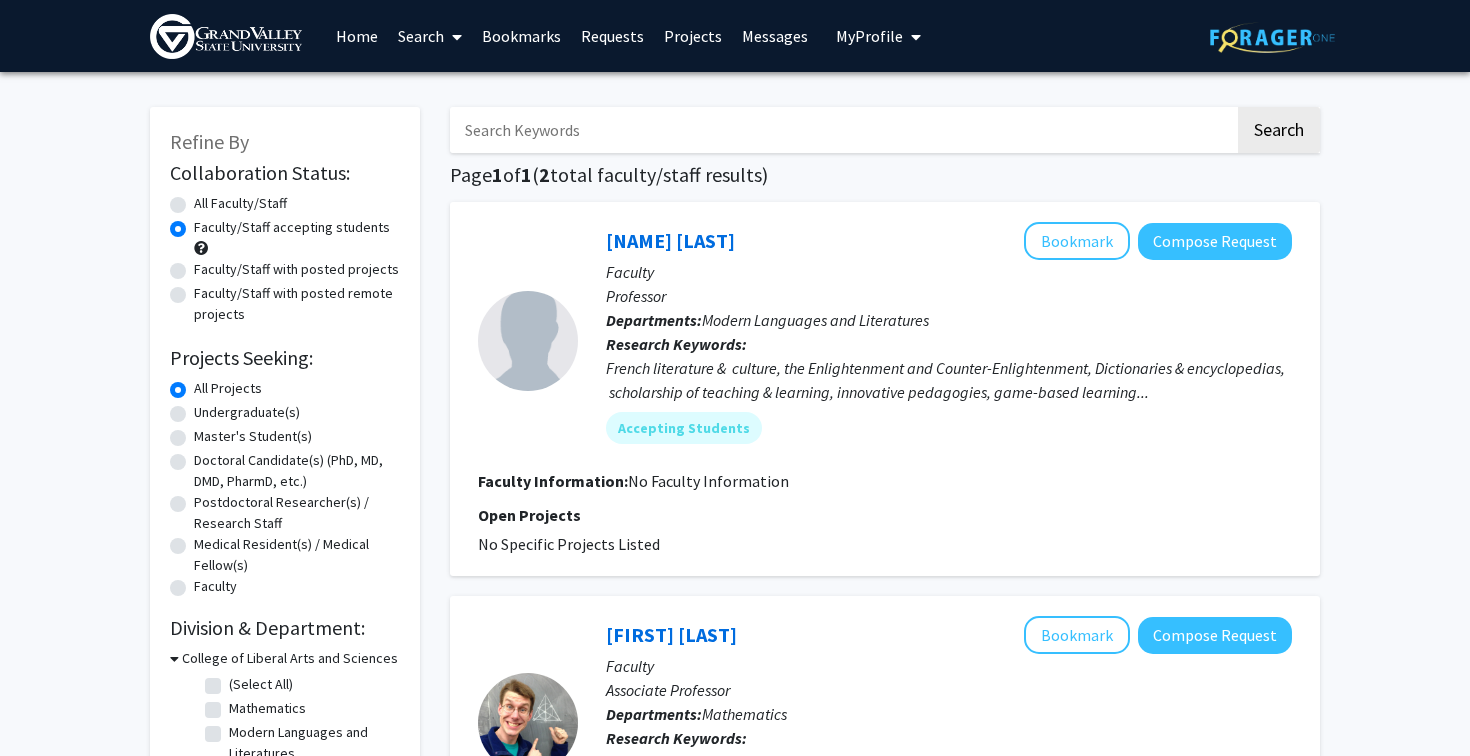 paste on "Ruijie Liu" 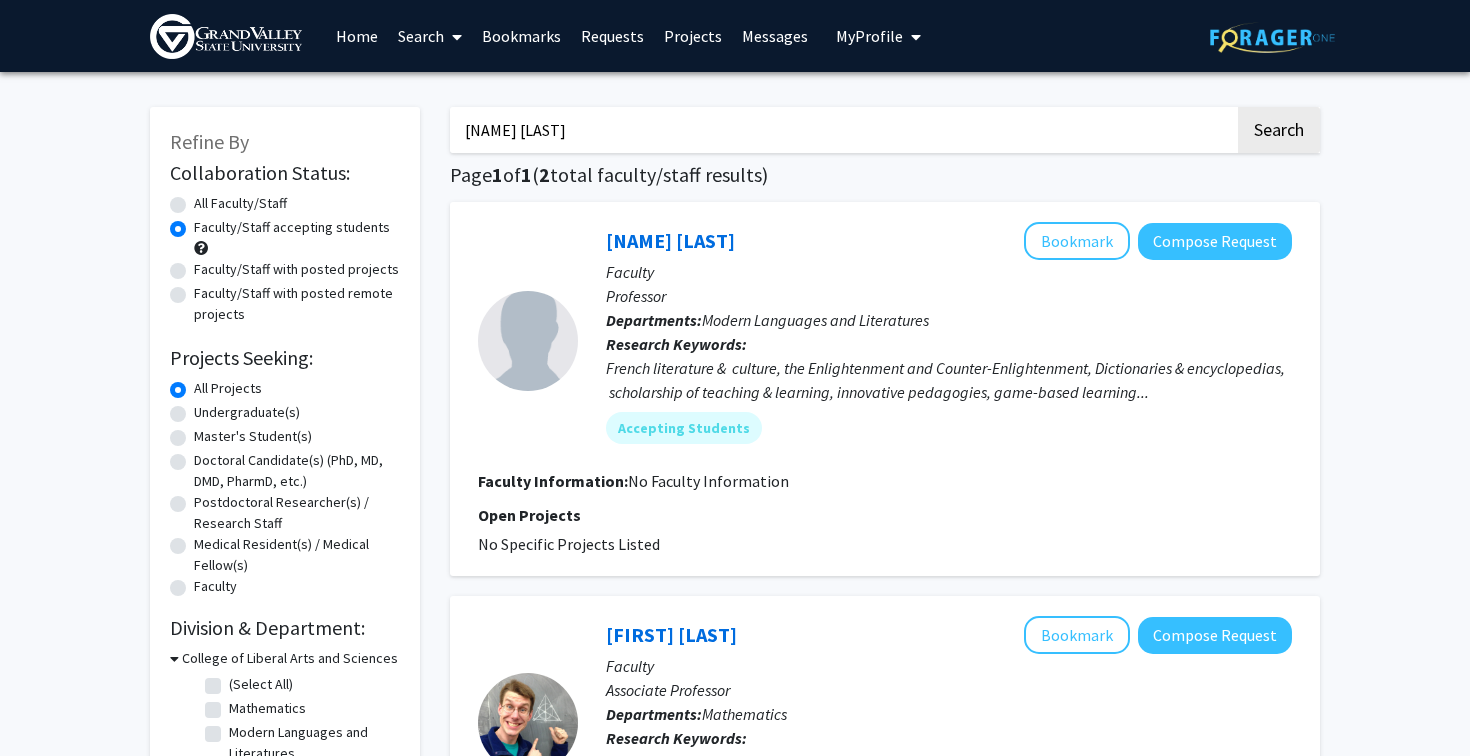 type on "Ruijie Liu" 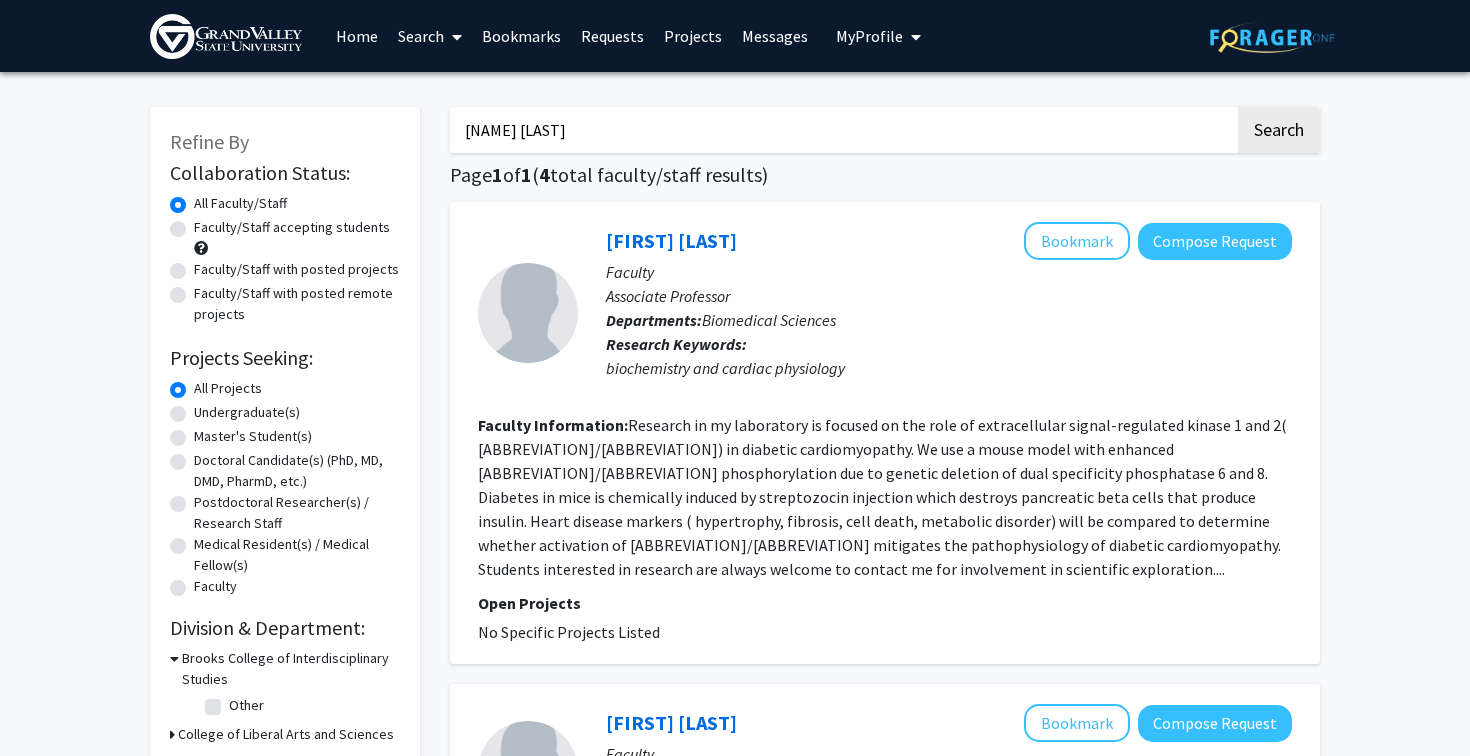 click on "Faculty/Staff accepting students" 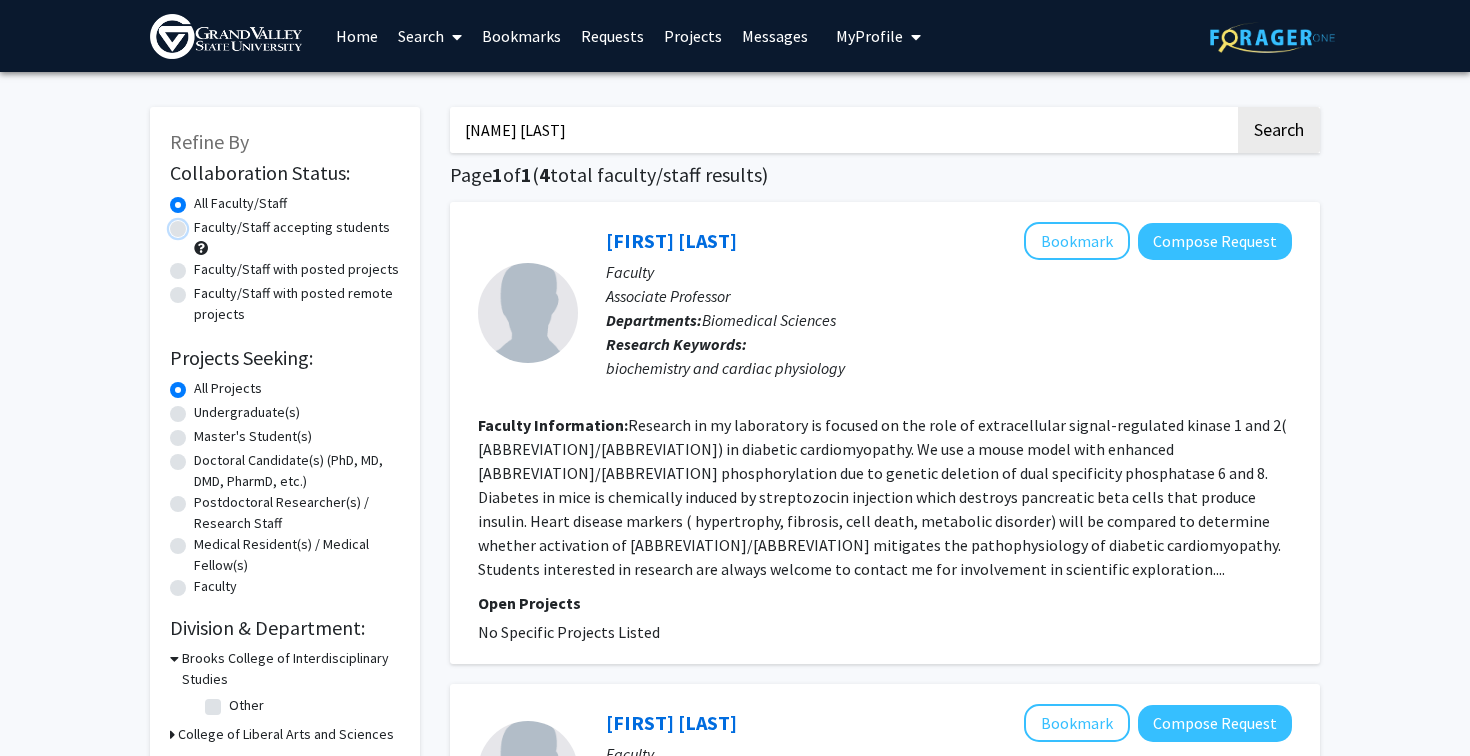 click on "Faculty/Staff accepting students" at bounding box center (200, 223) 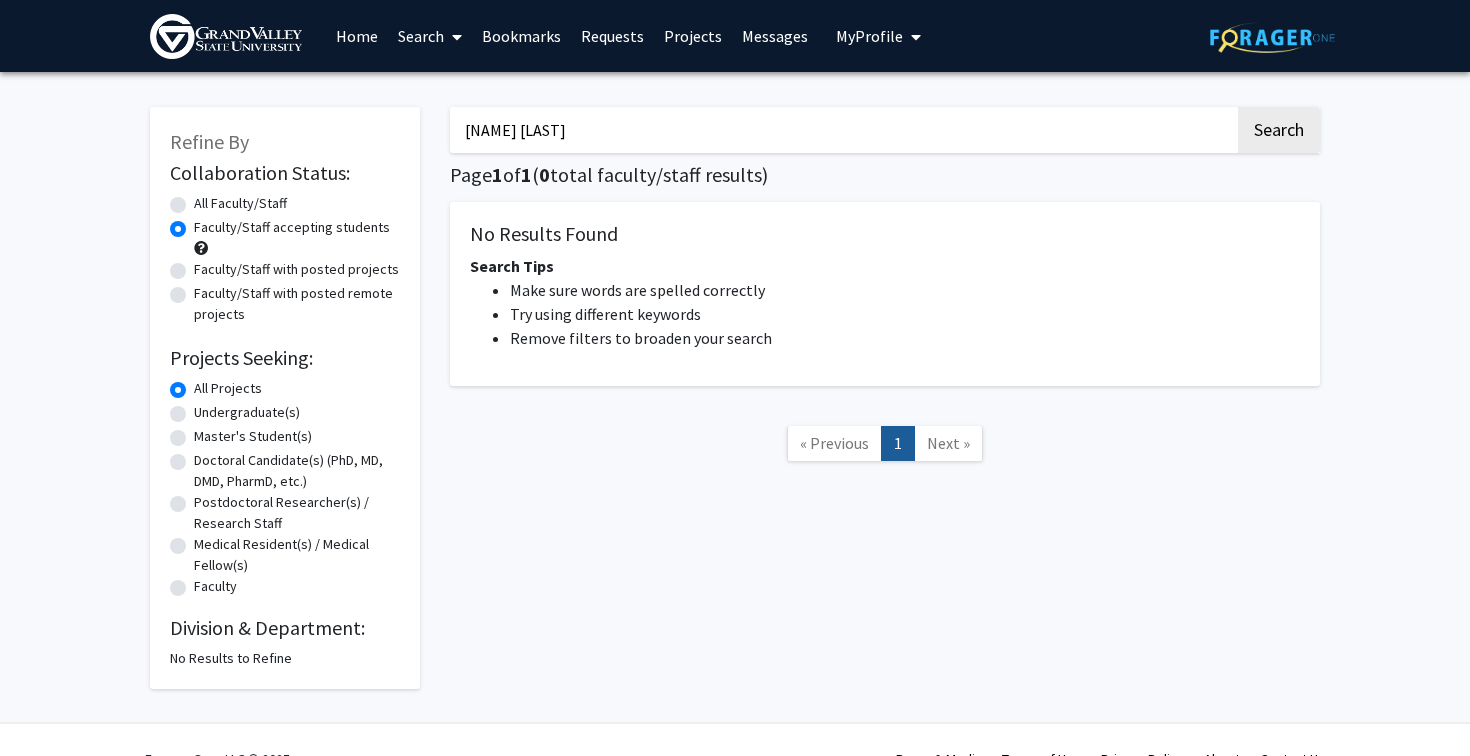 click on "All Faculty/Staff" 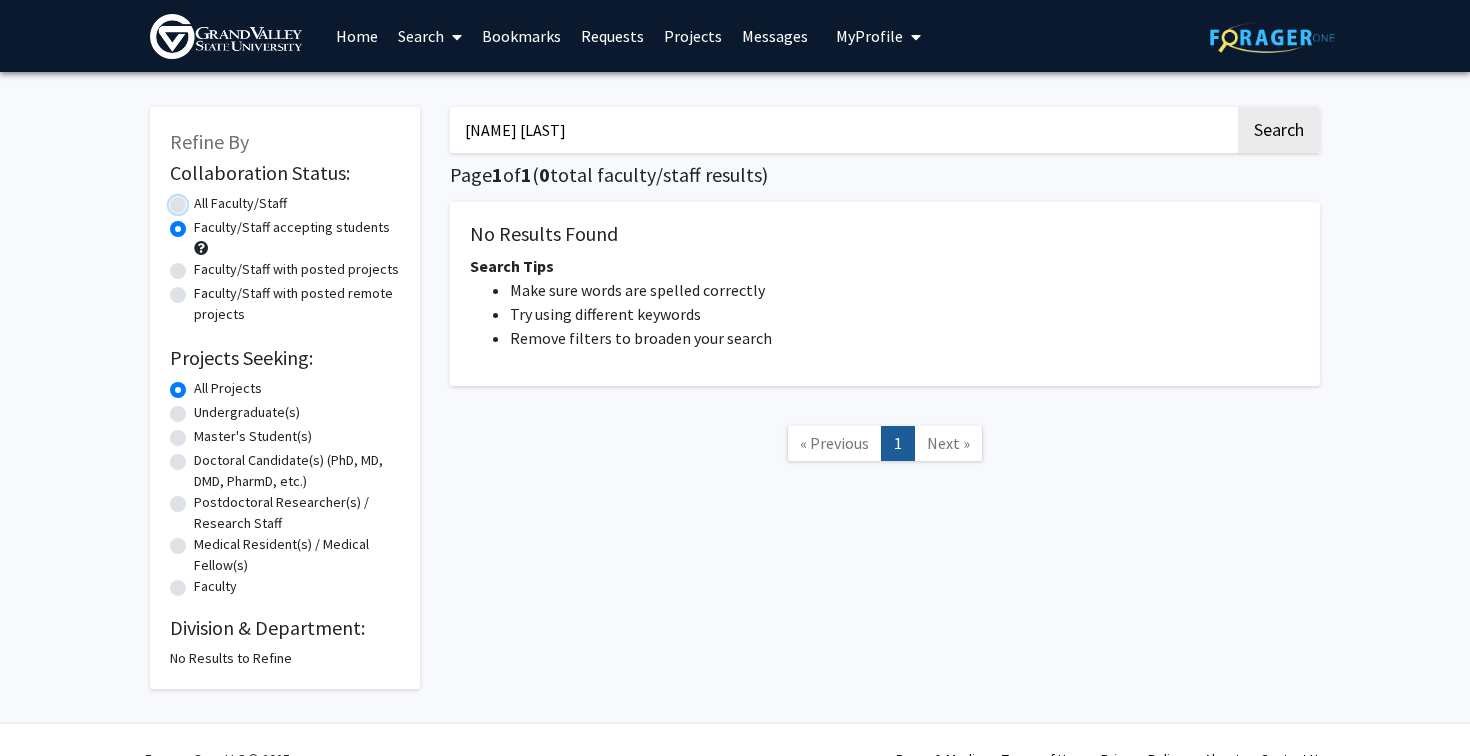 click on "All Faculty/Staff" at bounding box center (200, 199) 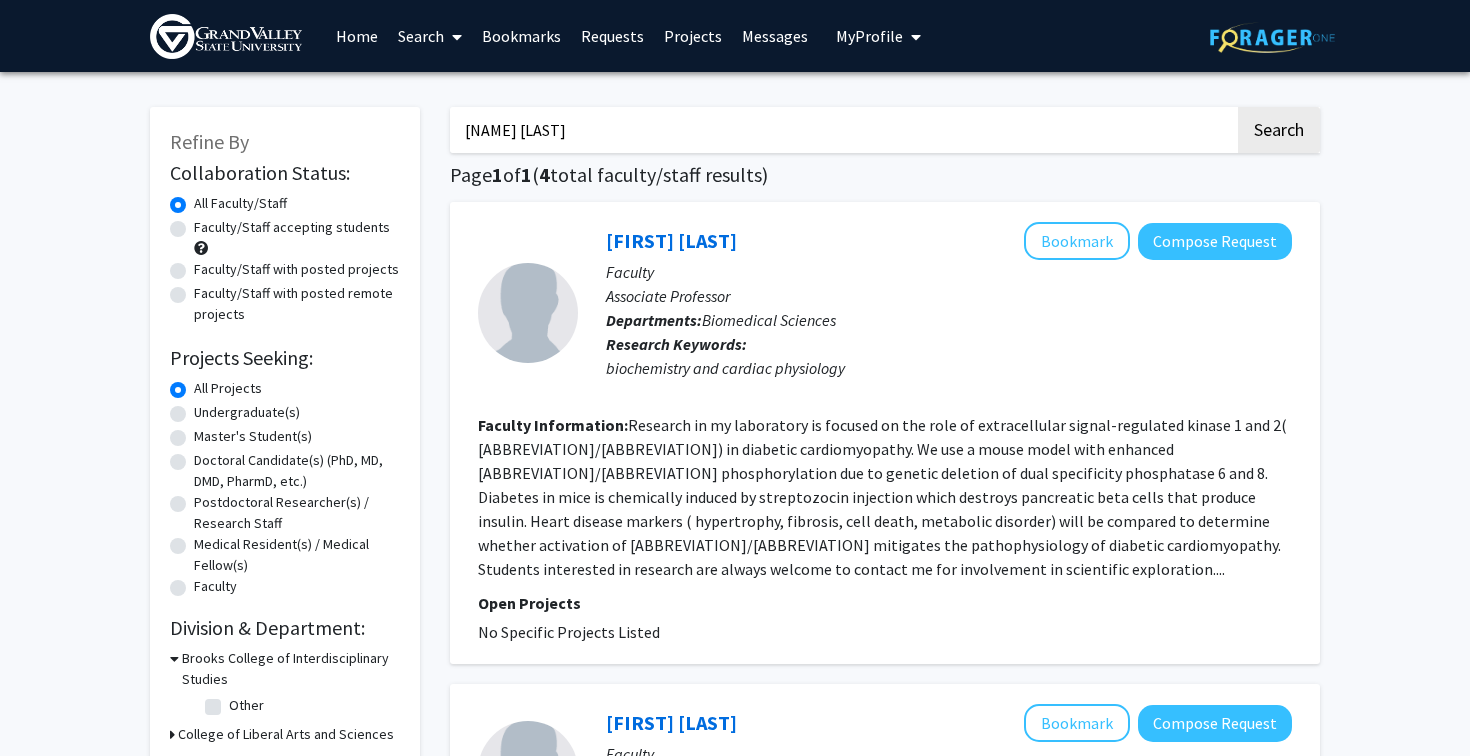 click on "Ruijie  Liu   Bookmark
Compose Request" 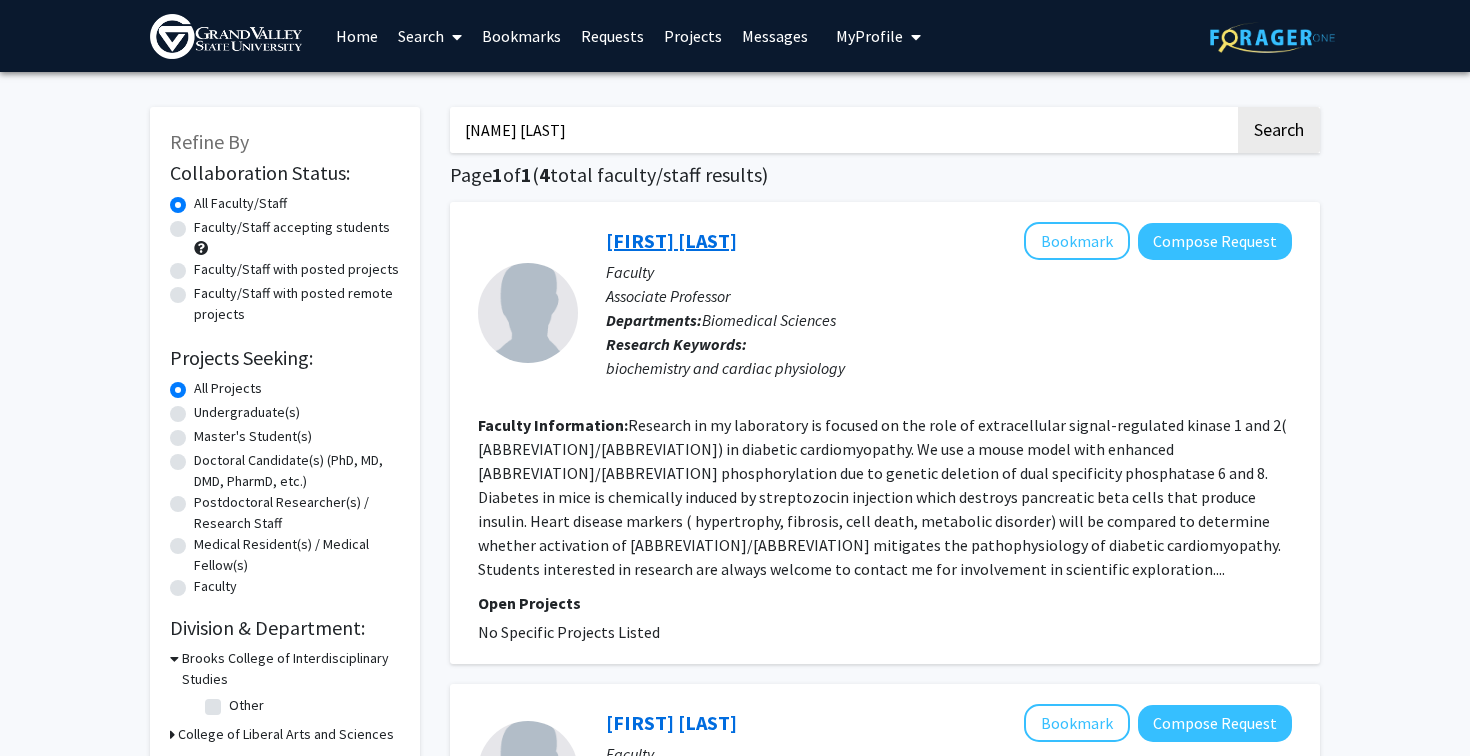 click on "Ruijie  Liu" 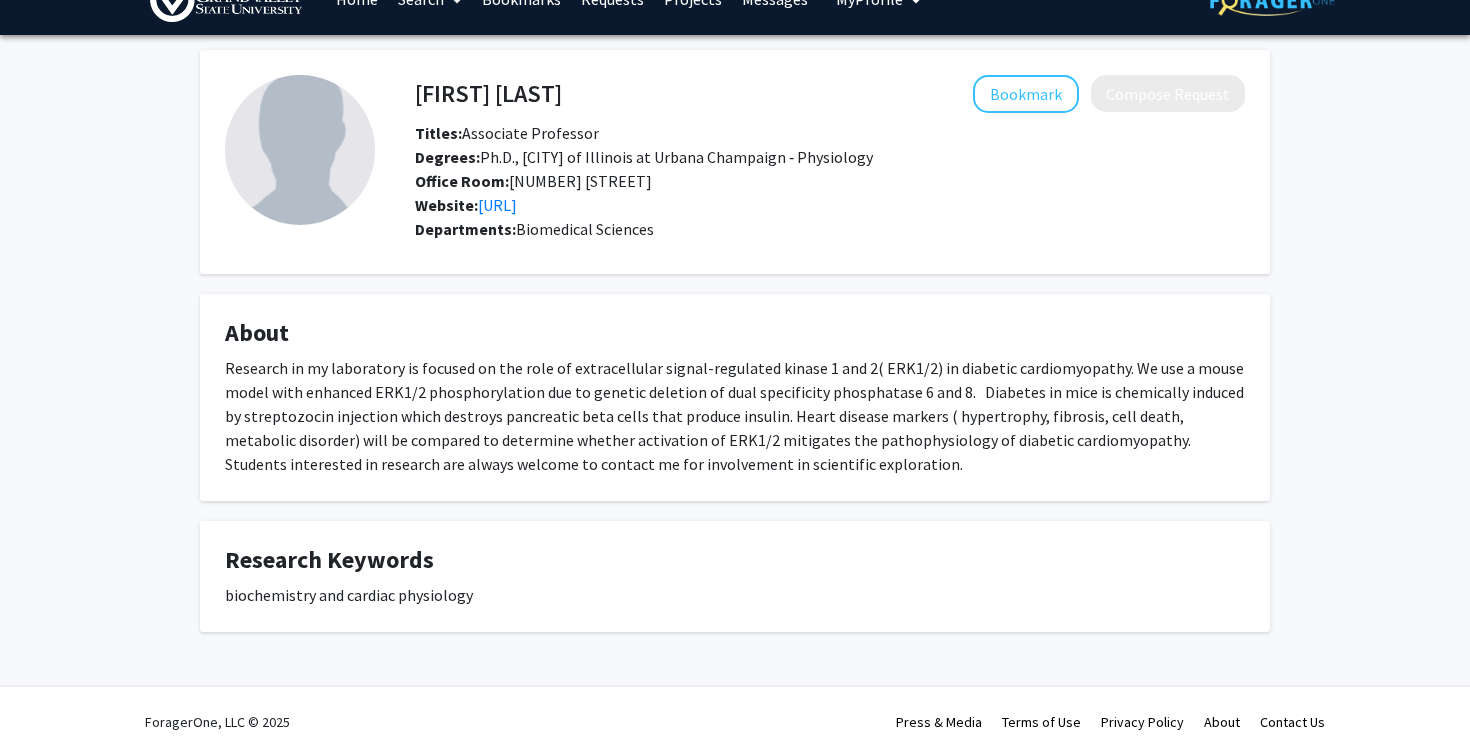 scroll, scrollTop: 30, scrollLeft: 0, axis: vertical 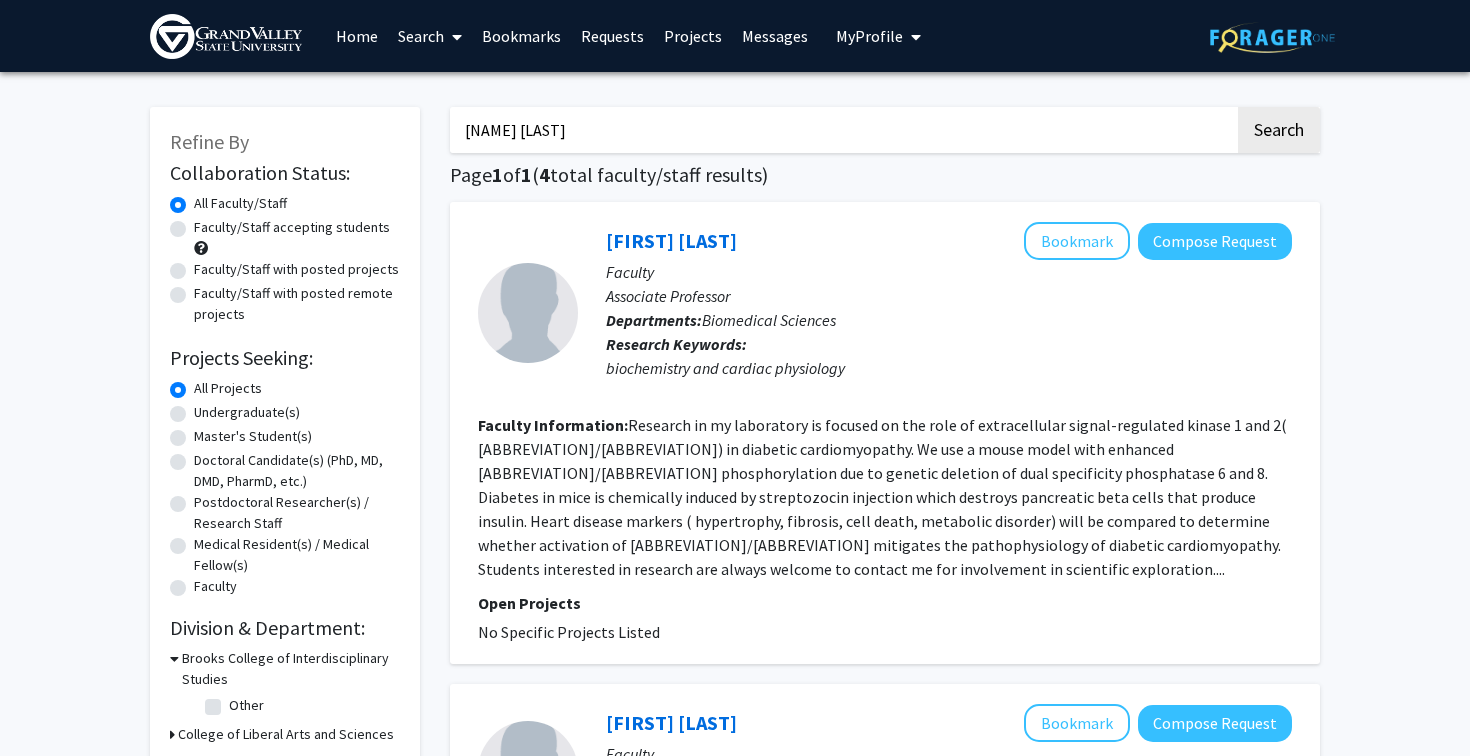 click on "Ruijie Liu" at bounding box center (842, 130) 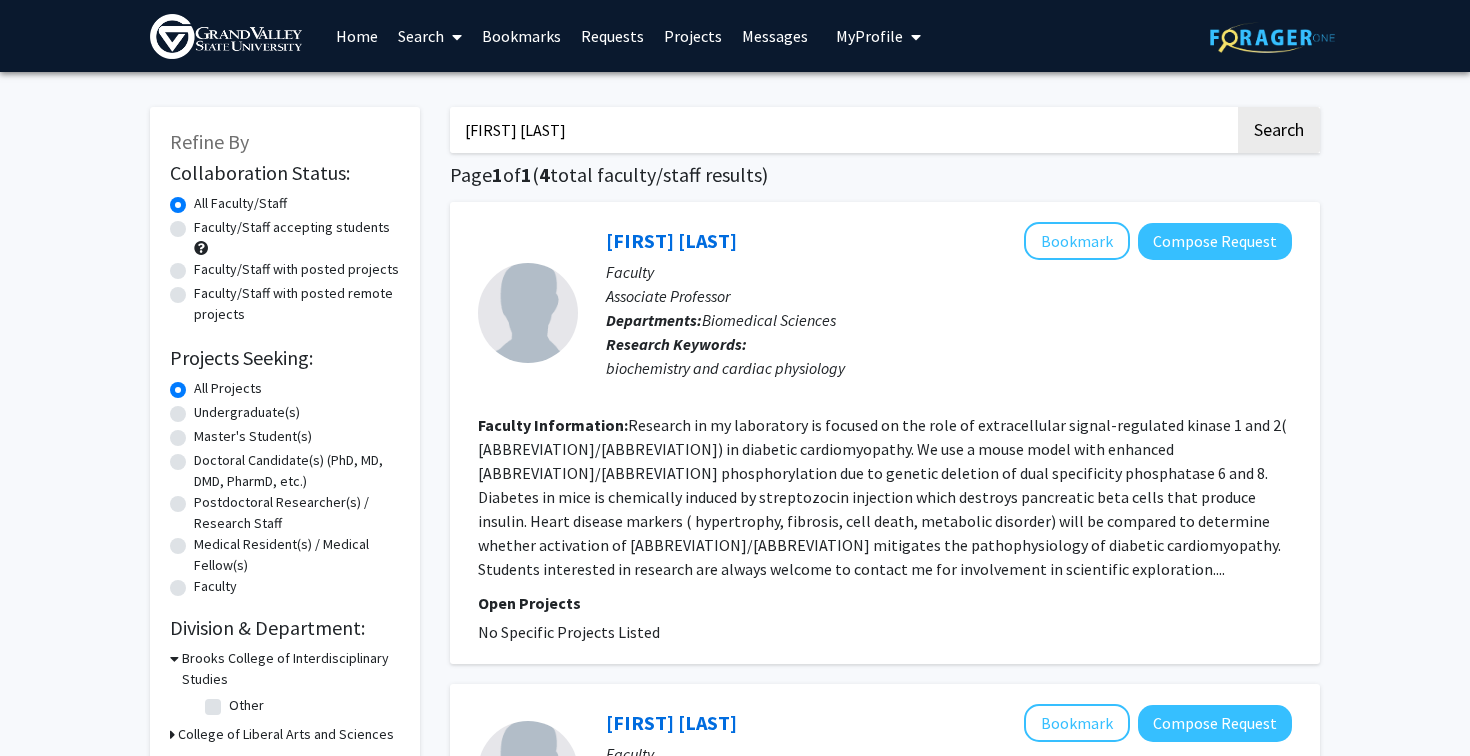 type on "Laura Stroik" 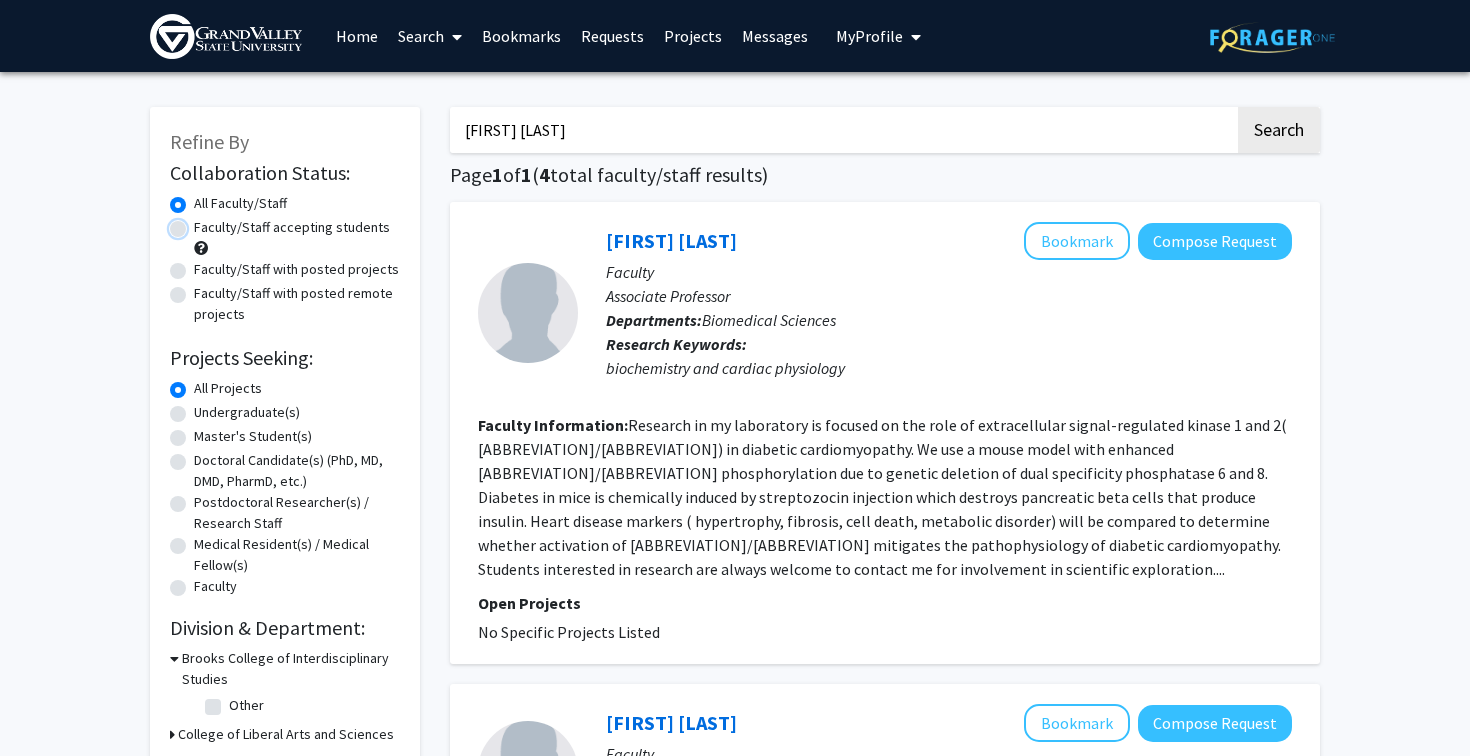 click on "Faculty/Staff accepting students" at bounding box center (200, 223) 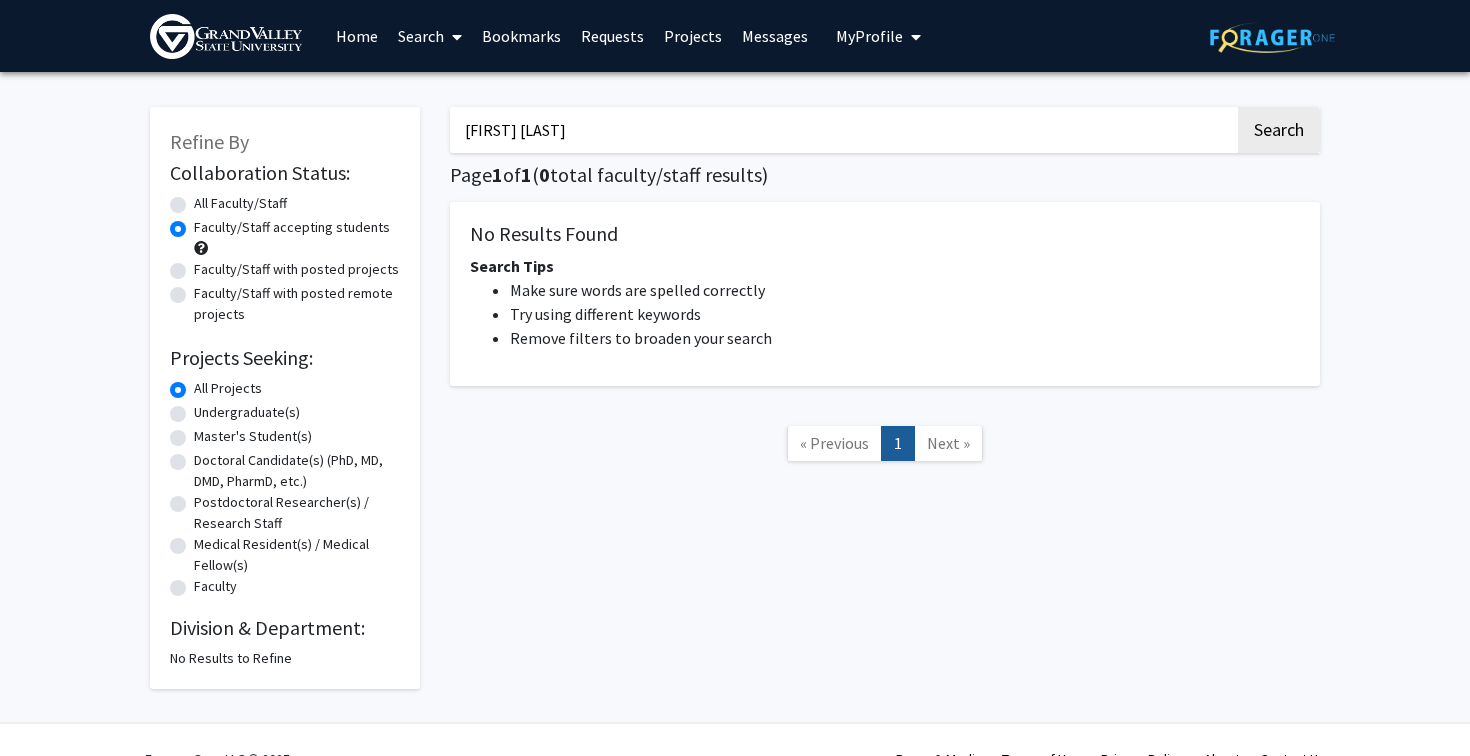 click on "Laura Stroik" at bounding box center (842, 130) 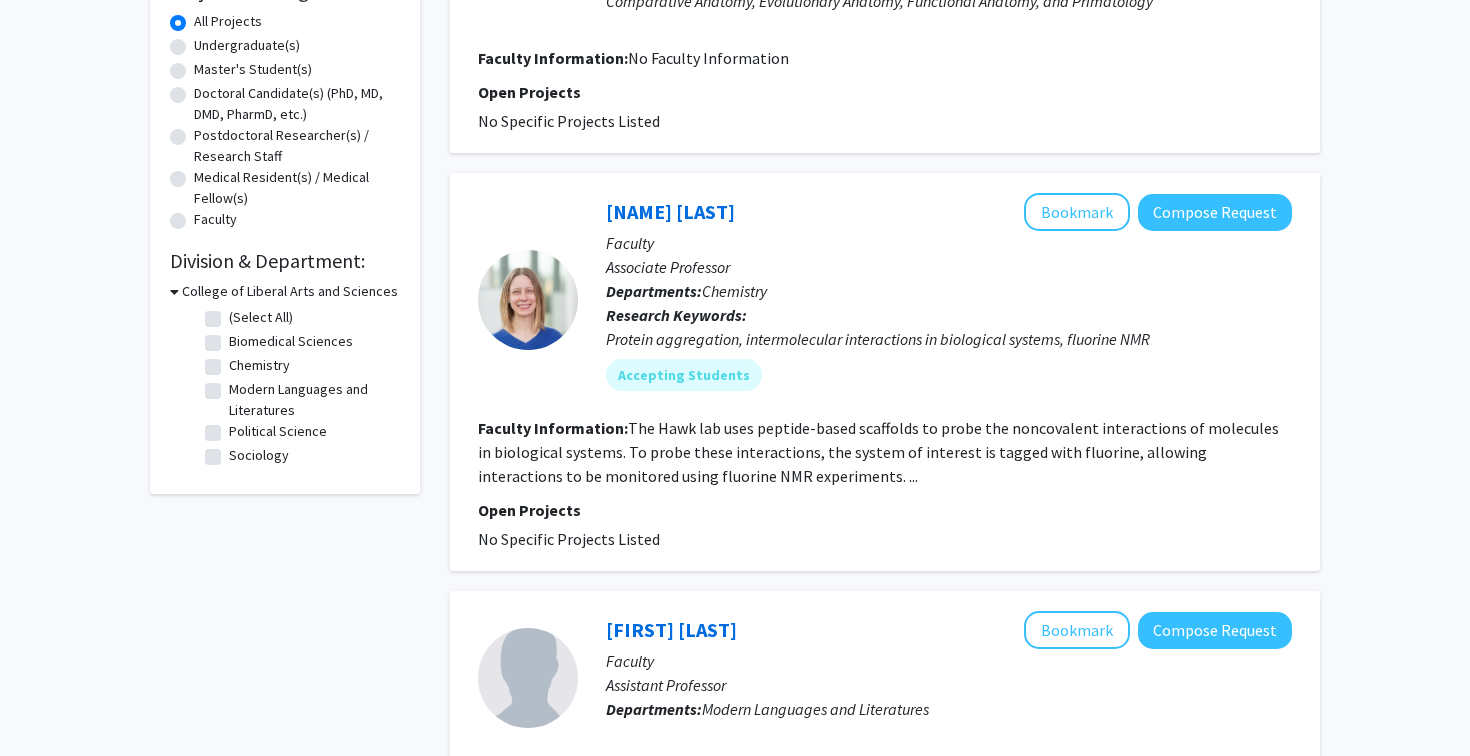 scroll, scrollTop: 373, scrollLeft: 0, axis: vertical 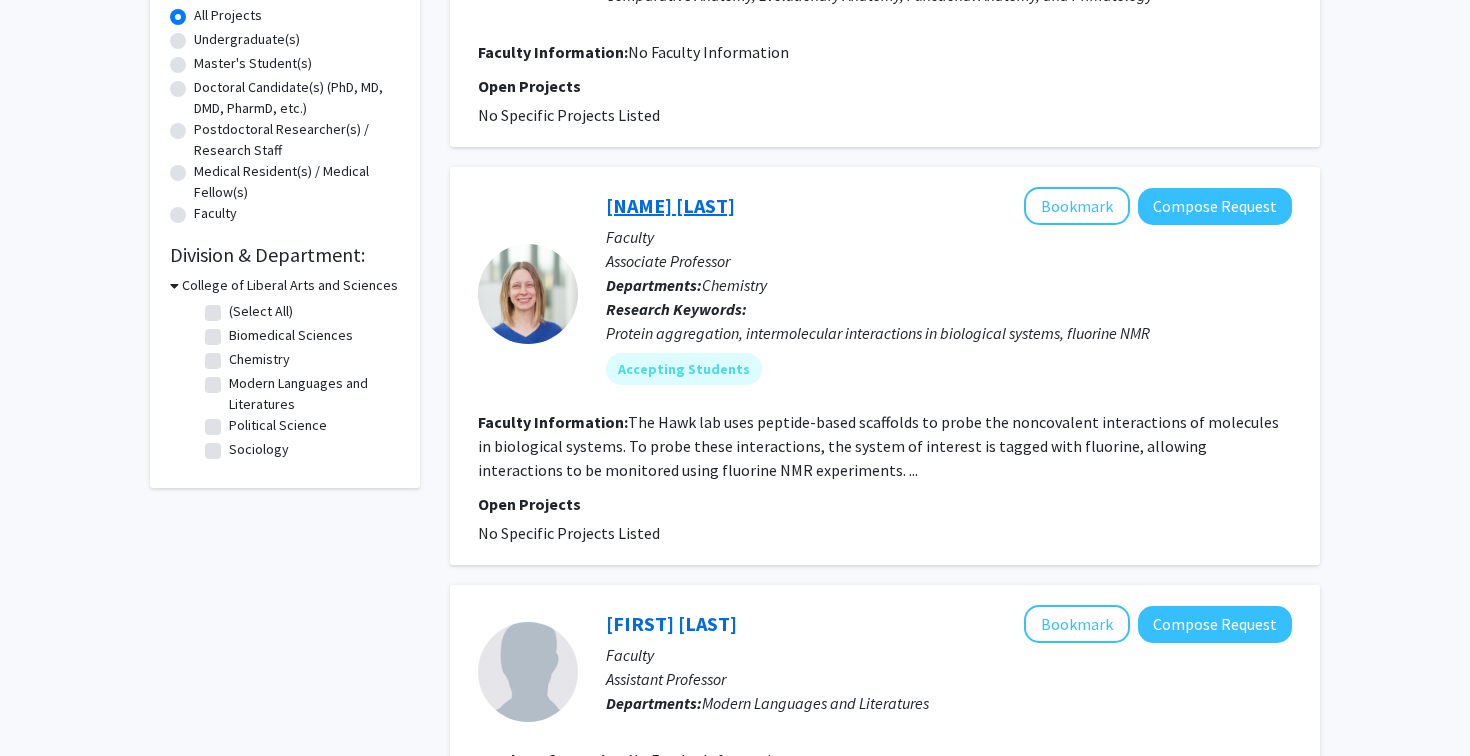 click on "[FIRST] [LAST]" 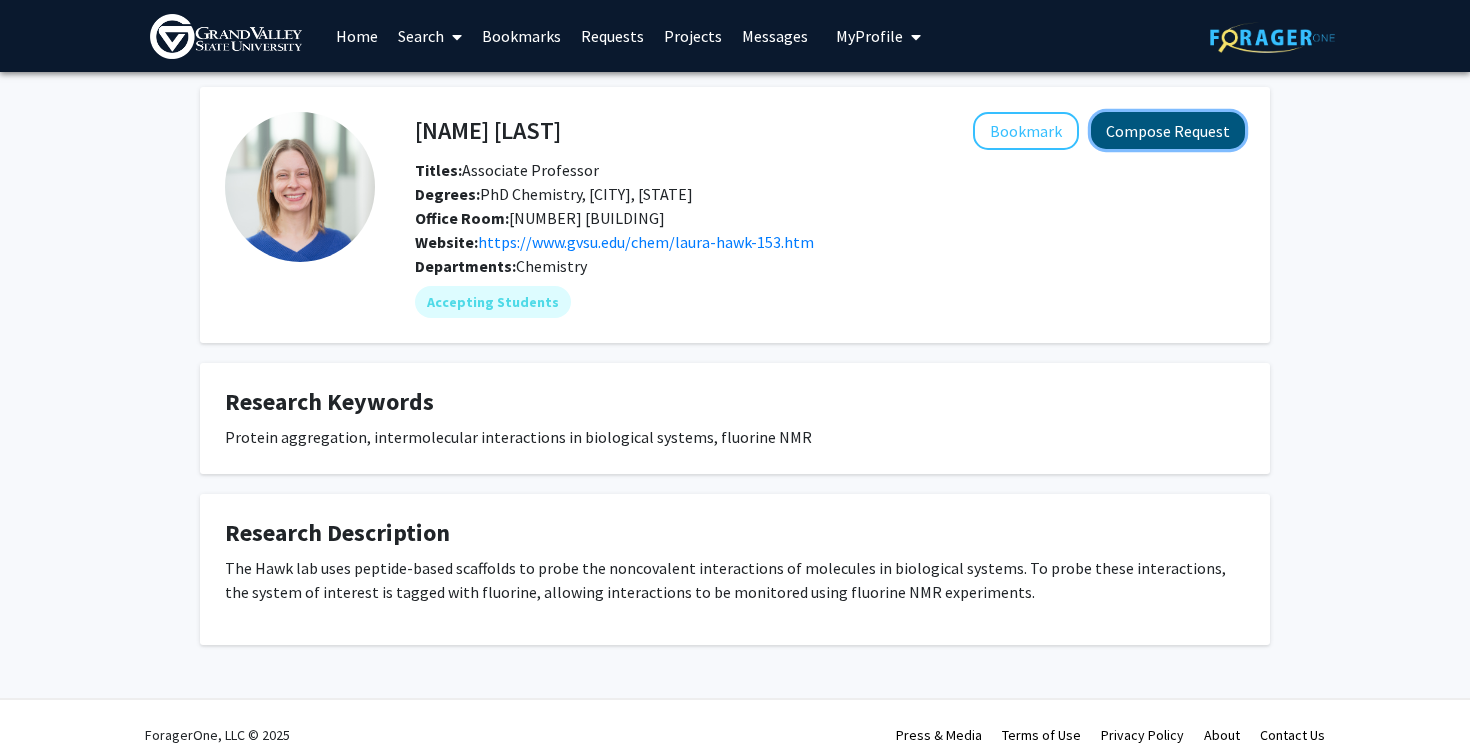 click on "Compose Request" 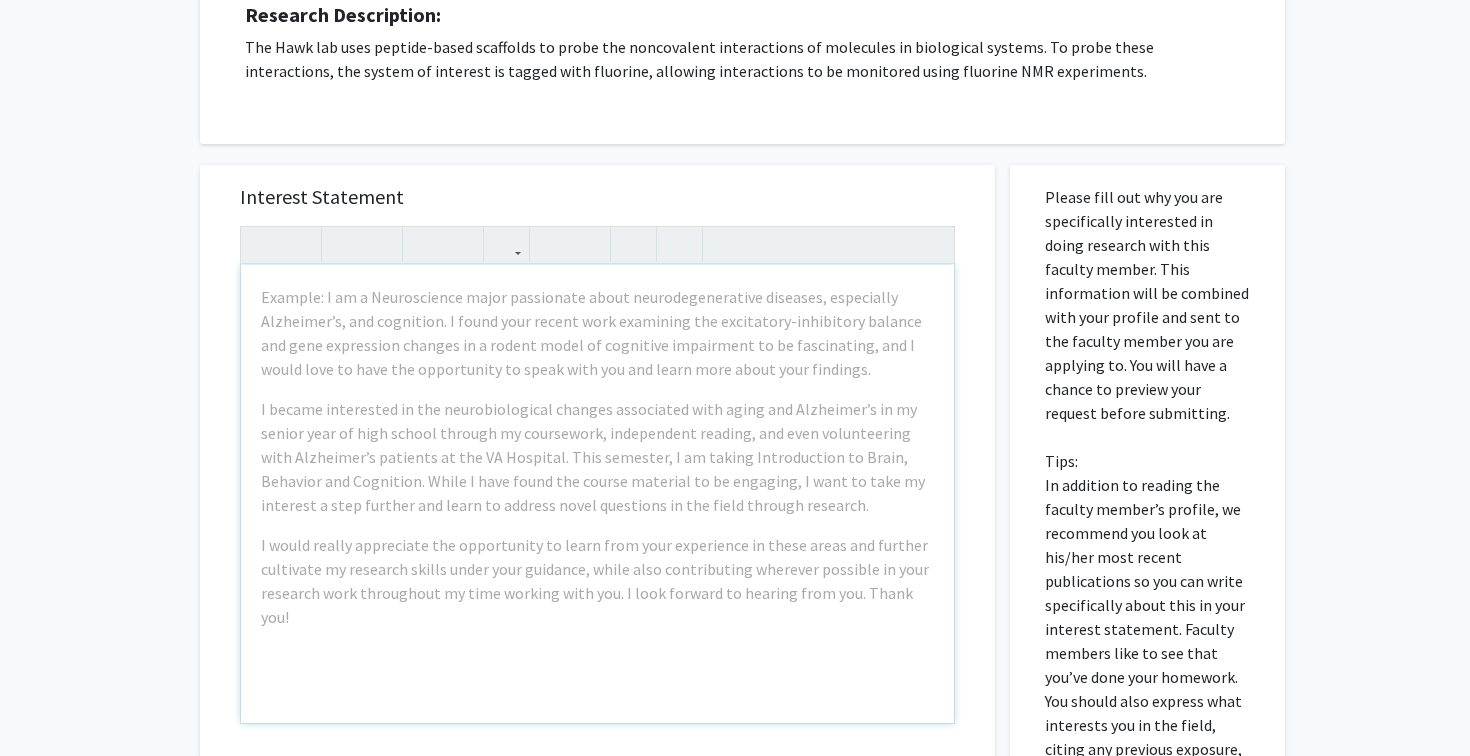 scroll, scrollTop: 0, scrollLeft: 0, axis: both 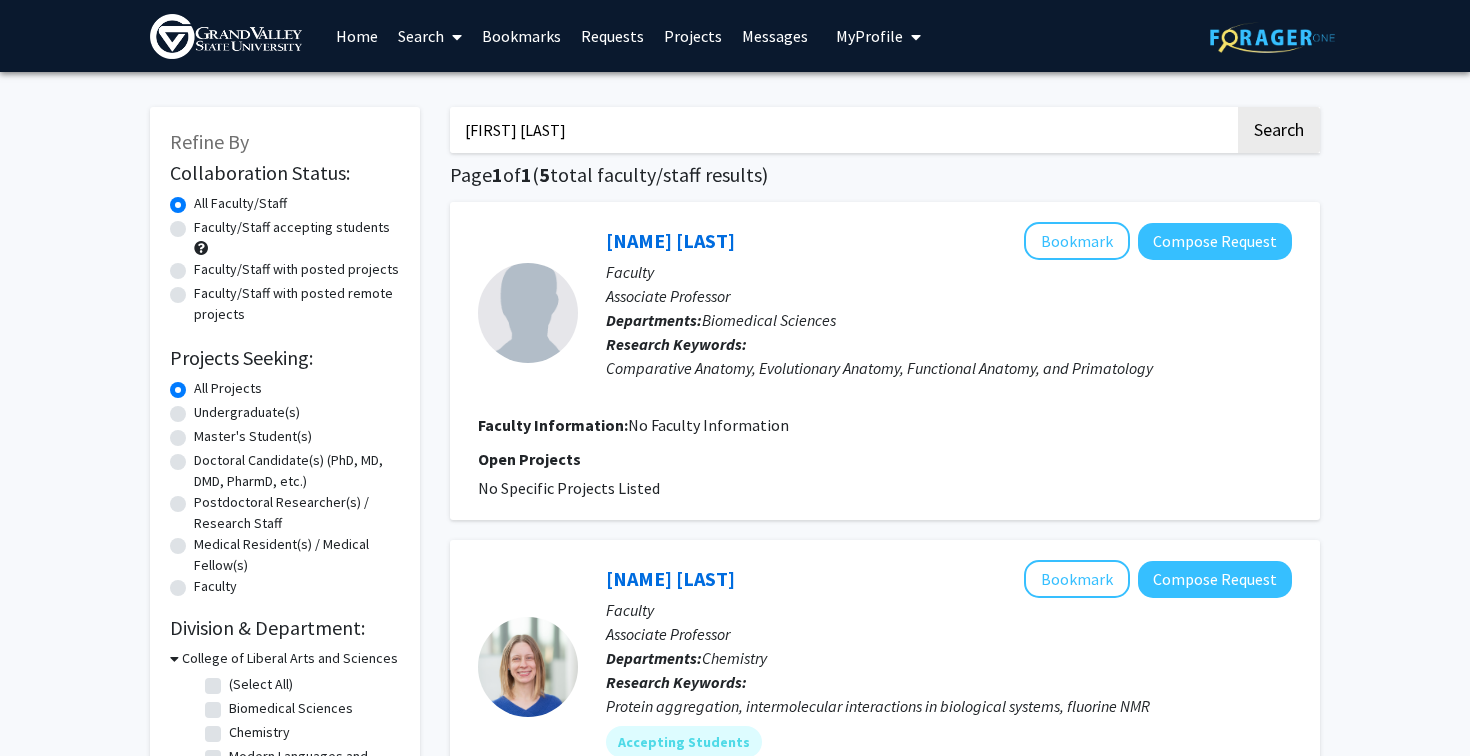 click on "Laura Stroik" at bounding box center [842, 130] 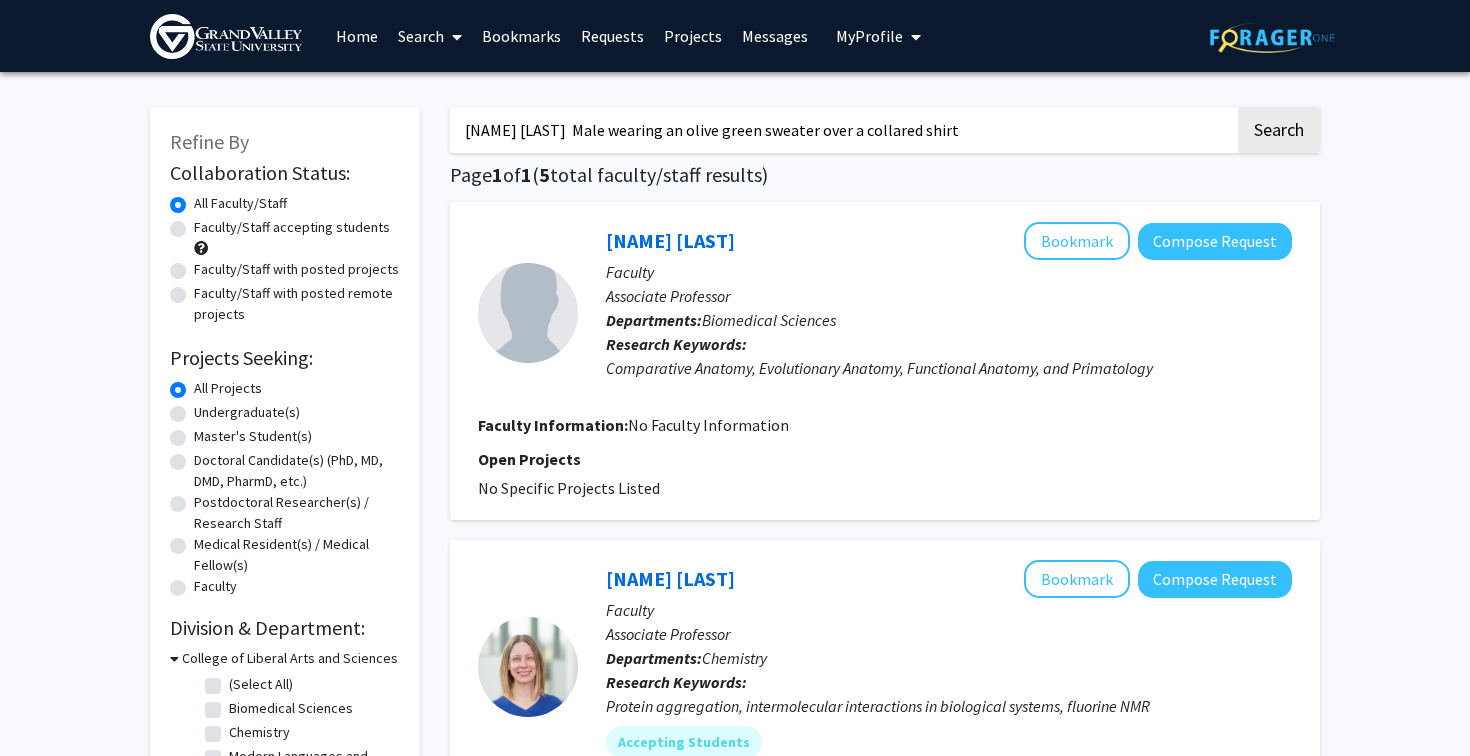 click on "Search" 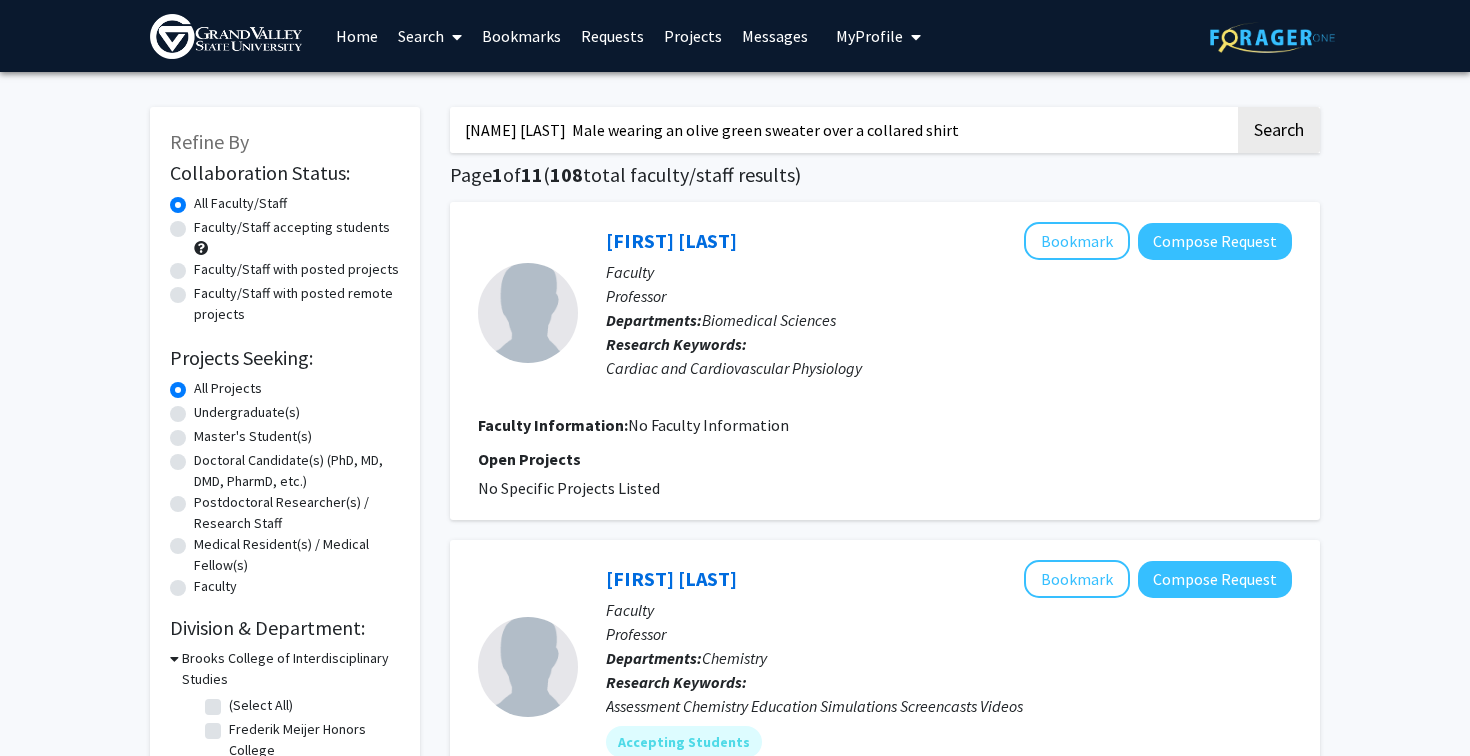 drag, startPoint x: 574, startPoint y: 126, endPoint x: 972, endPoint y: 141, distance: 398.28256 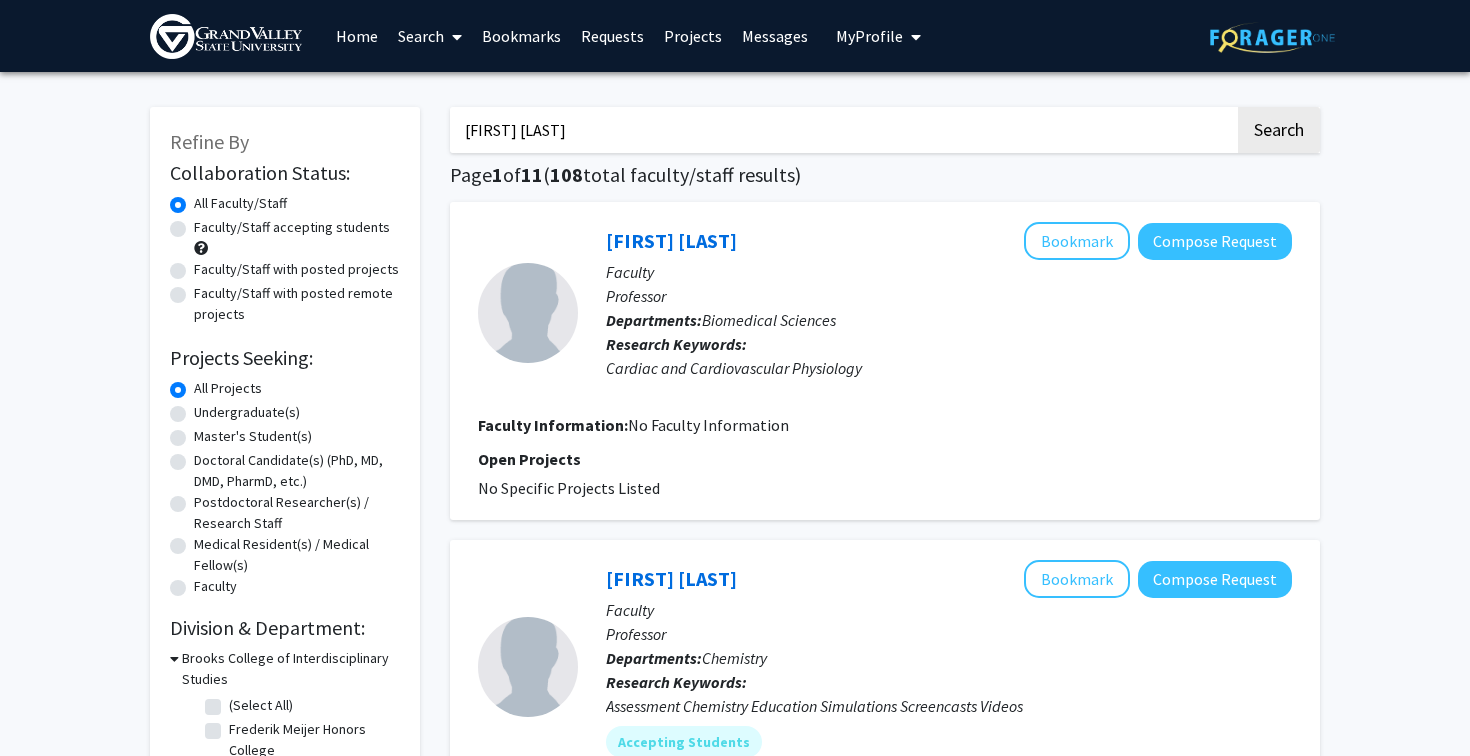 type on "Frank Sylvester" 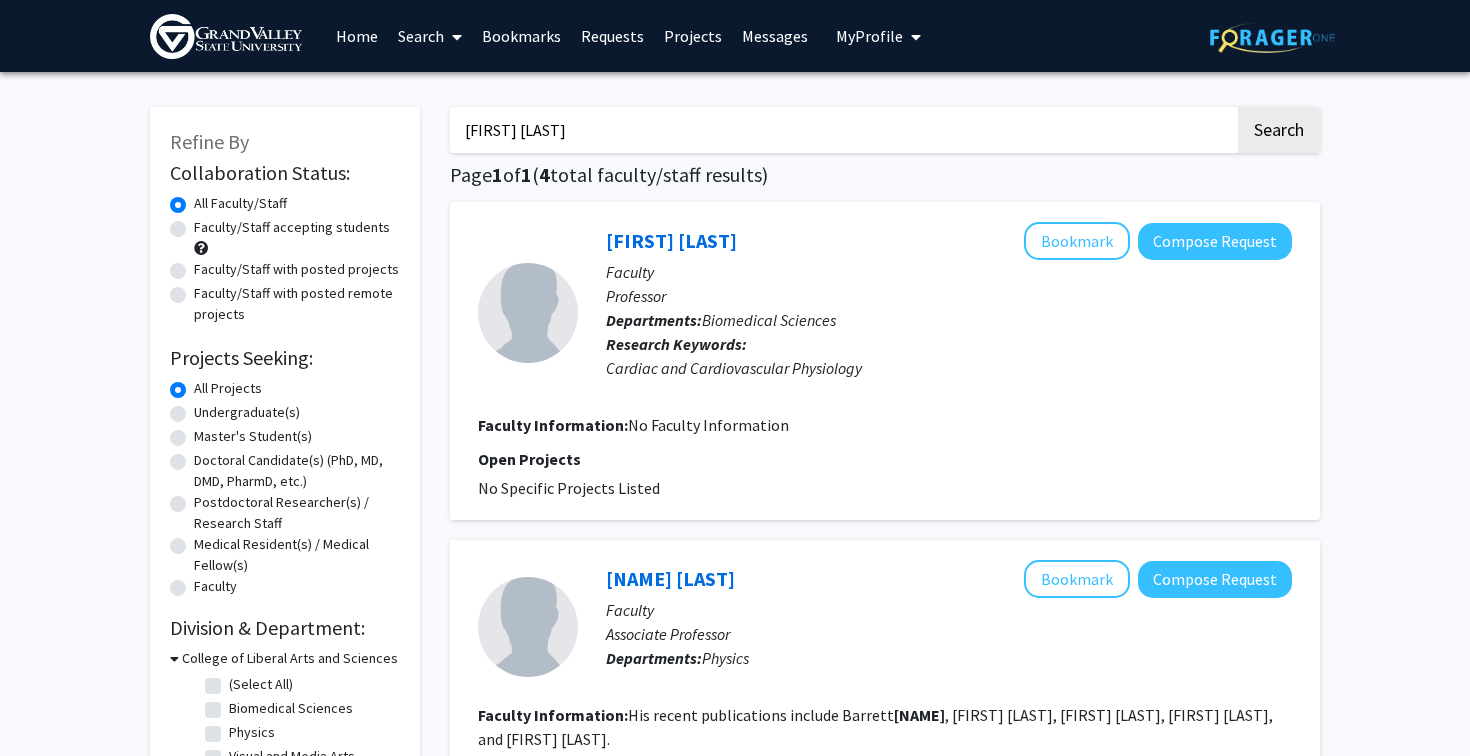 click on "Faculty/Staff accepting students" 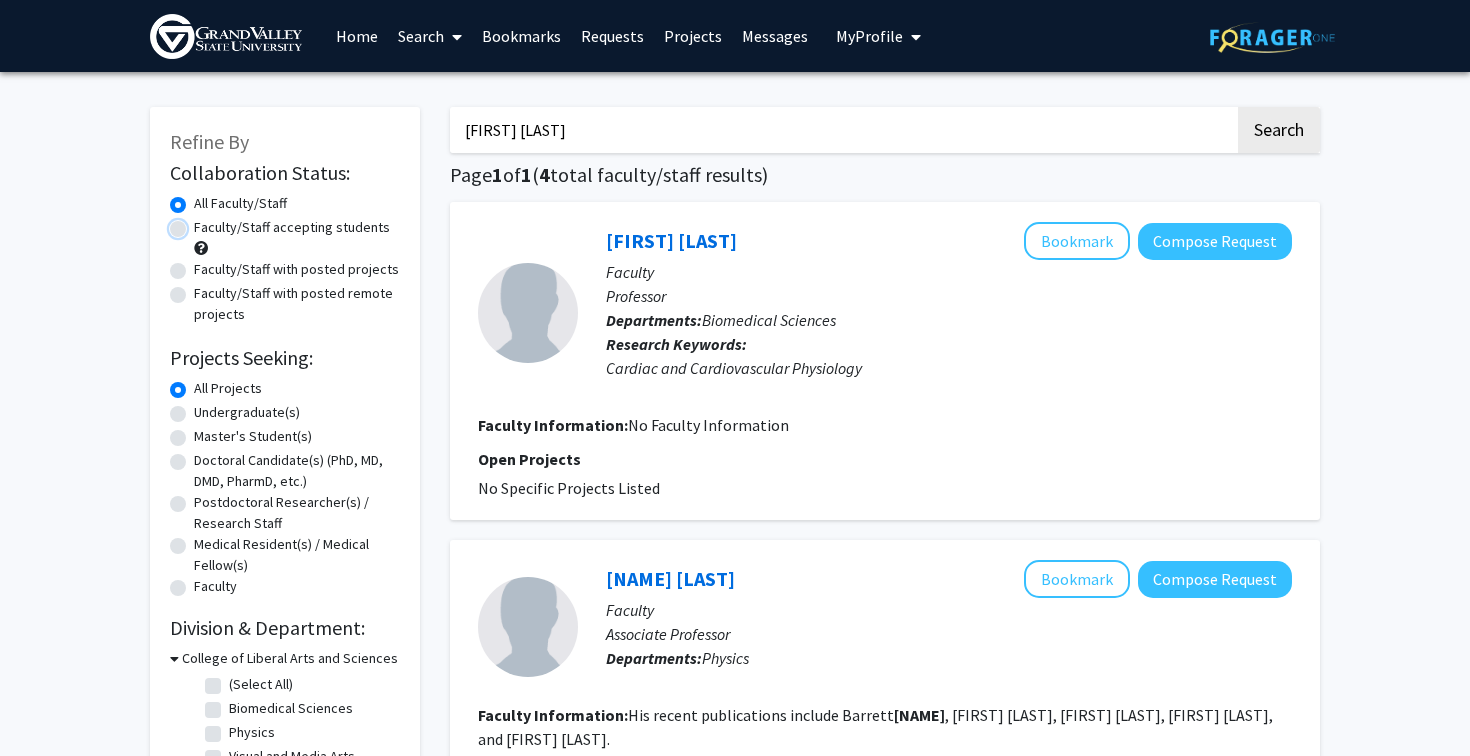 click on "Faculty/Staff accepting students" at bounding box center (200, 223) 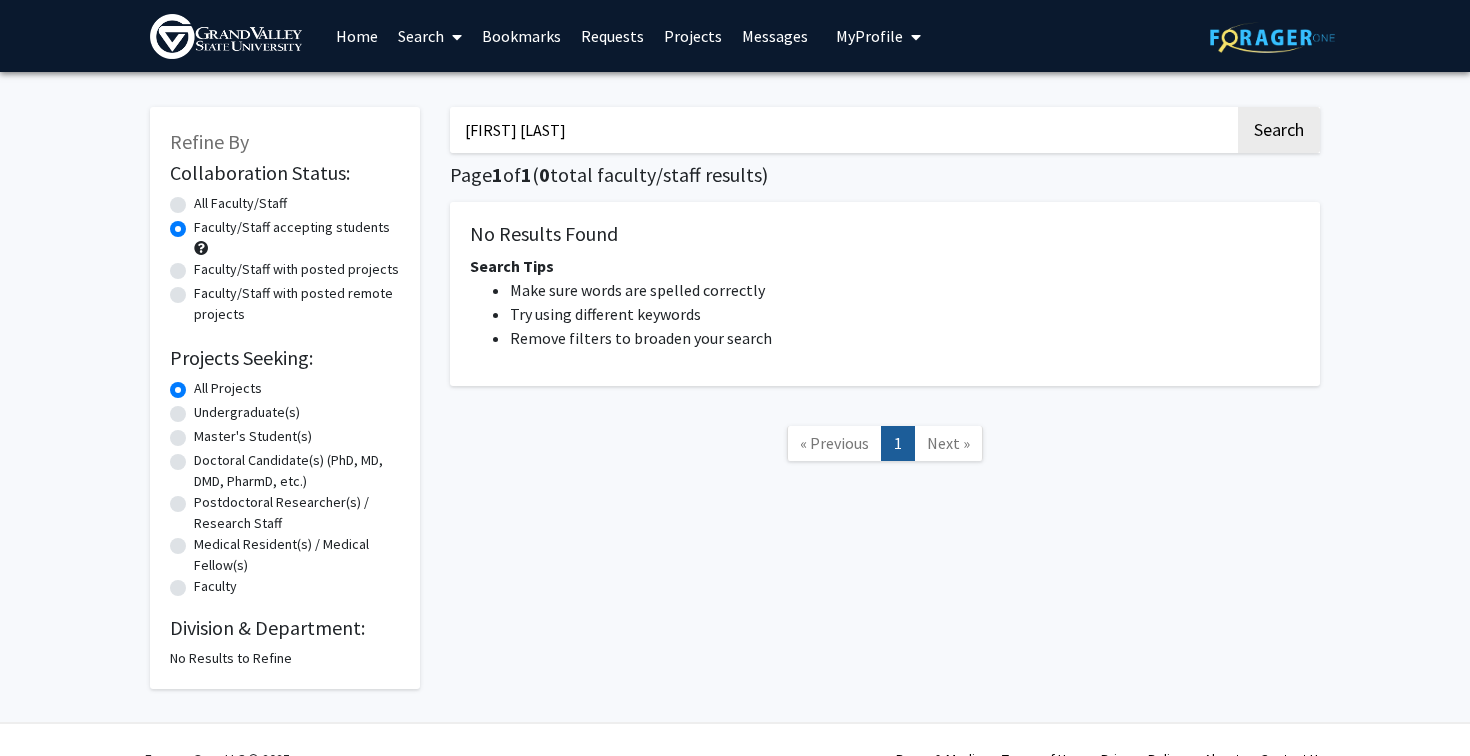 drag, startPoint x: 592, startPoint y: 128, endPoint x: 374, endPoint y: 128, distance: 218 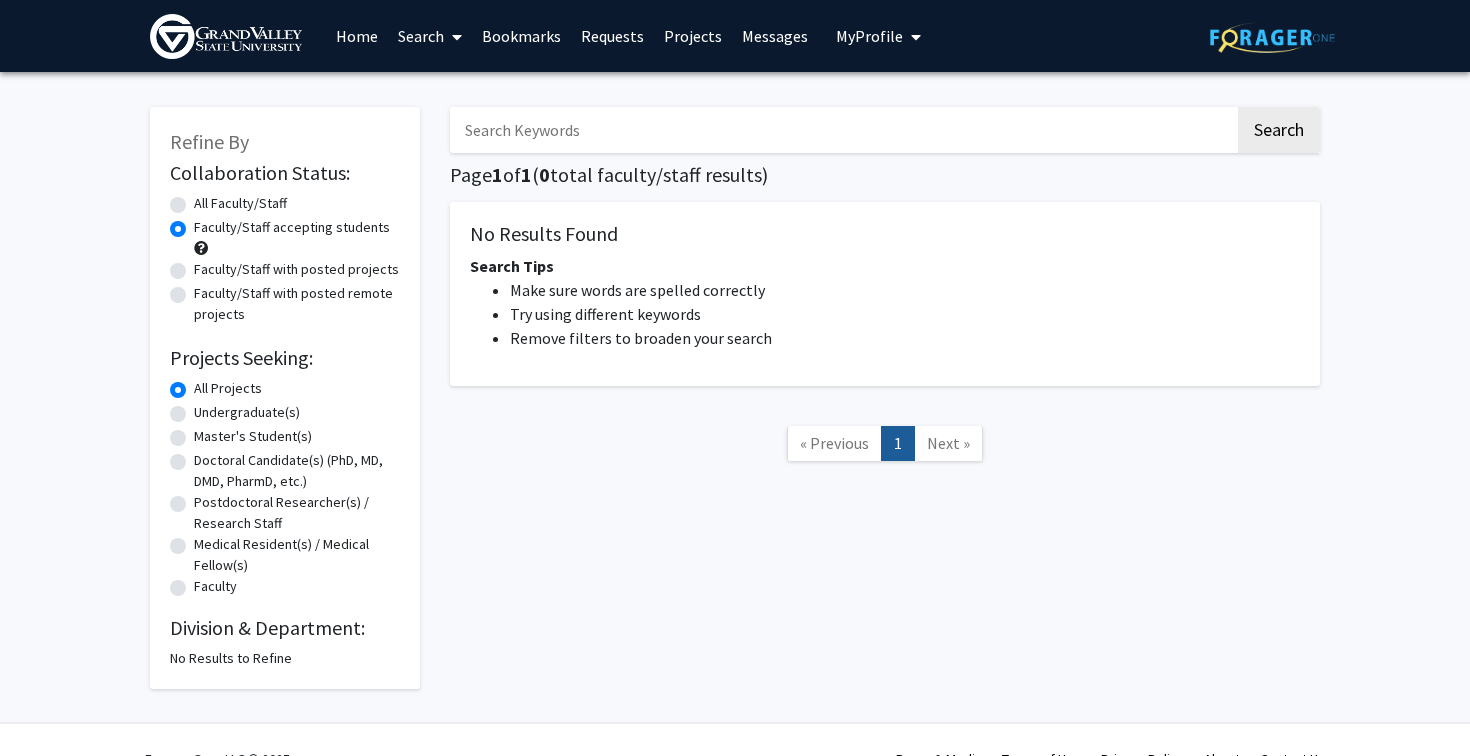 paste on "David Leonard" 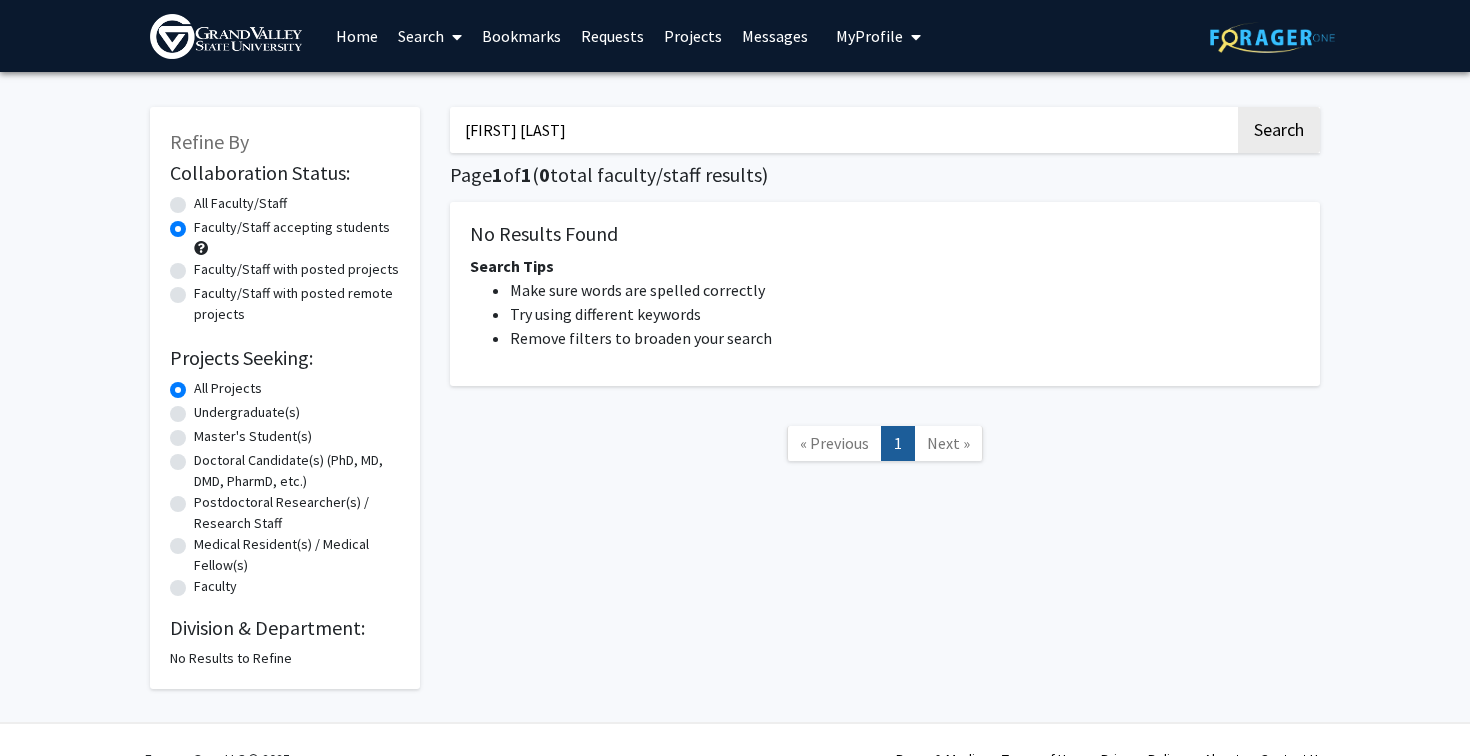type on "David Leonard" 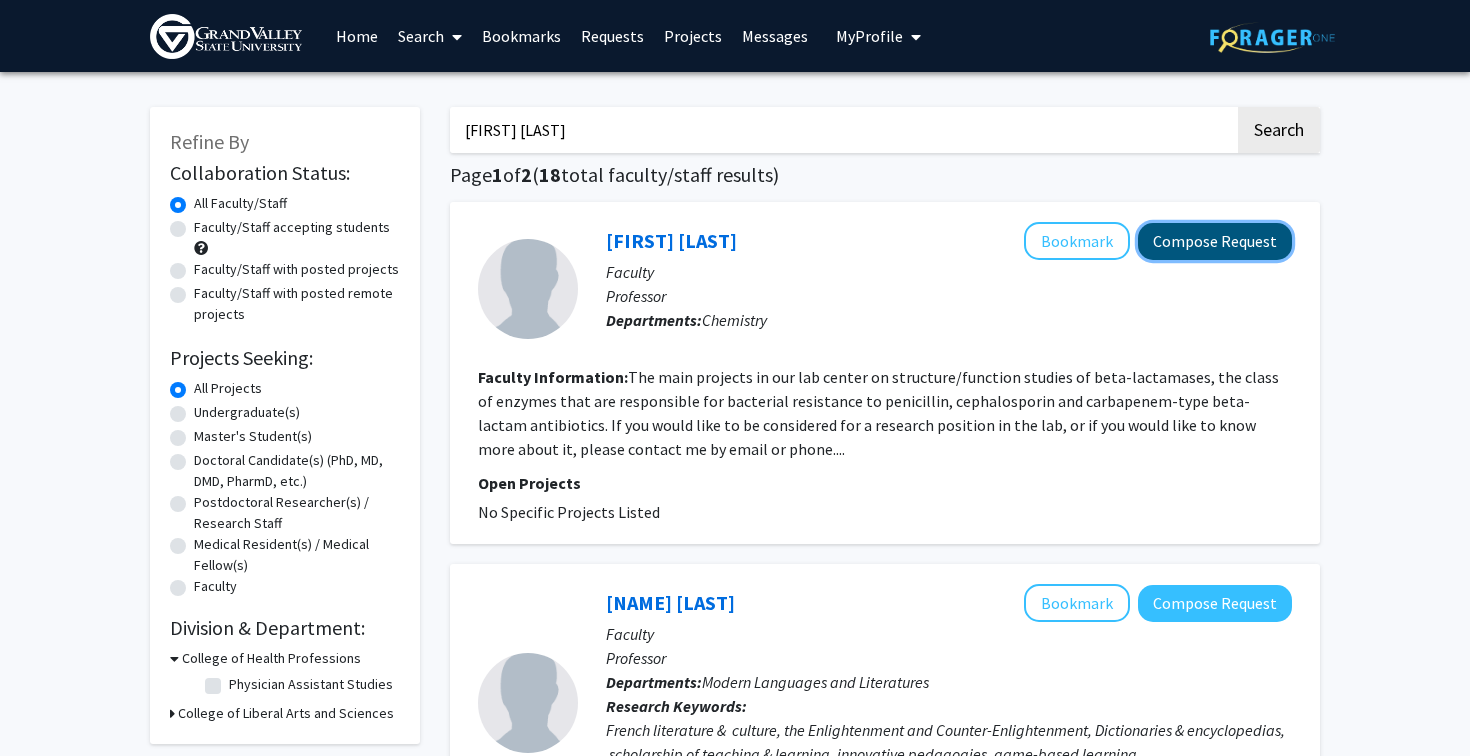 click on "Compose Request" 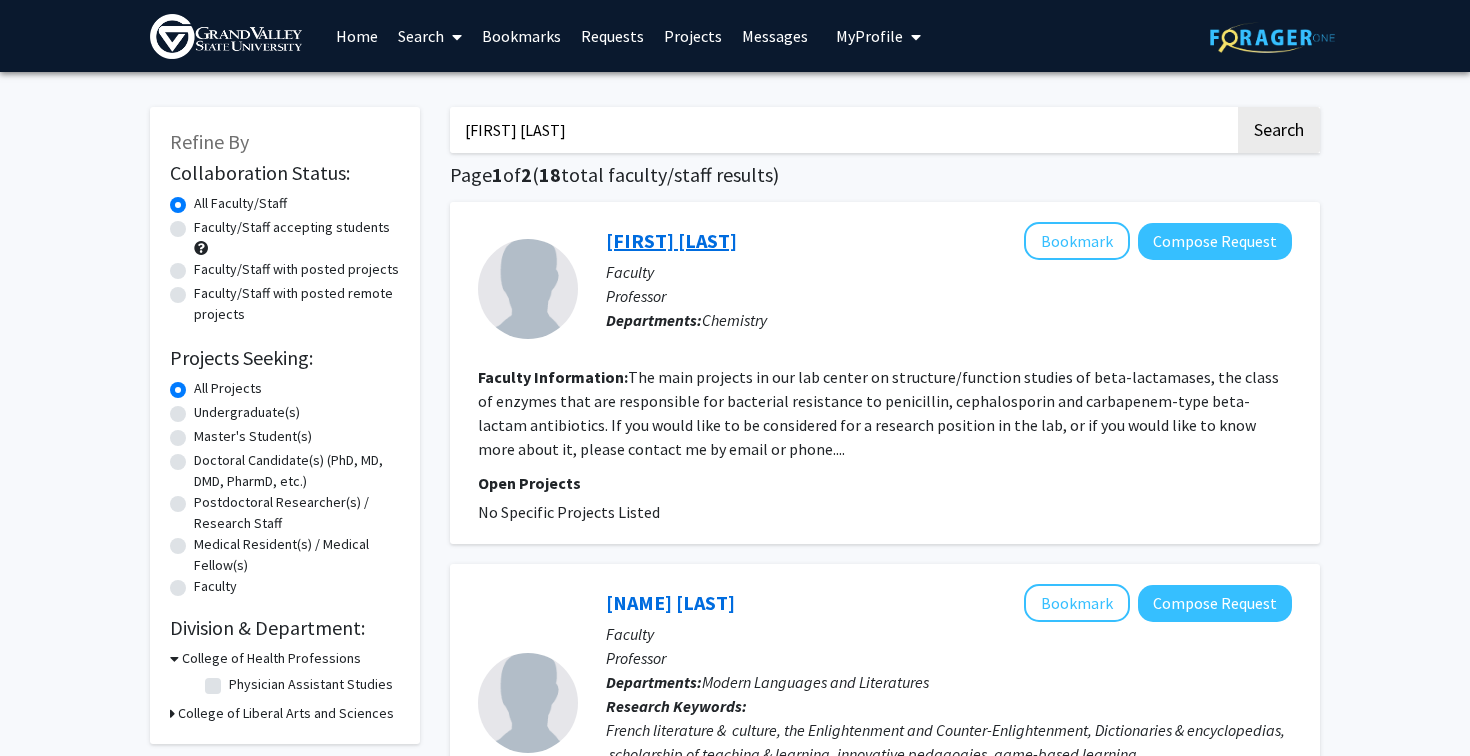 click on "Dave  Leonard" 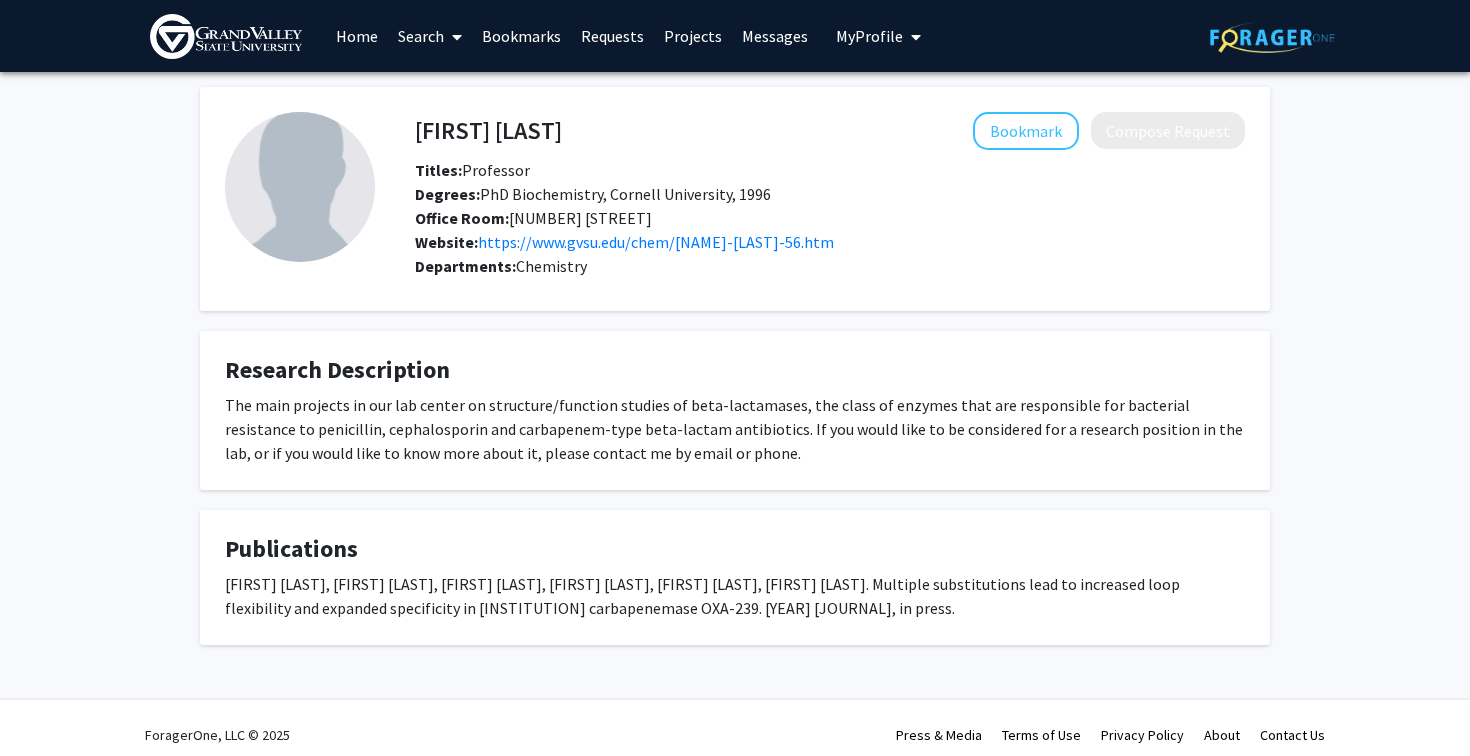 scroll, scrollTop: 13, scrollLeft: 0, axis: vertical 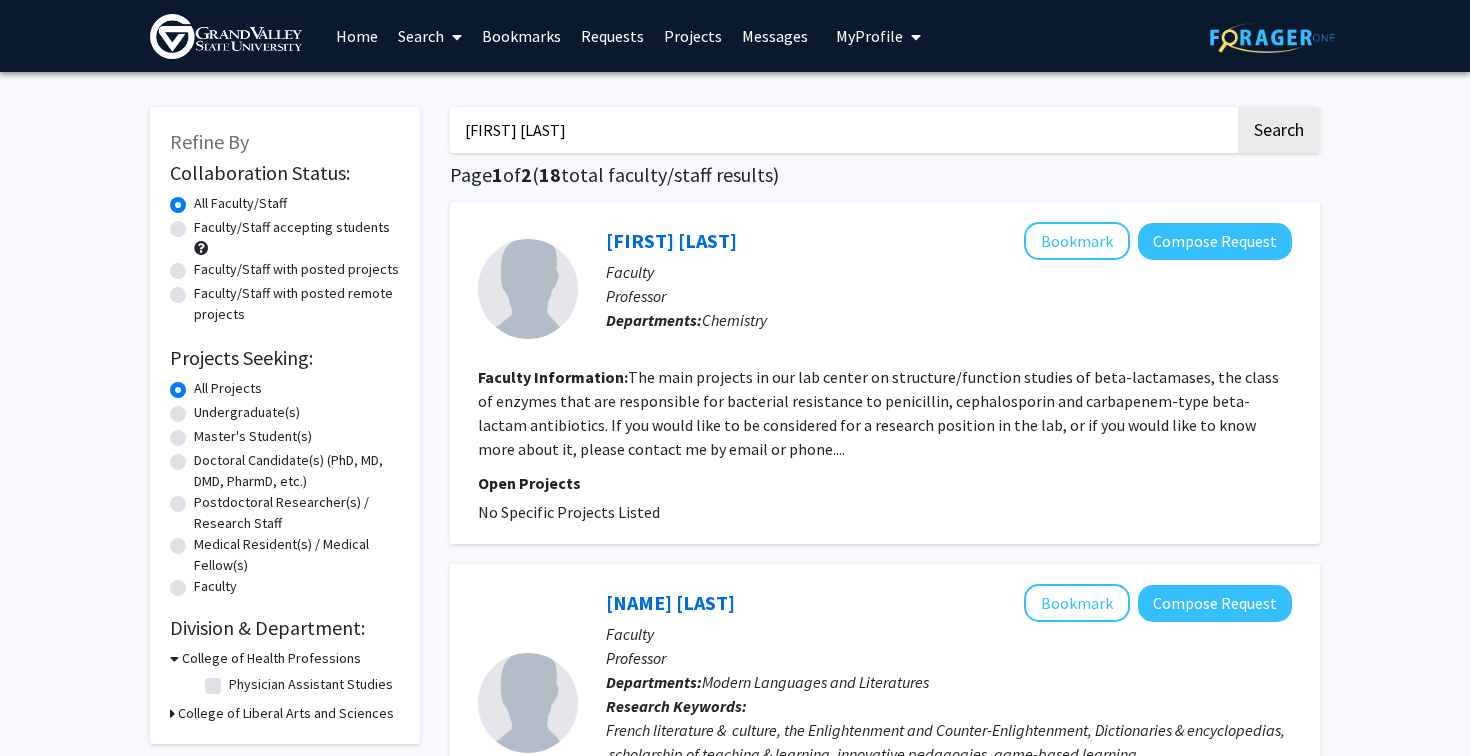 click on "David Leonard" at bounding box center (842, 130) 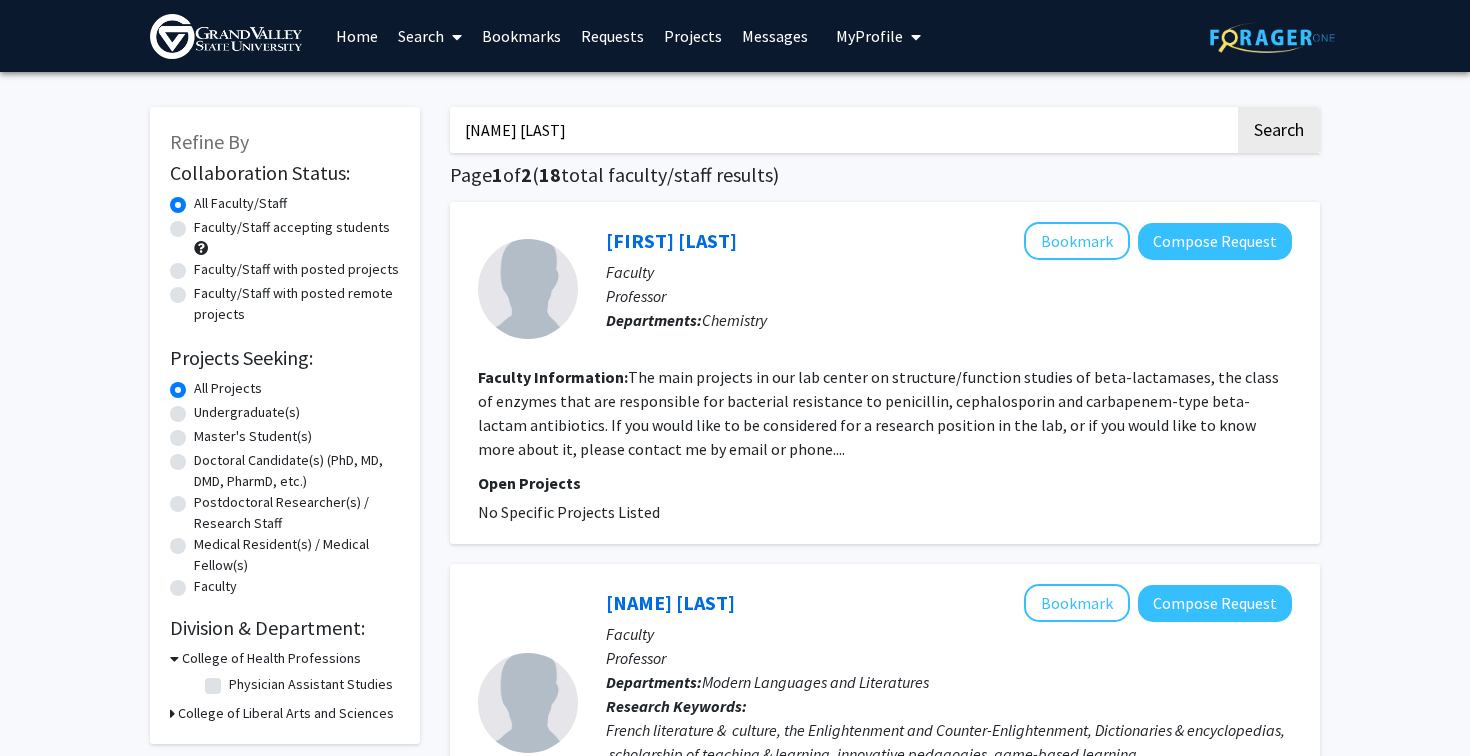 click on "Search" 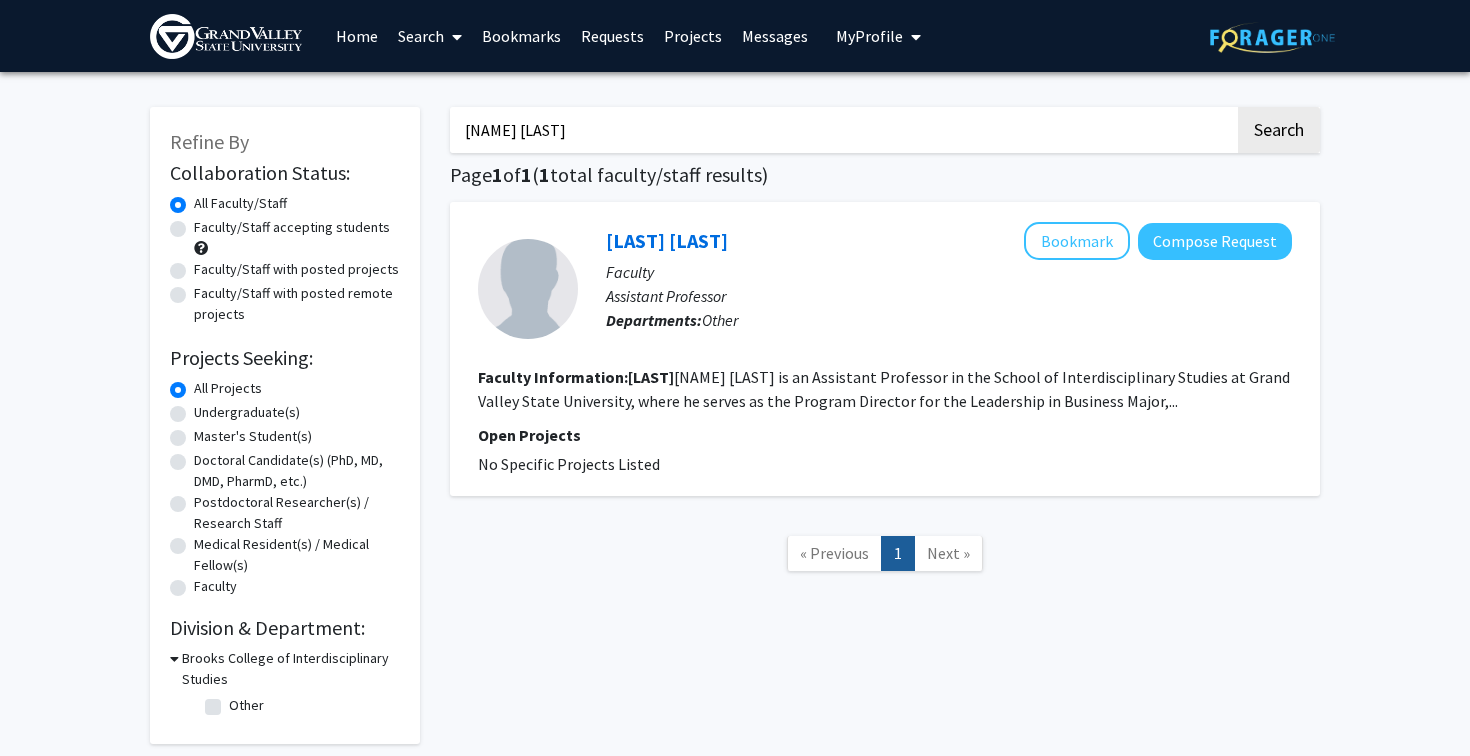 click on "Viviane Corrêa Santos" at bounding box center (842, 130) 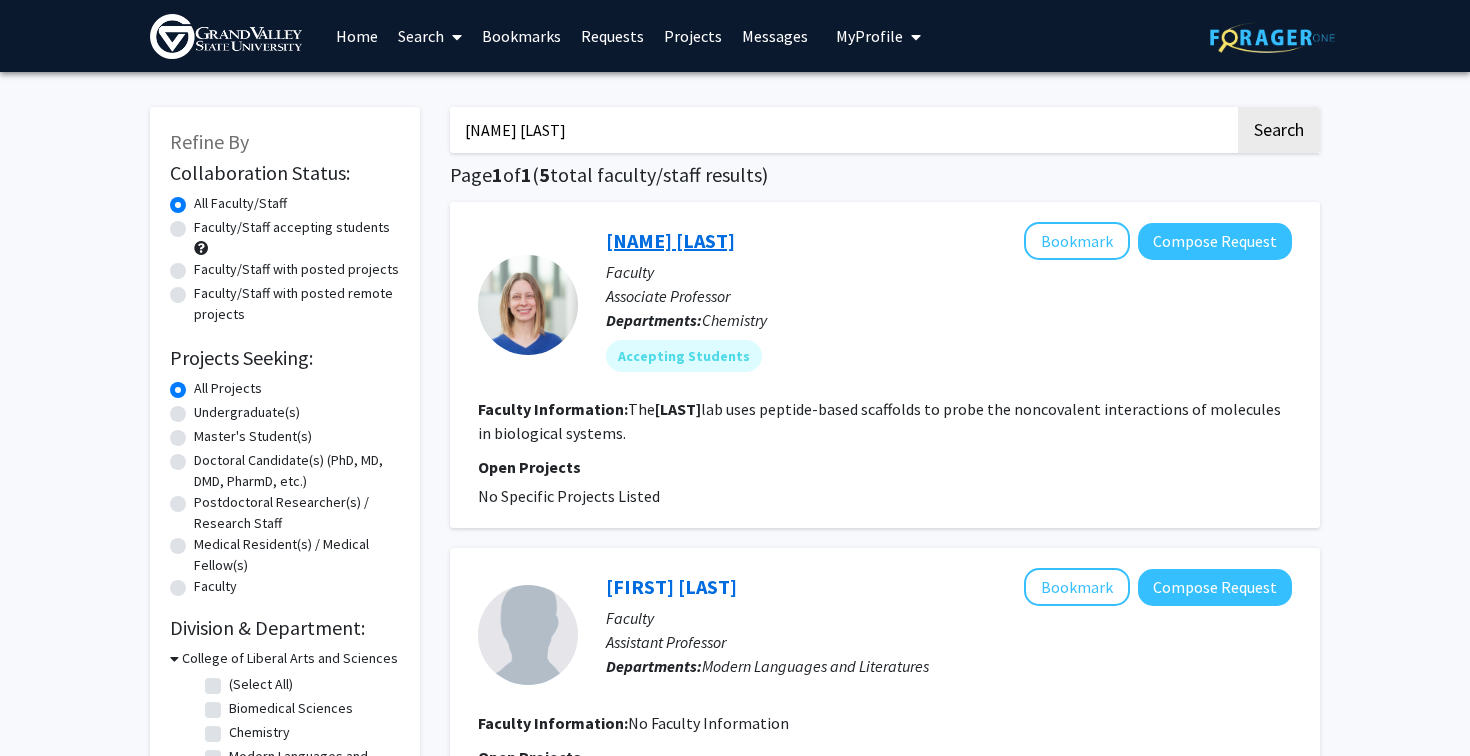 click on "[FIRST] [LAST]" 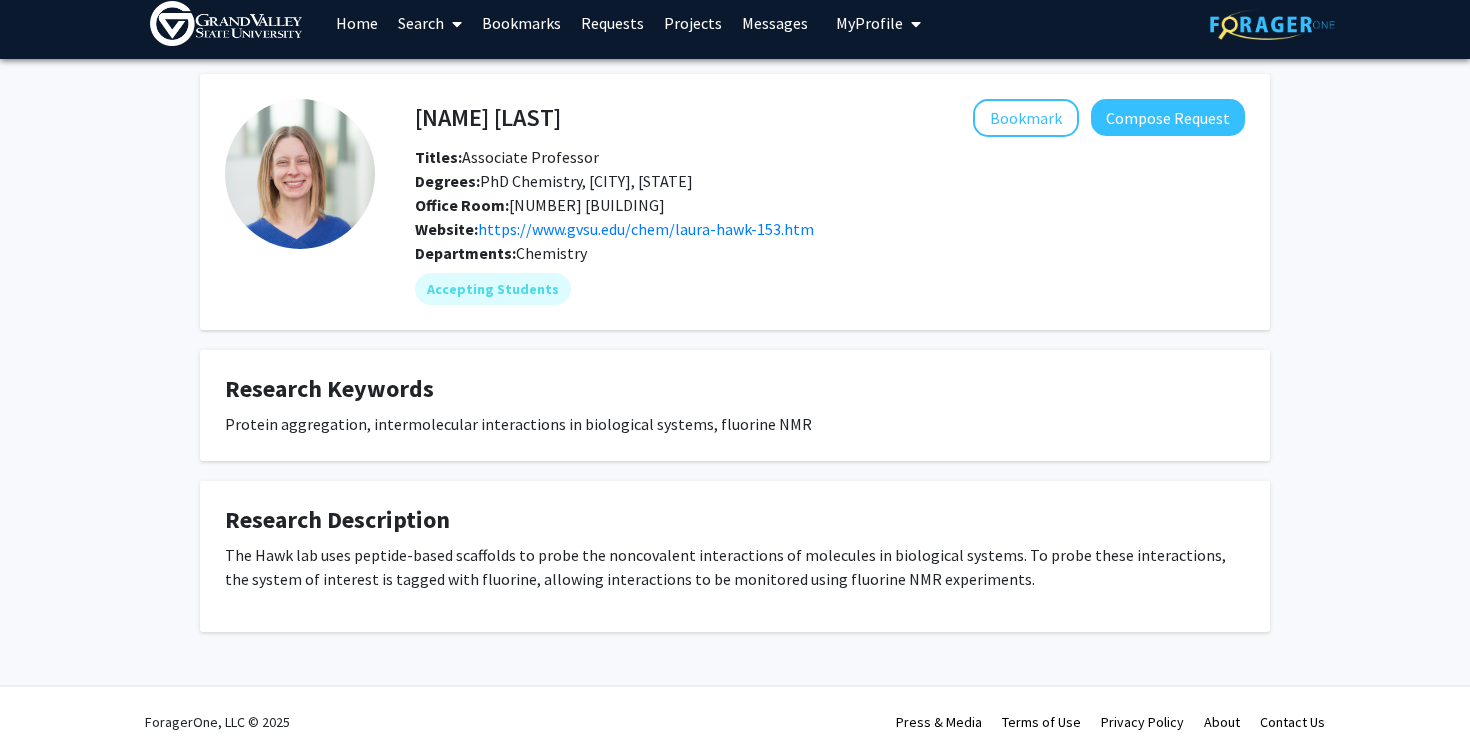 scroll, scrollTop: 0, scrollLeft: 0, axis: both 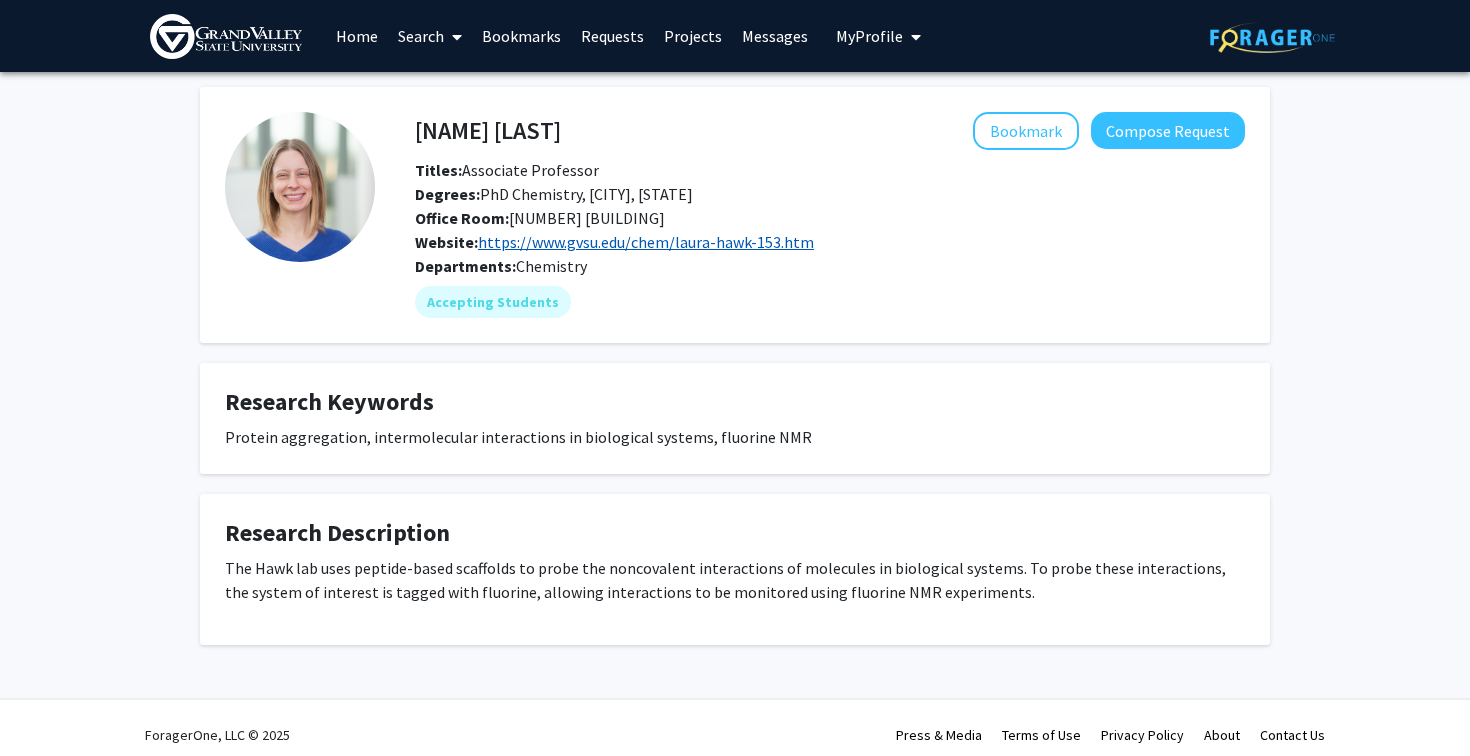 click on "https://www.gvsu.edu/chem/laura-hawk-153.htm" 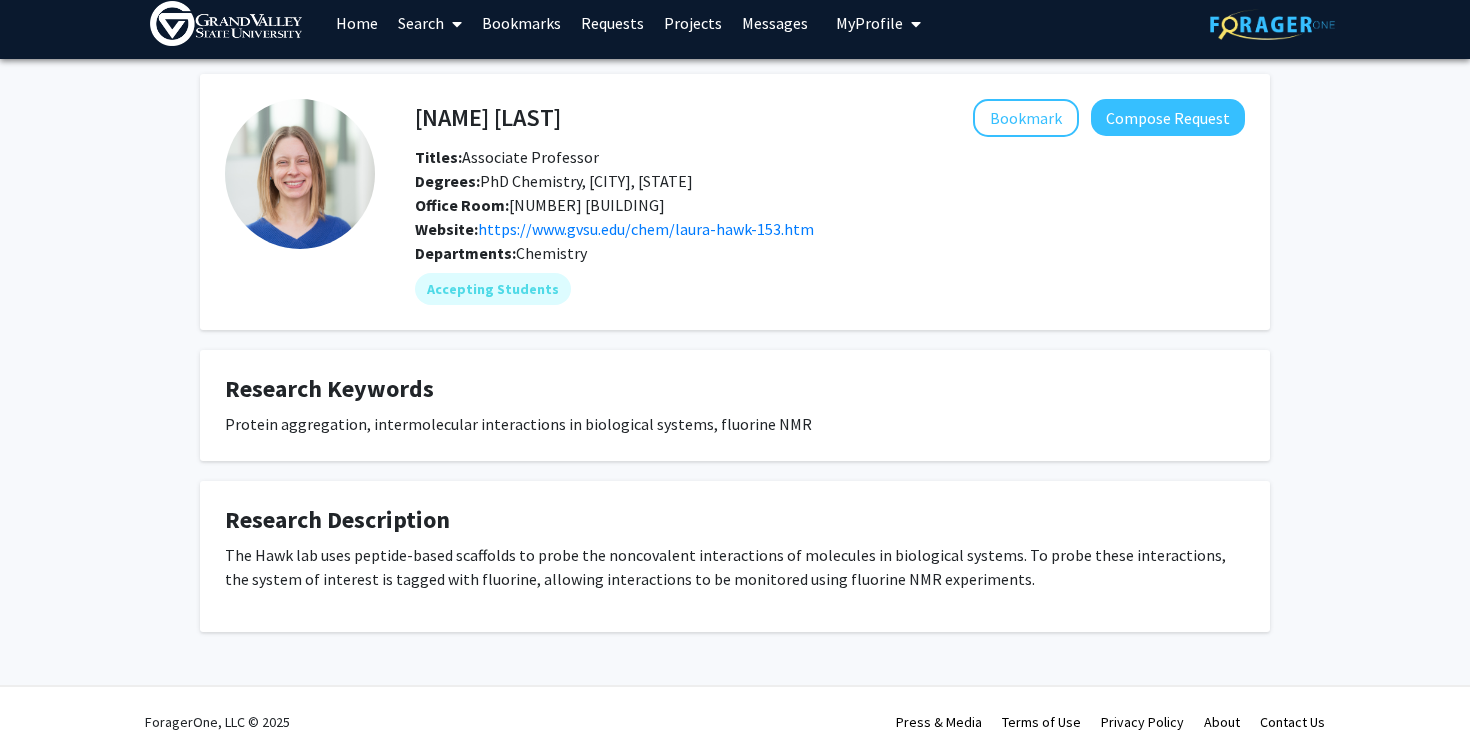 scroll, scrollTop: 0, scrollLeft: 0, axis: both 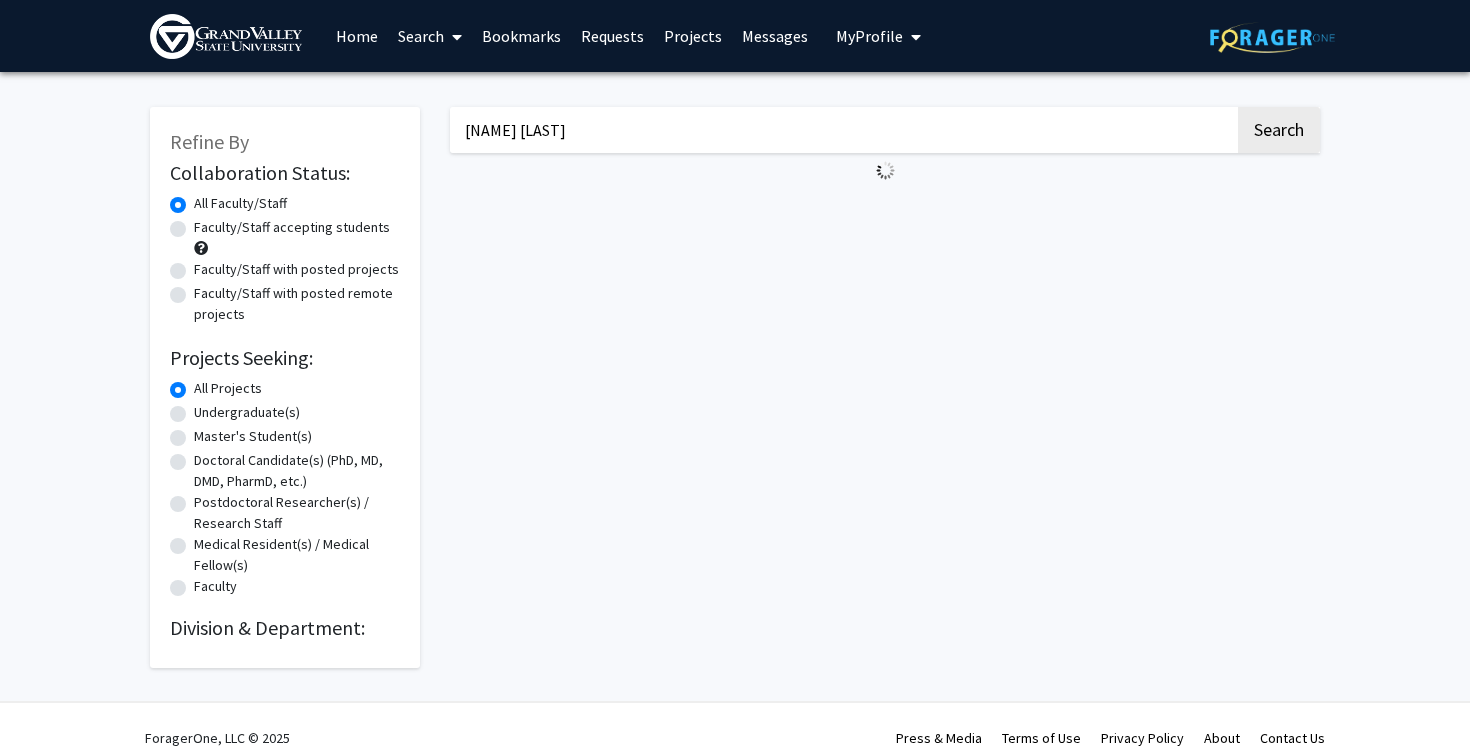 click on "Laura Hawk" at bounding box center [842, 130] 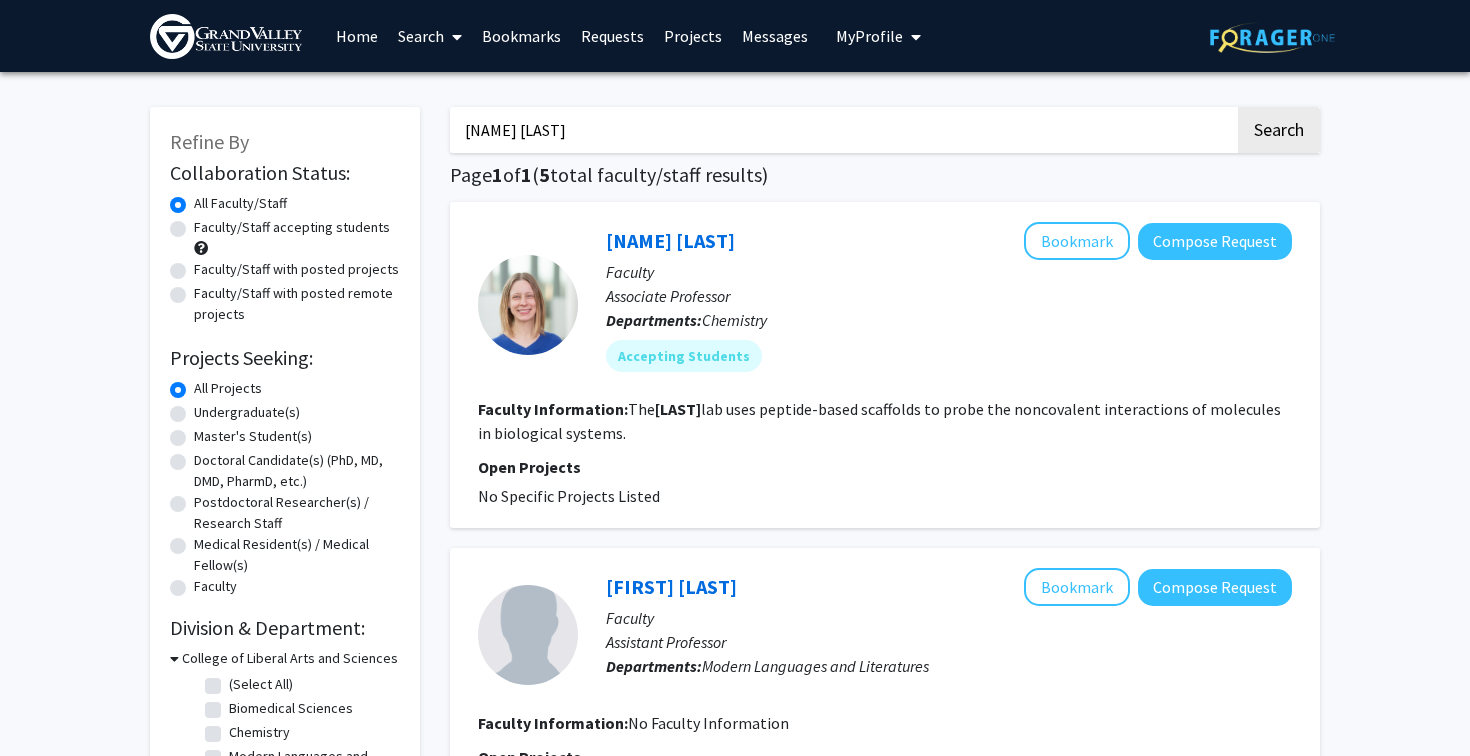 click on "Laura Hawk" at bounding box center [842, 130] 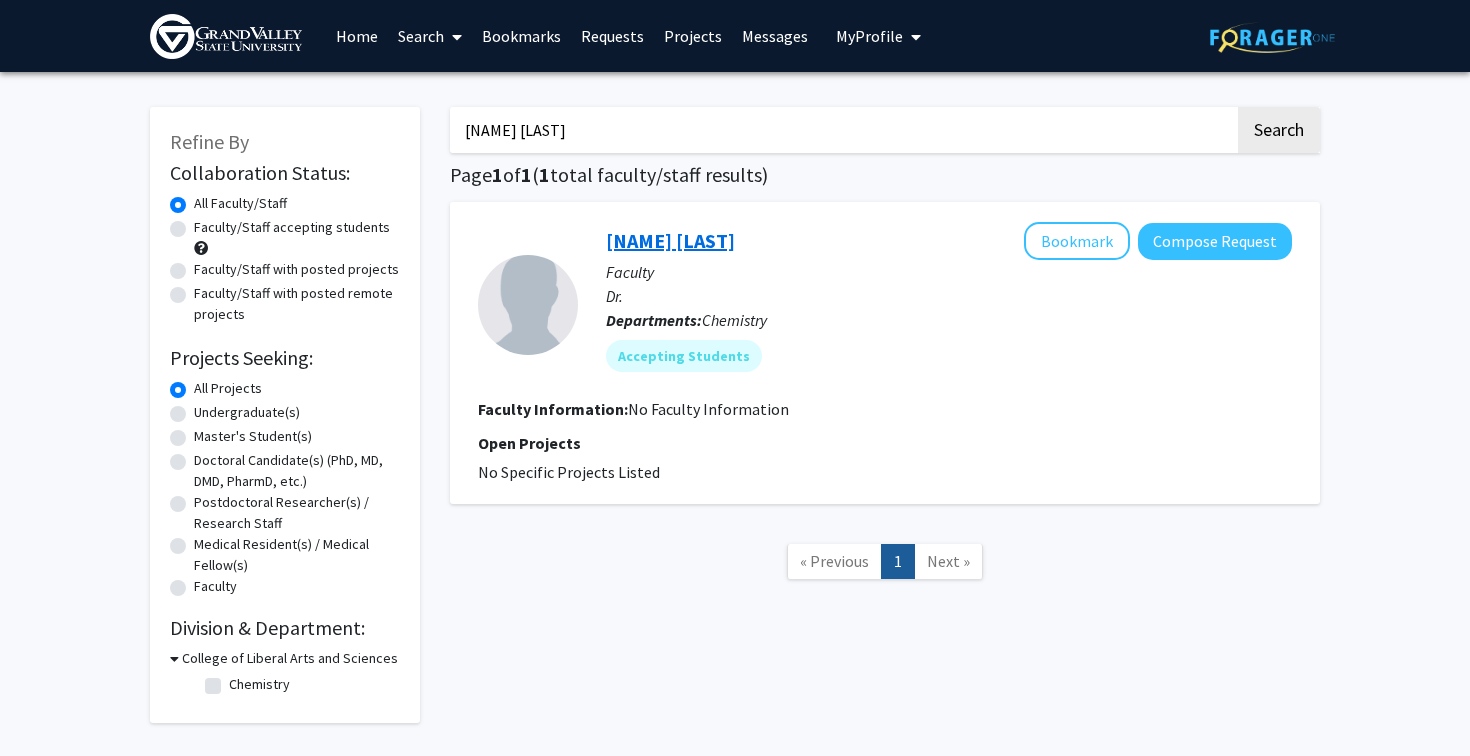 click on "Josie Mitchell" 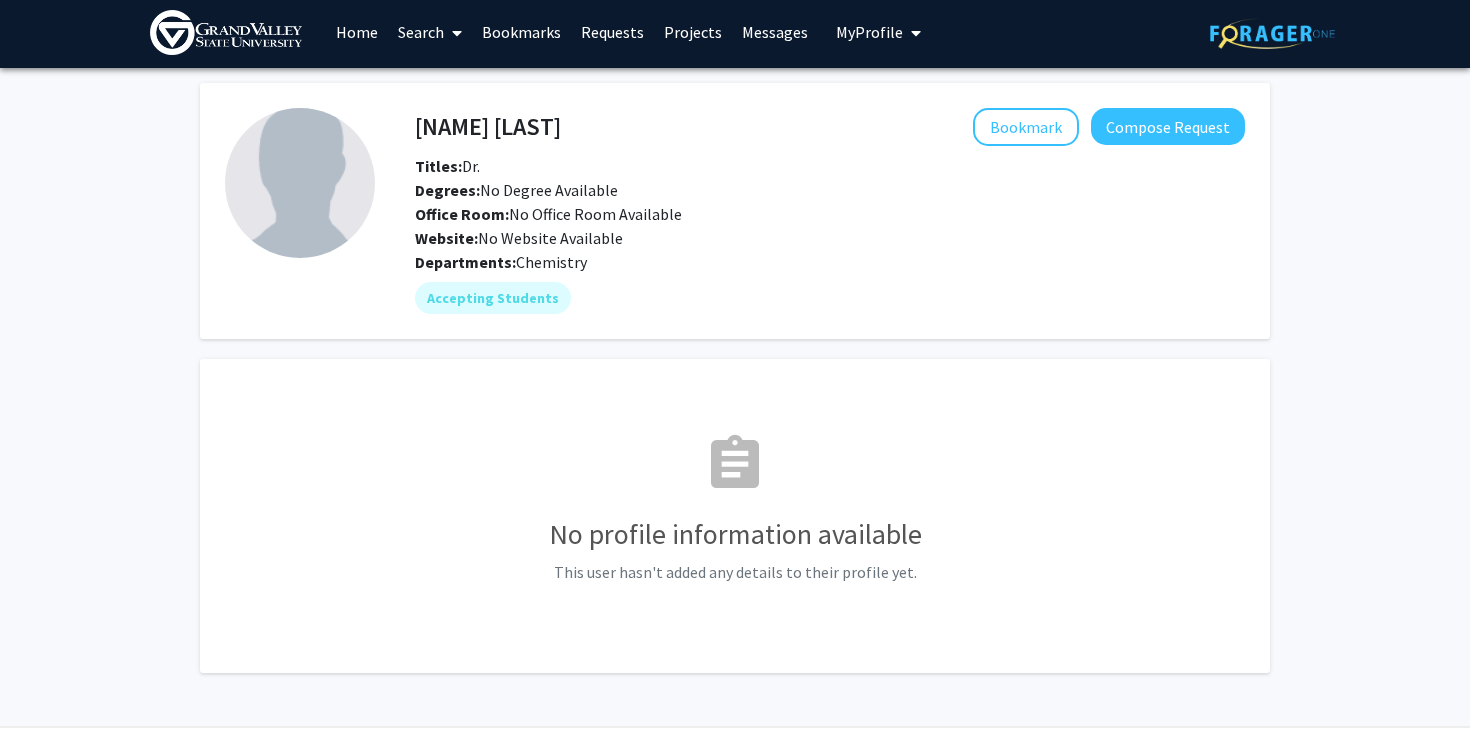 scroll, scrollTop: 0, scrollLeft: 0, axis: both 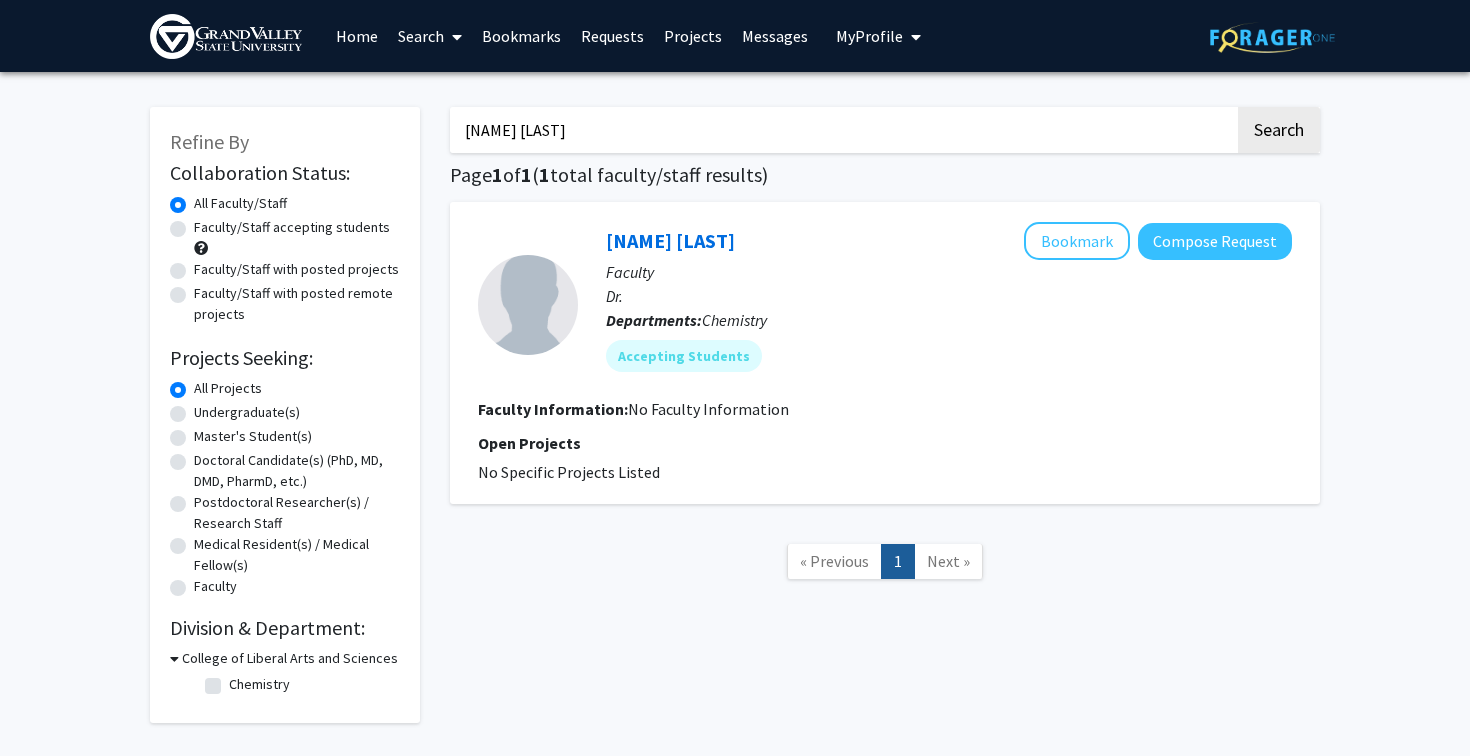 click on "Josie Mitchell" at bounding box center [842, 130] 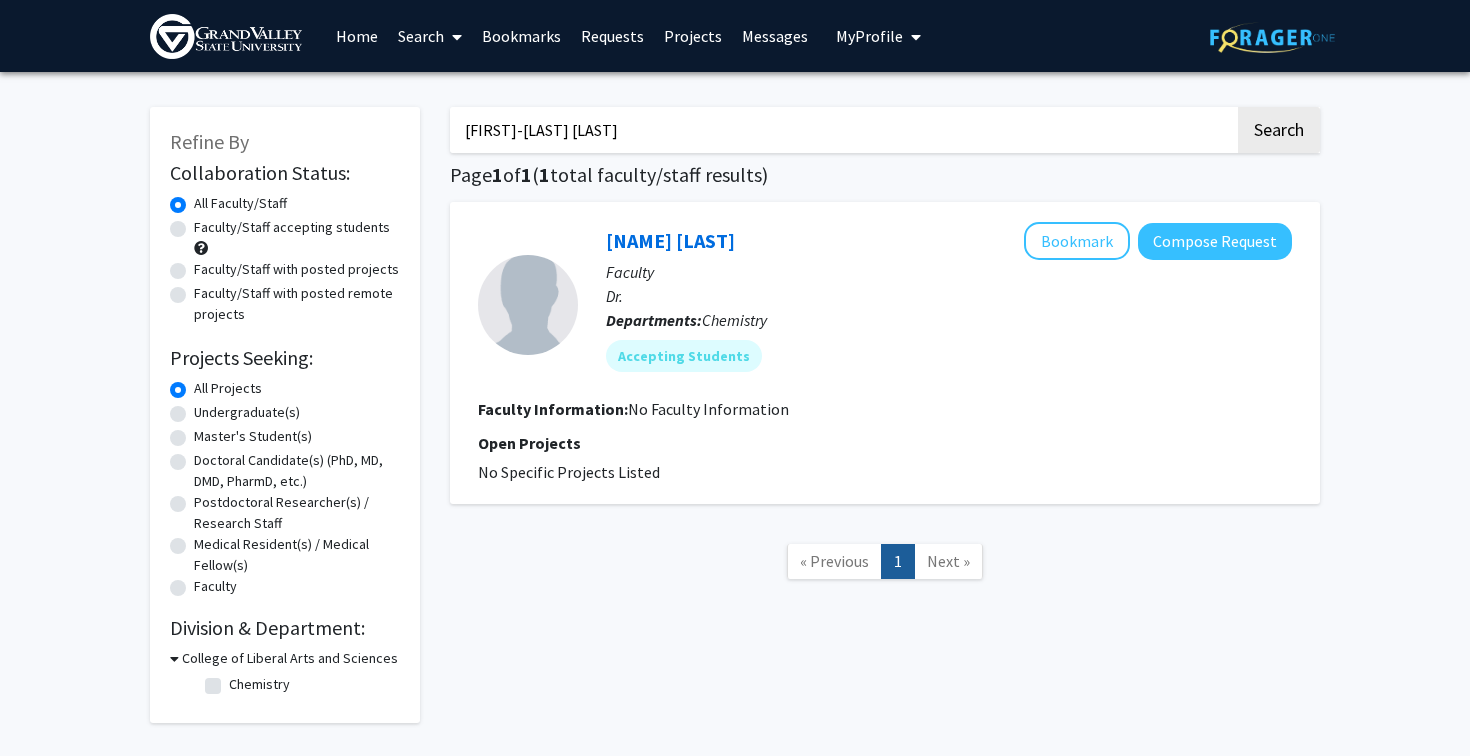 type on "Pei-Lan Tsou" 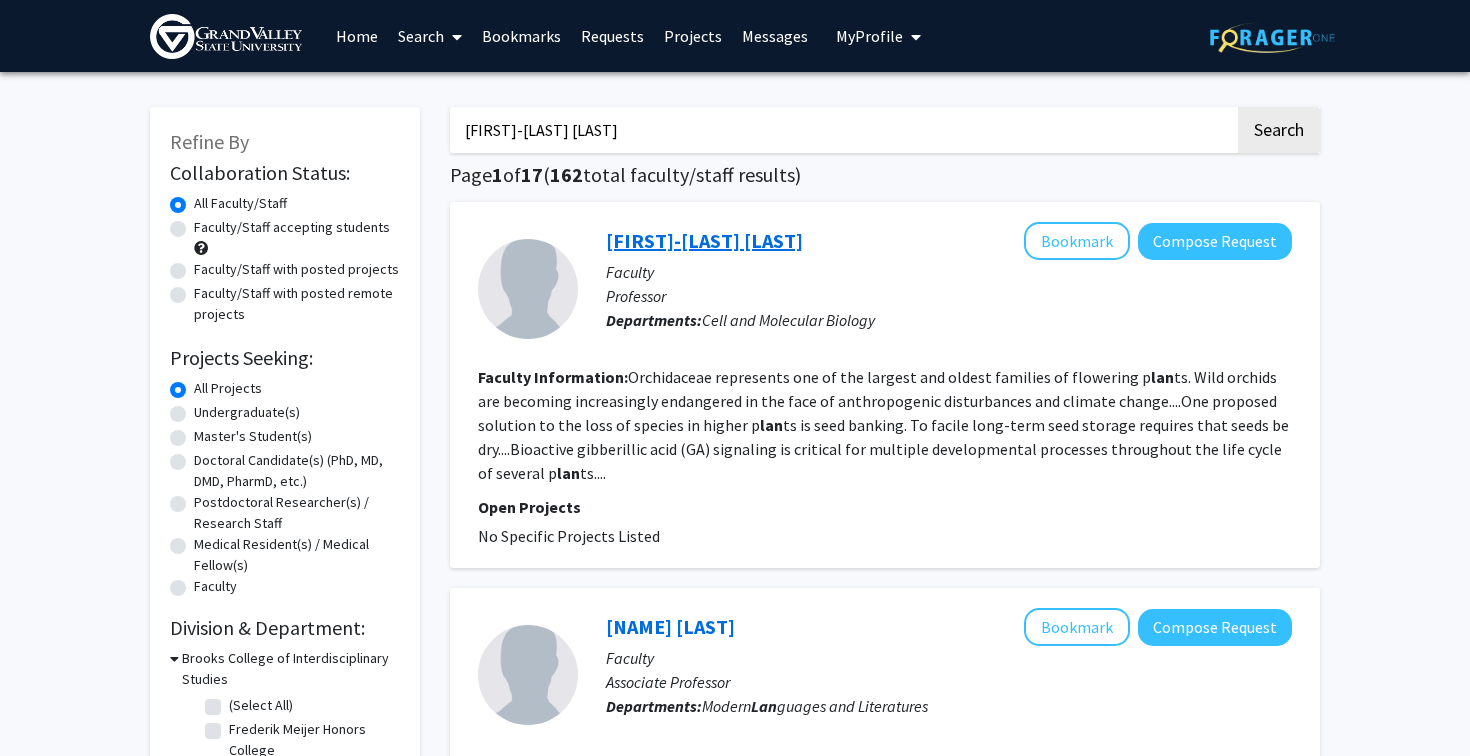 click on "Pei-Lan Tsou" 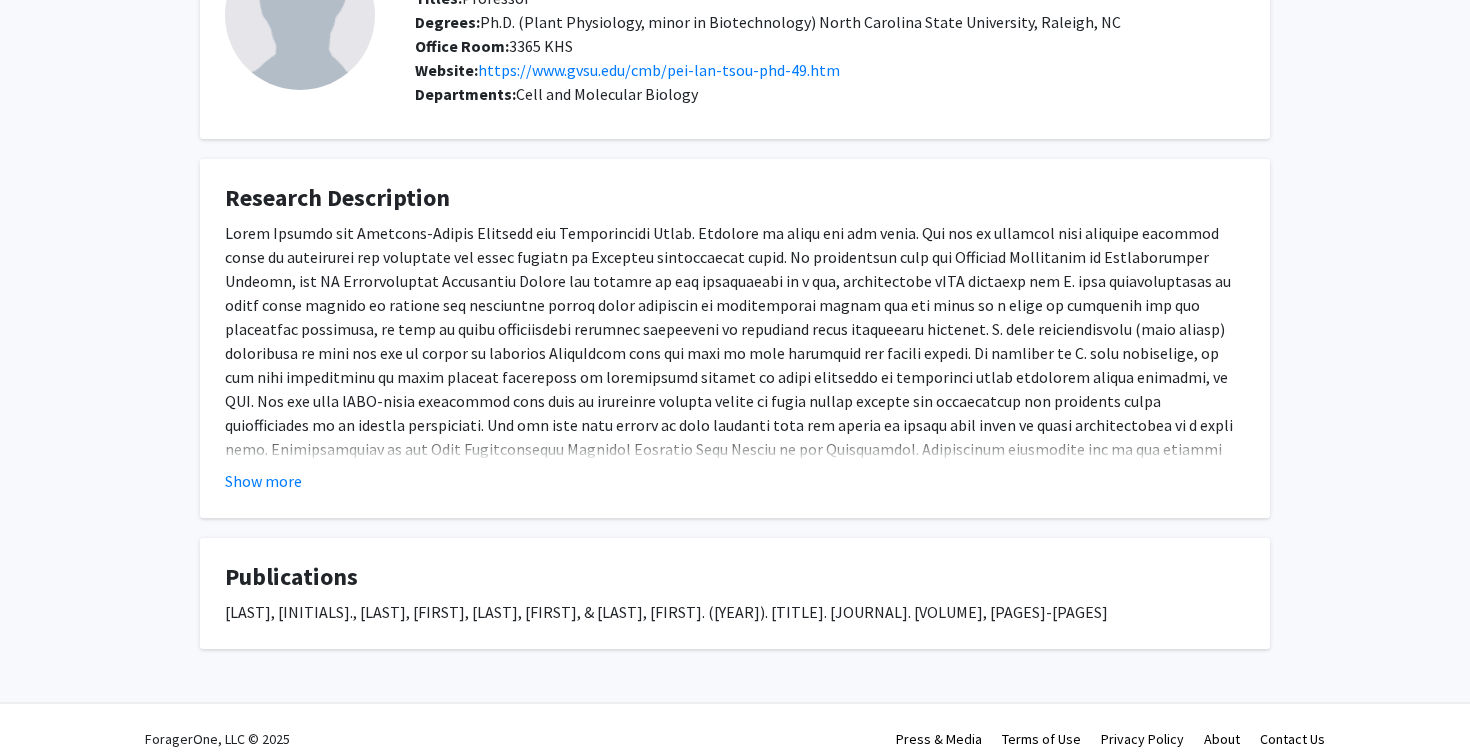 scroll, scrollTop: 157, scrollLeft: 0, axis: vertical 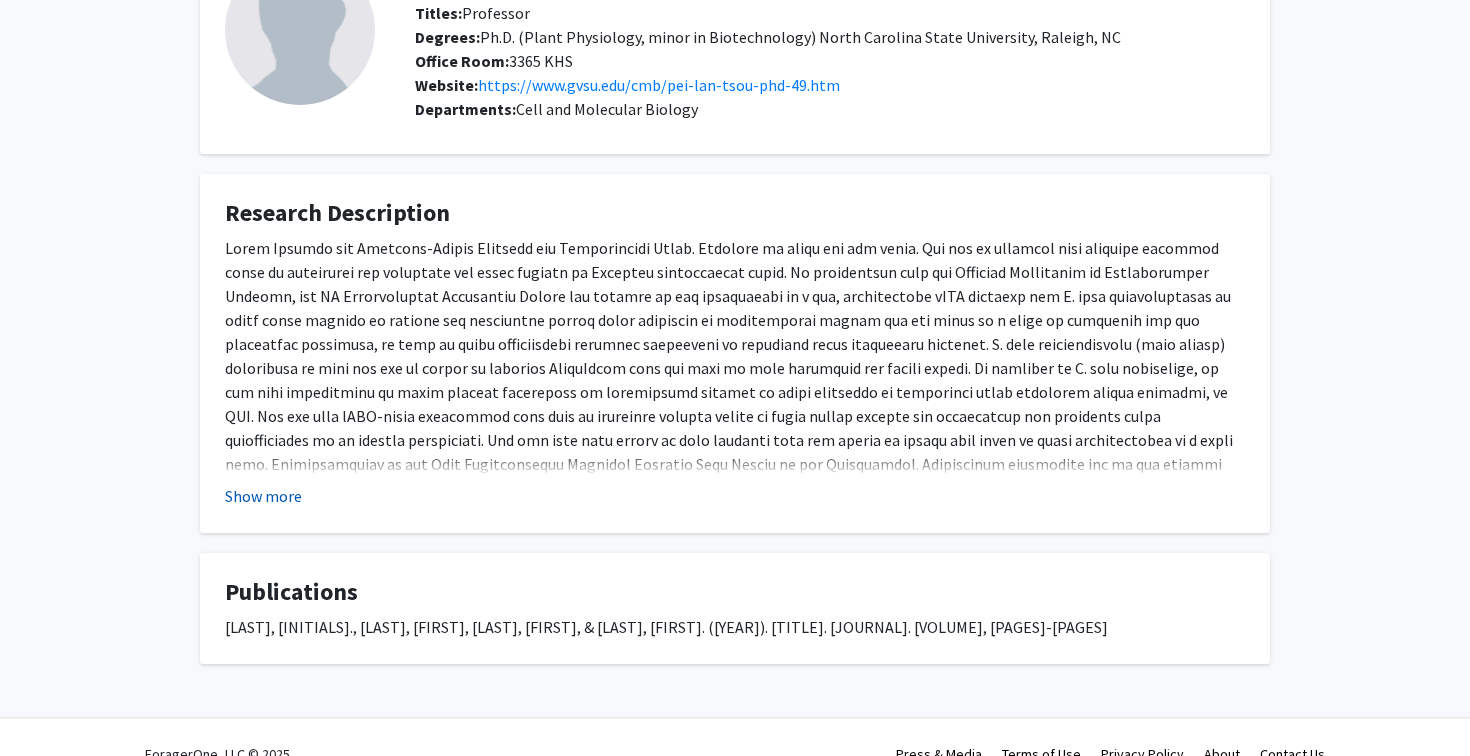 click on "Show more" 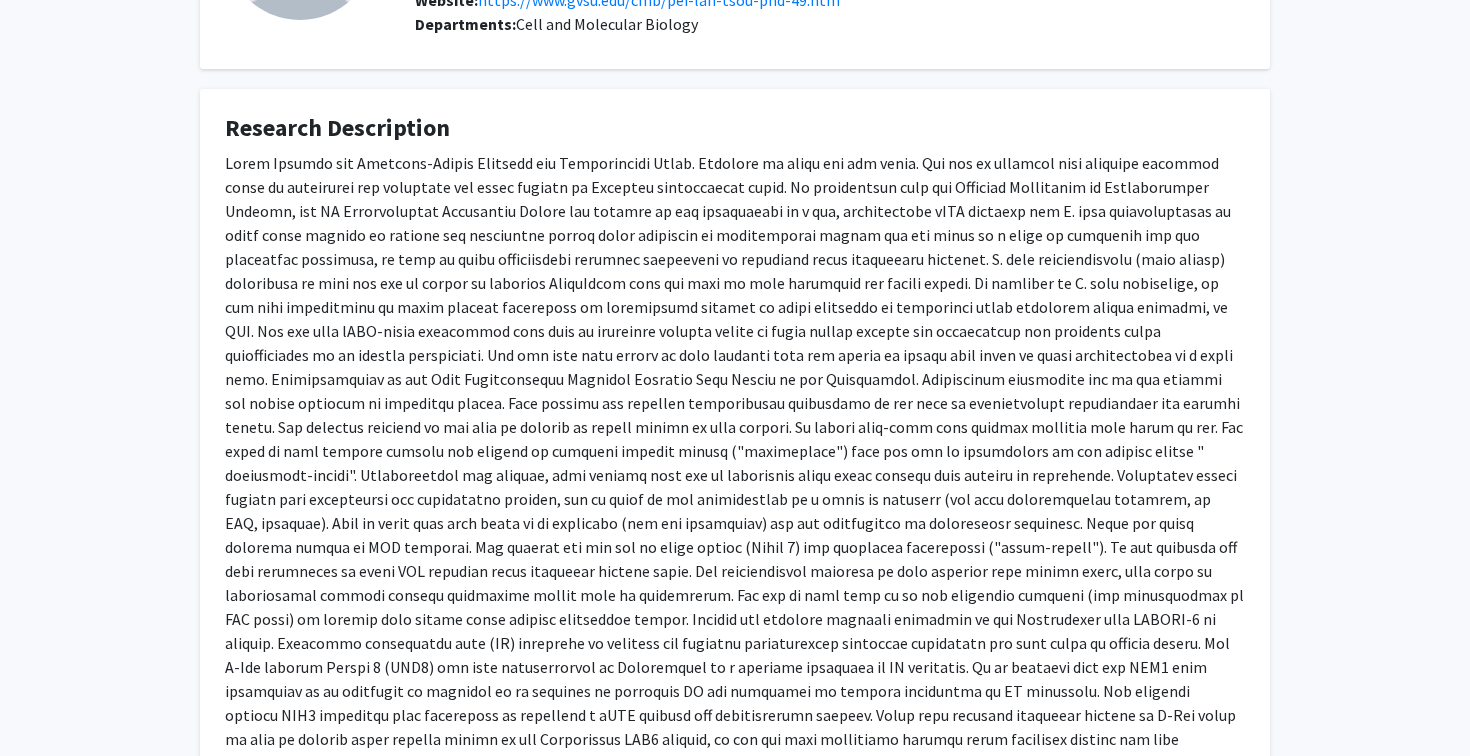 scroll, scrollTop: 70, scrollLeft: 0, axis: vertical 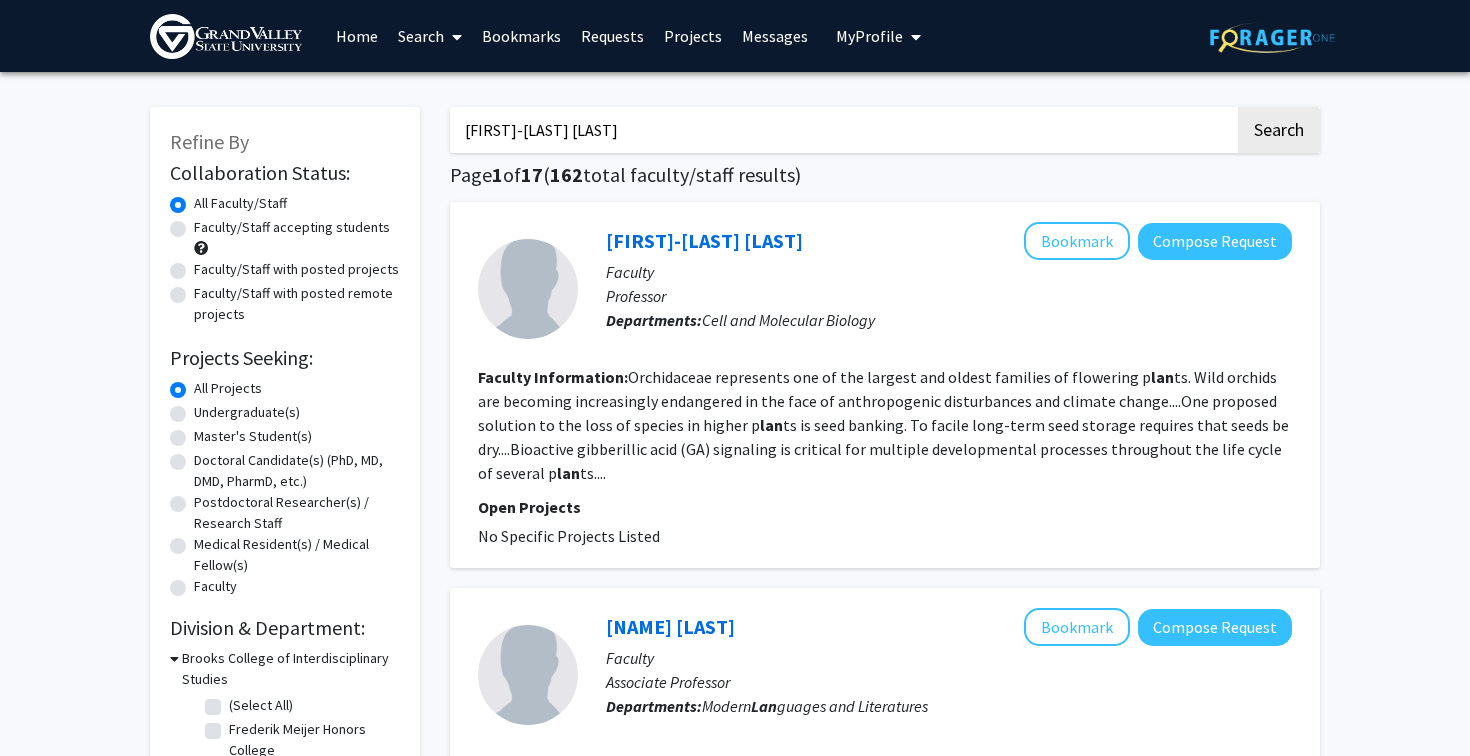click on "Pei-Lan Tsou" at bounding box center [842, 130] 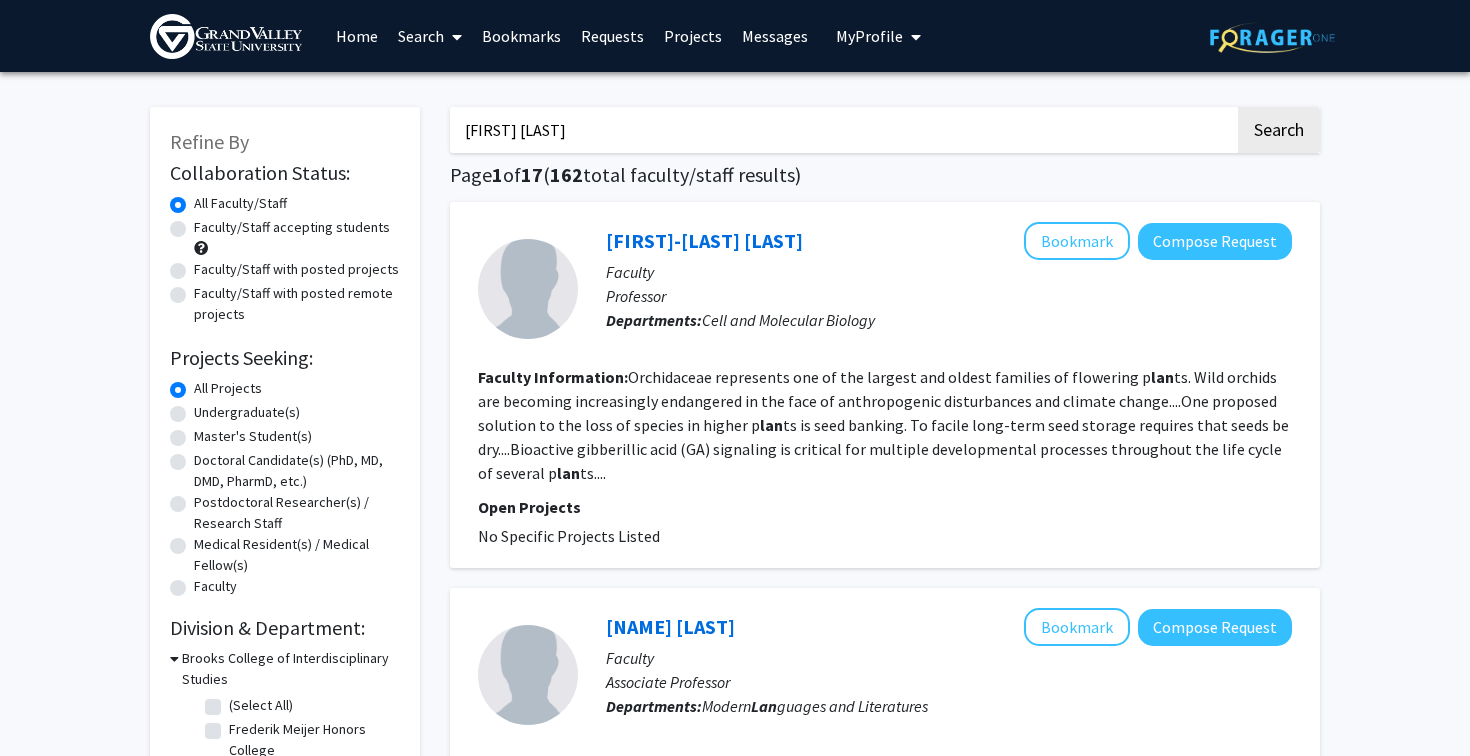 type on "[FIRST] [LAST]" 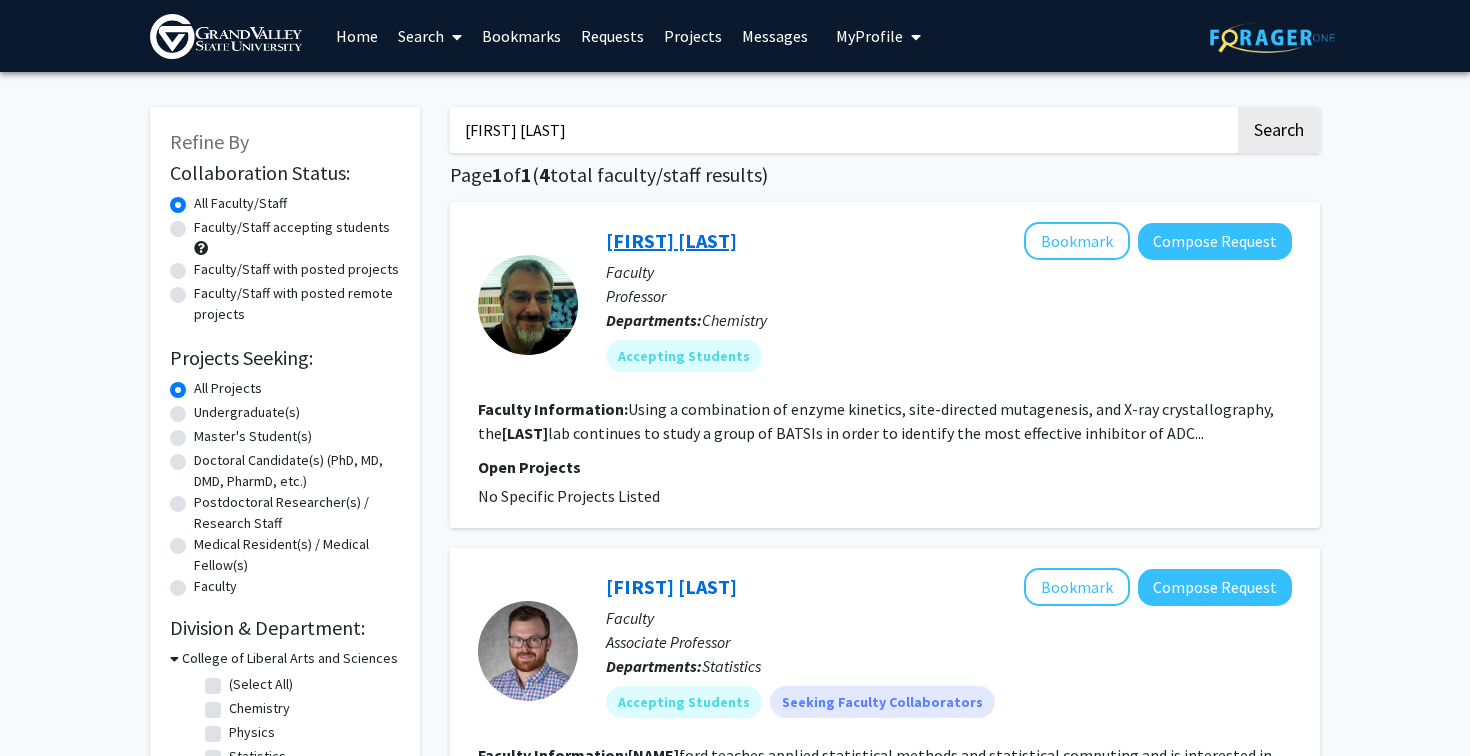 click on "[FIRST] [LAST]" 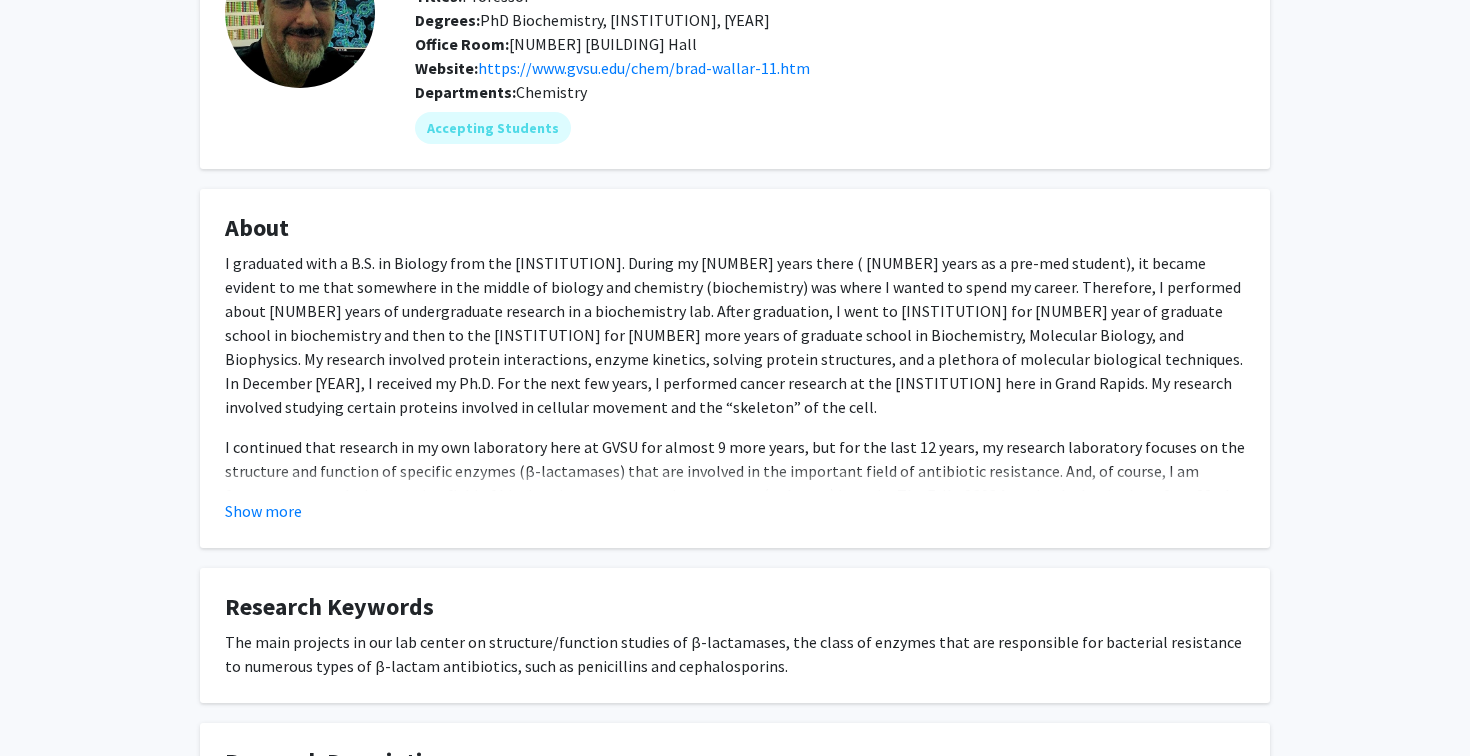 scroll, scrollTop: 173, scrollLeft: 0, axis: vertical 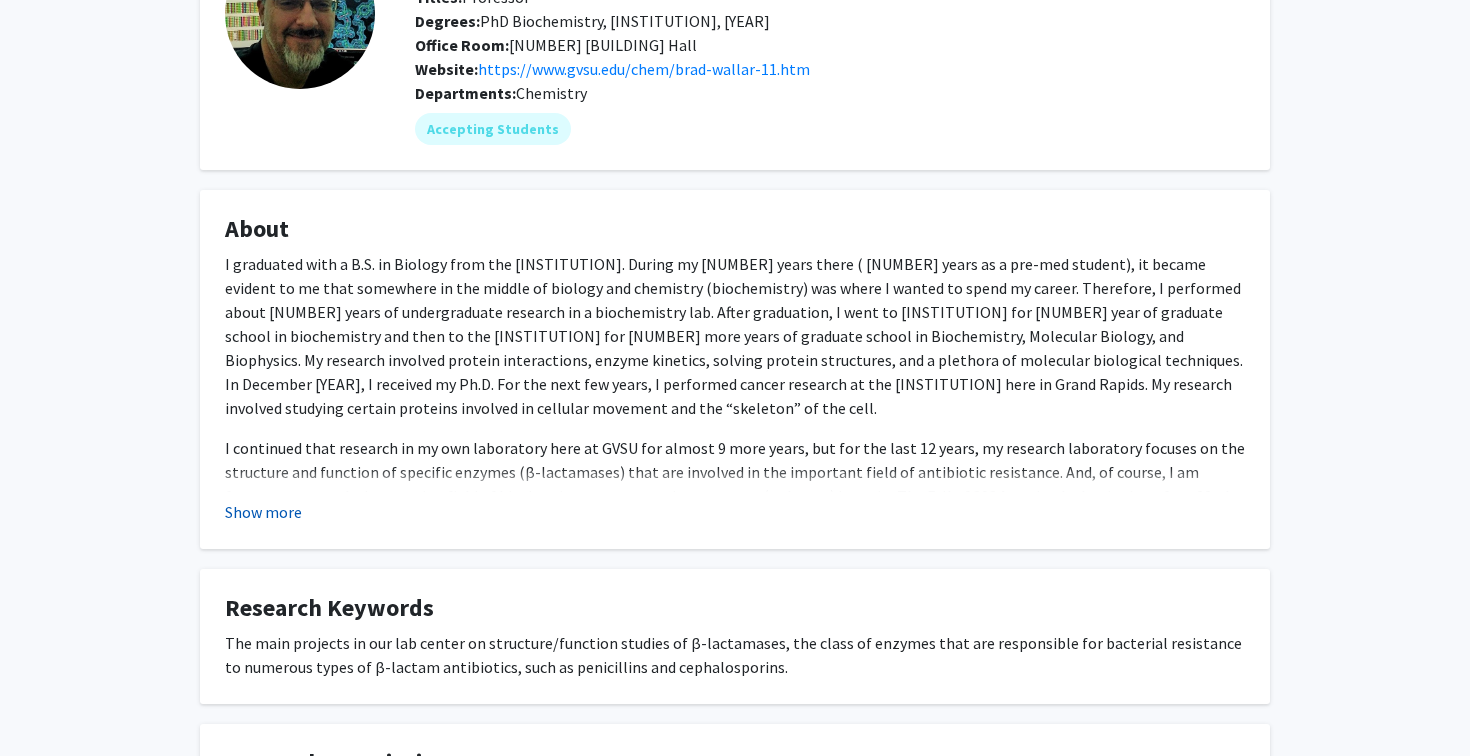 click on "Show more" 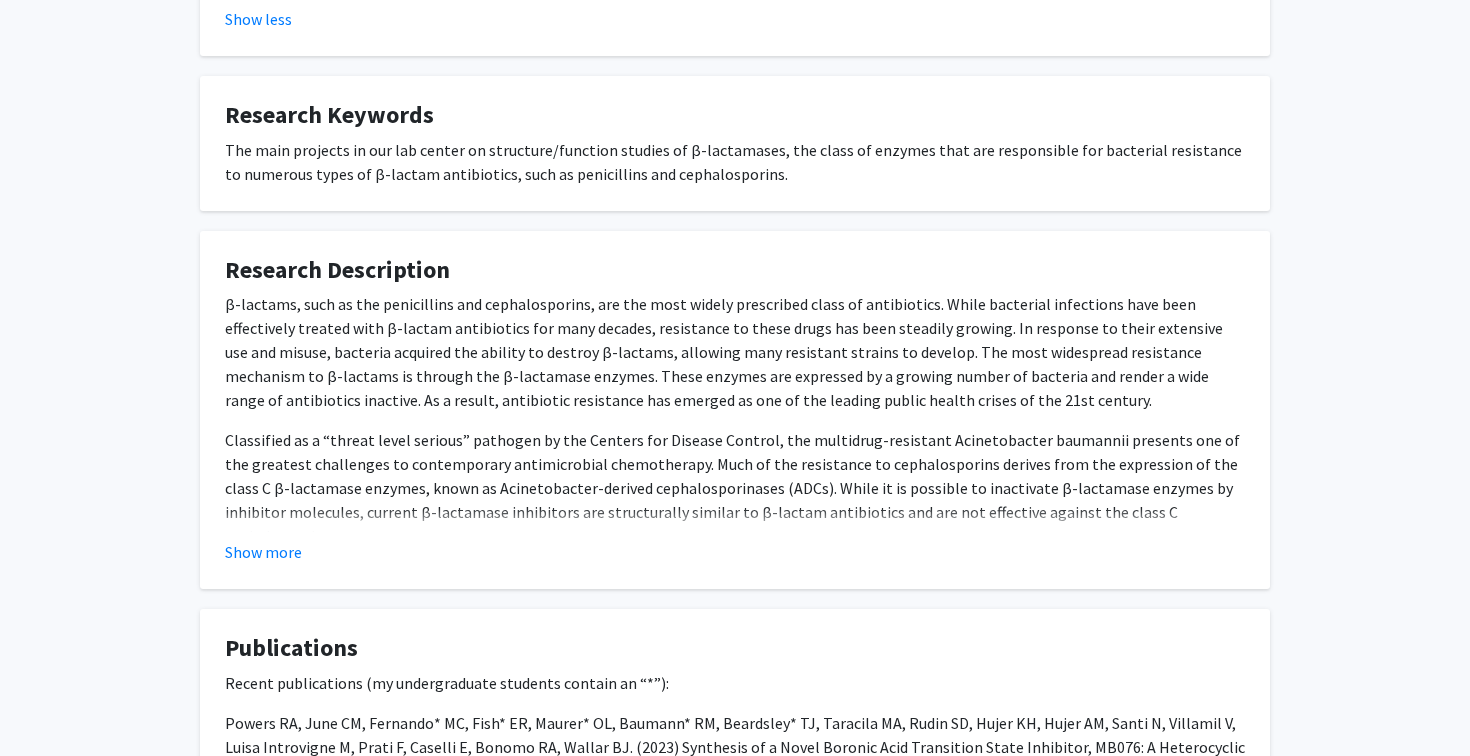 scroll, scrollTop: 723, scrollLeft: 0, axis: vertical 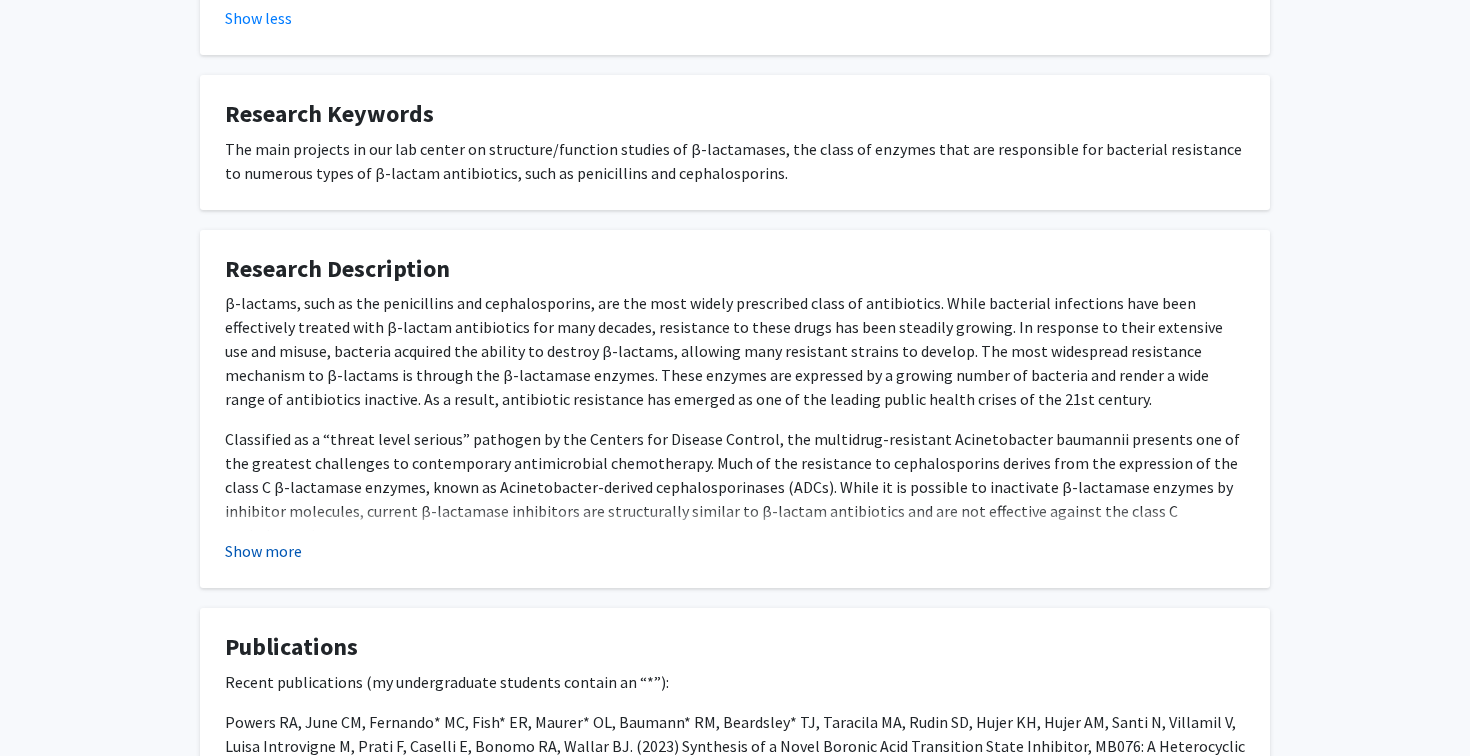click on "Show more" 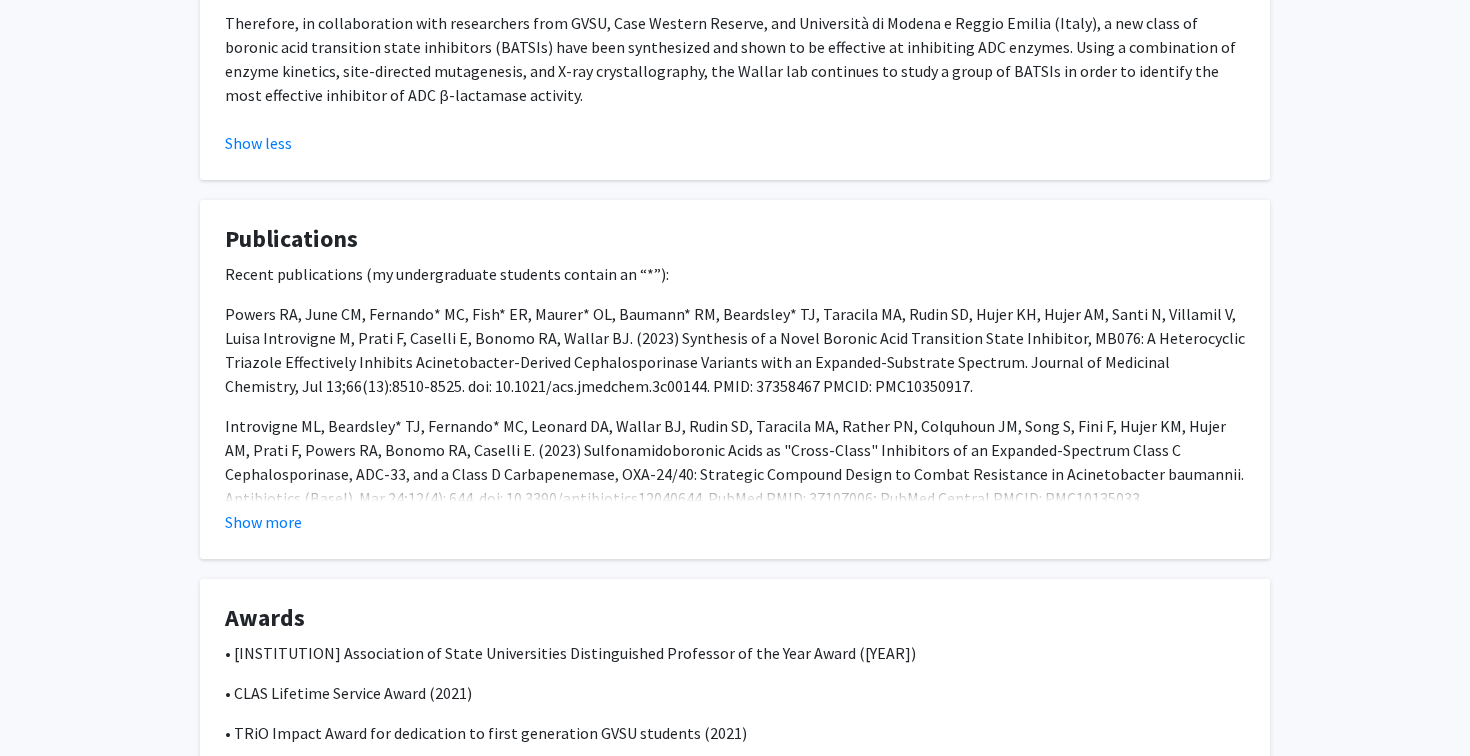 scroll, scrollTop: 1274, scrollLeft: 0, axis: vertical 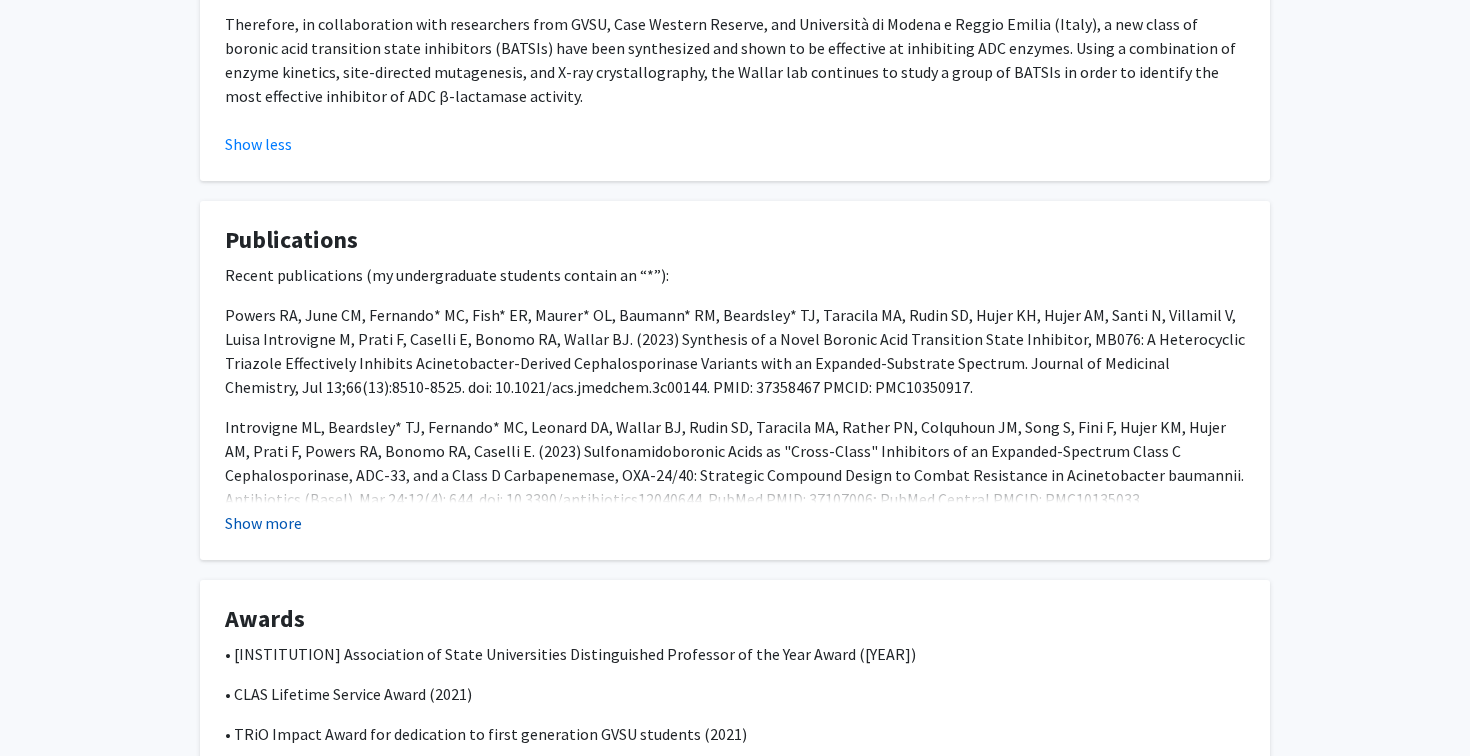 click on "Show more" 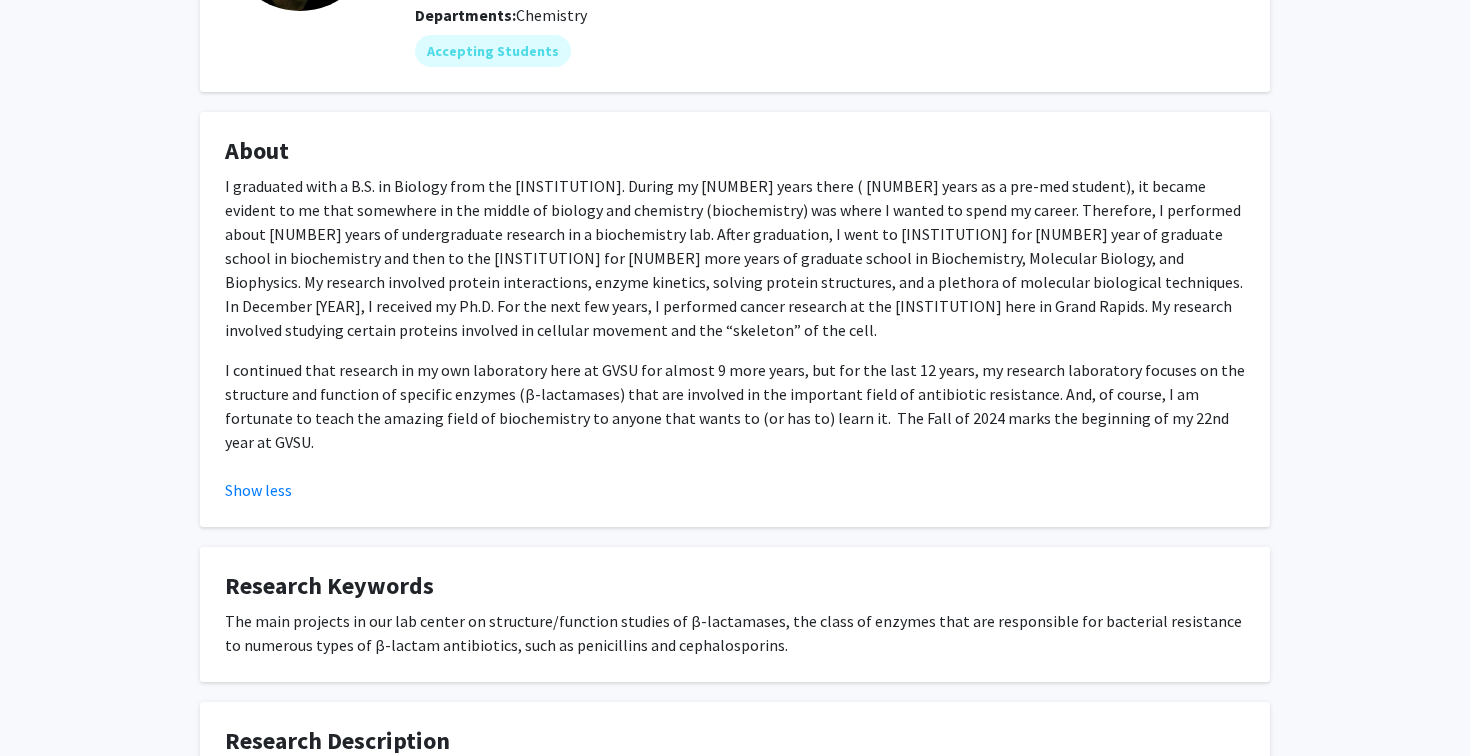 scroll, scrollTop: 209, scrollLeft: 0, axis: vertical 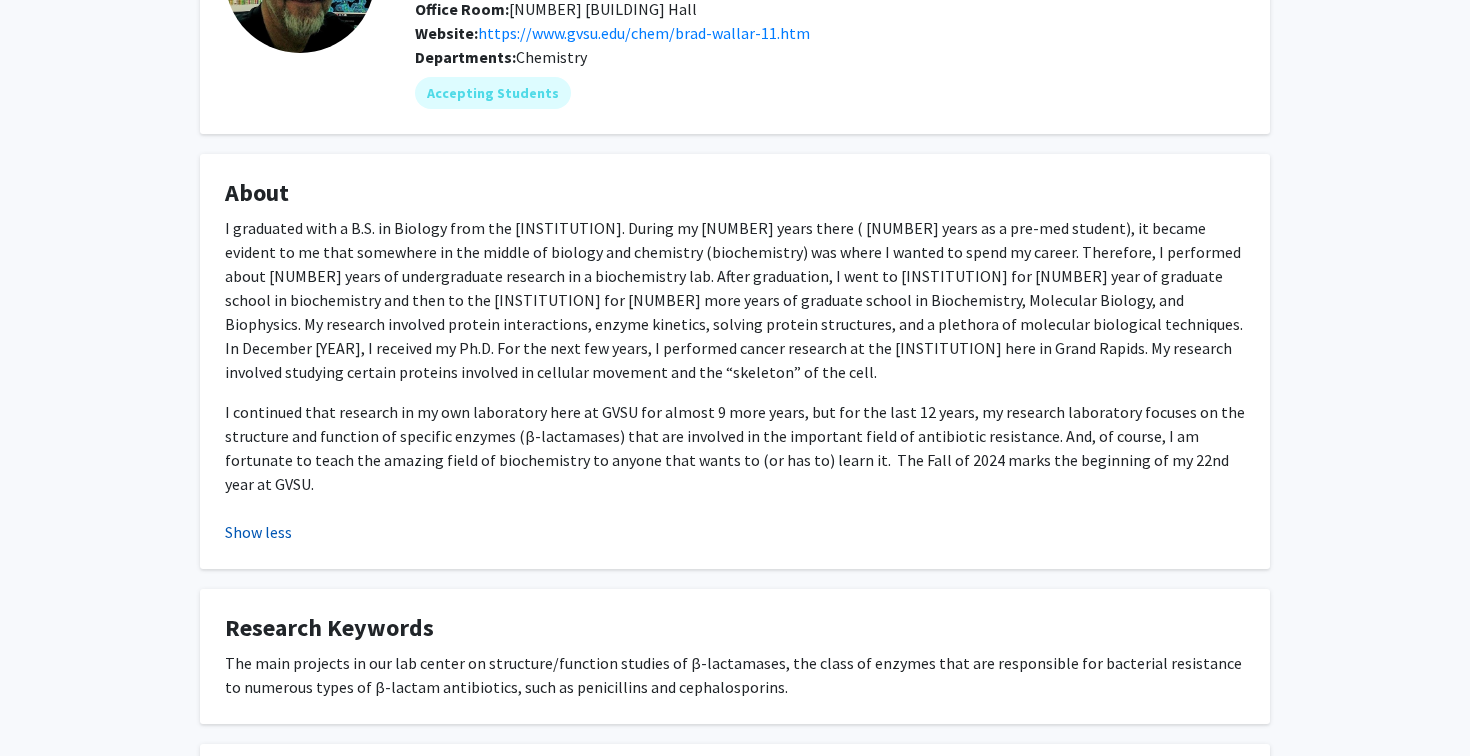 click on "Show less" 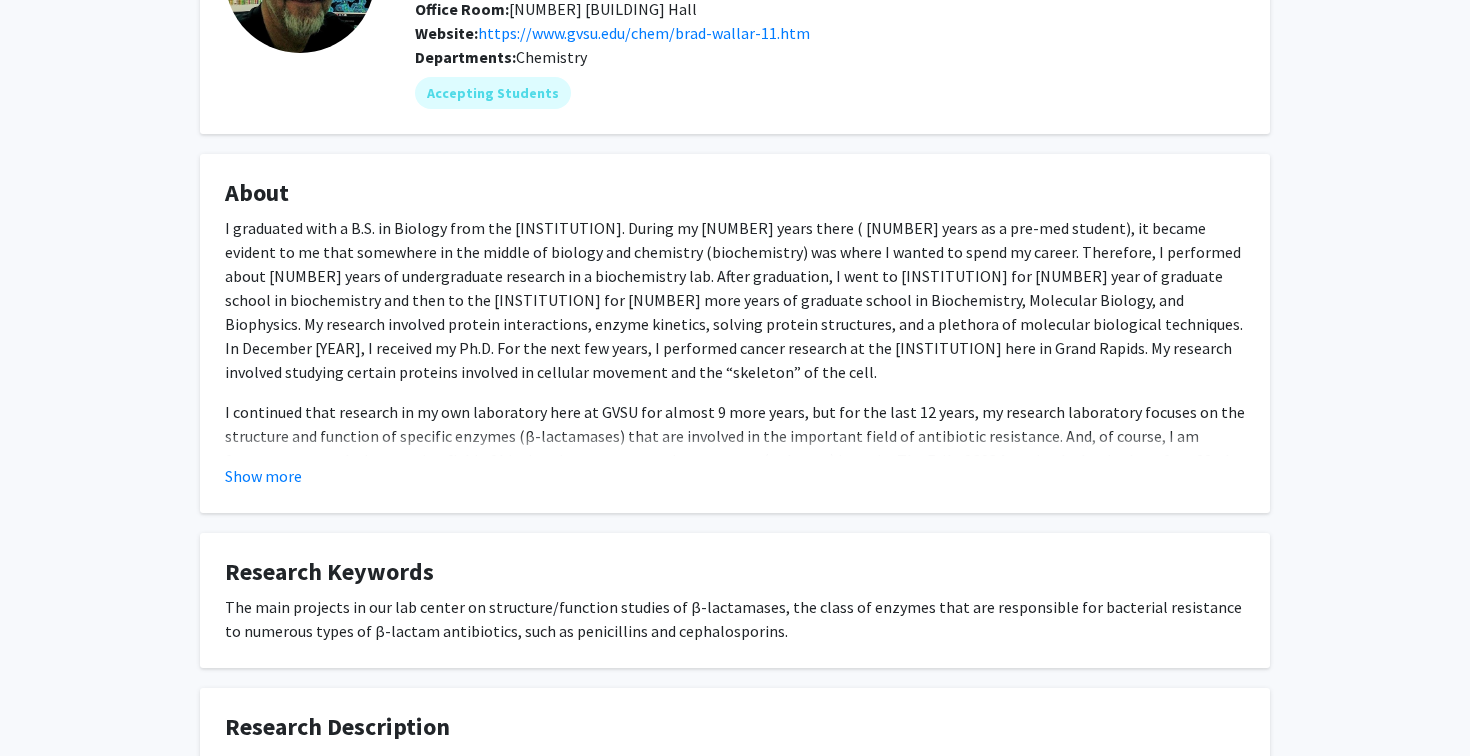 click on "I graduated with a B.S. in Biology from the University of Michigan-Flint.  During my 4 years there (2 years as a pre-med student), it became evident to me that somewhere in the middle of biology and chemistry (biochemistry) was where I wanted to spend my career.  Therefore, I performed about 2 years of undergraduate research in a biochemistry lab.  After graduation, I went to Colorado State University for 1 year of graduate school in biochemistry and then to the University of Minnesota for 6 more years of graduate school in Biochemistry, Molecular Biology, and Biophysics.  My research involved protein interactions, enzyme kinetics, solving protein structures, and a plethora of molecular biological techniques.  In December 2000, I received my Ph.D.  For the next few years, I performed cancer research at the Van Andel Institute here in Grand Rapids.  My research involved studying certain proteins involved in cellular movement and the “skeleton” of the cell.  Show more" 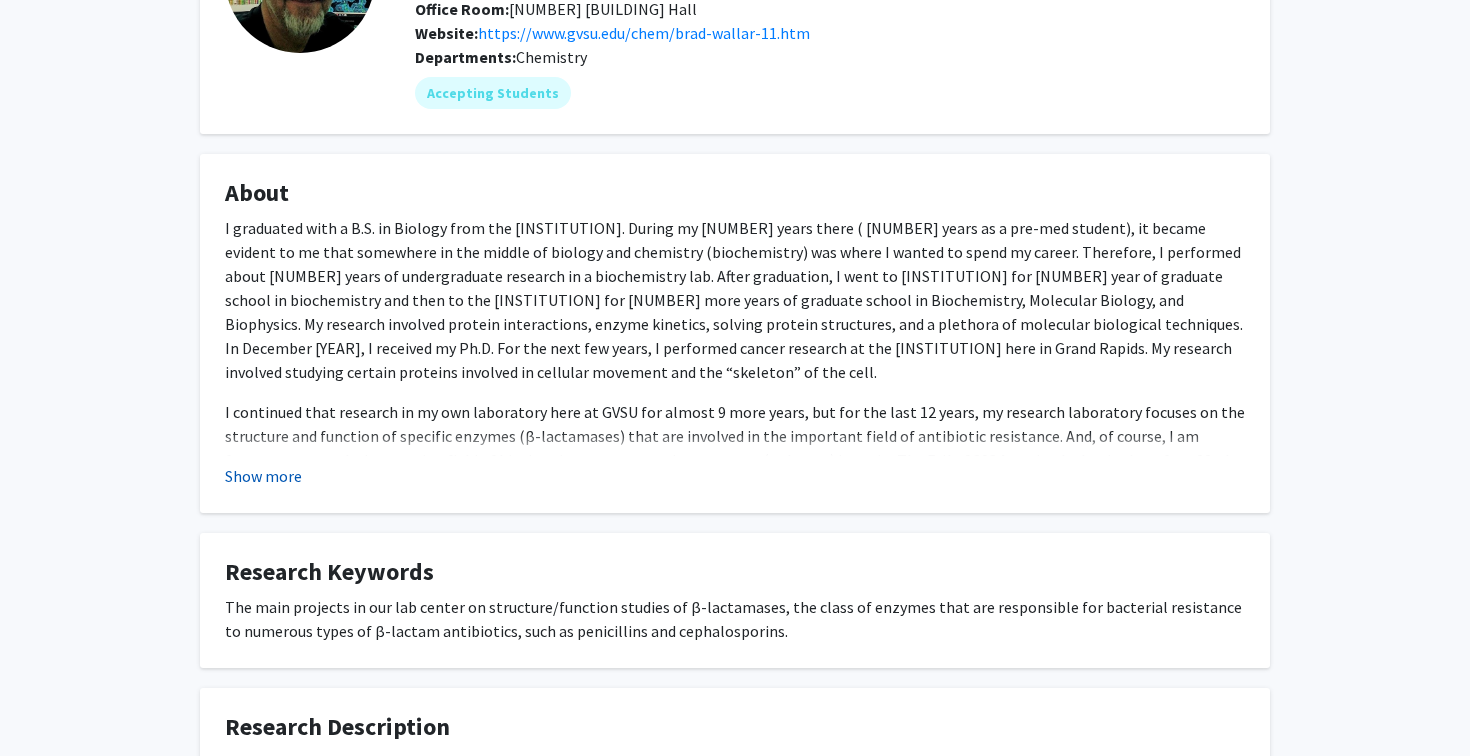 click on "Show more" 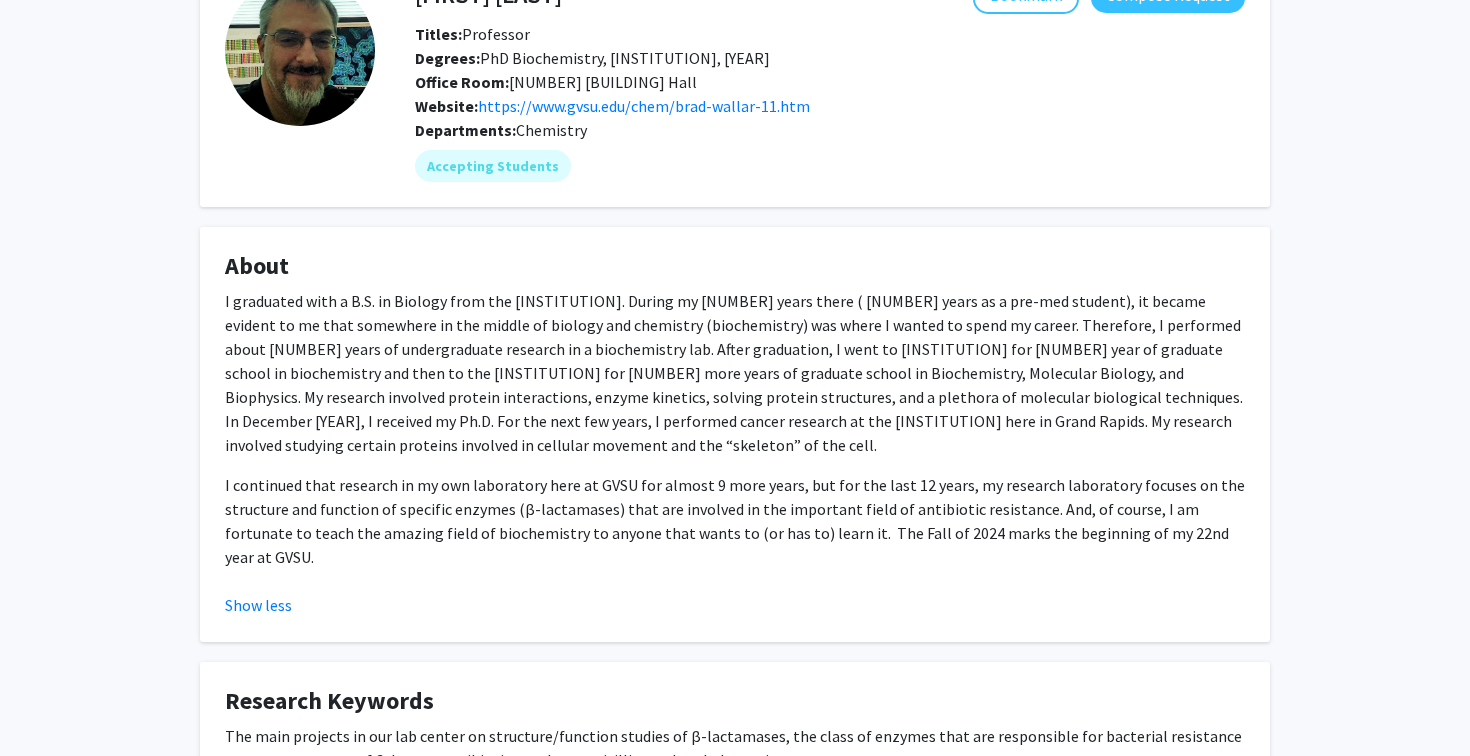 scroll, scrollTop: 0, scrollLeft: 0, axis: both 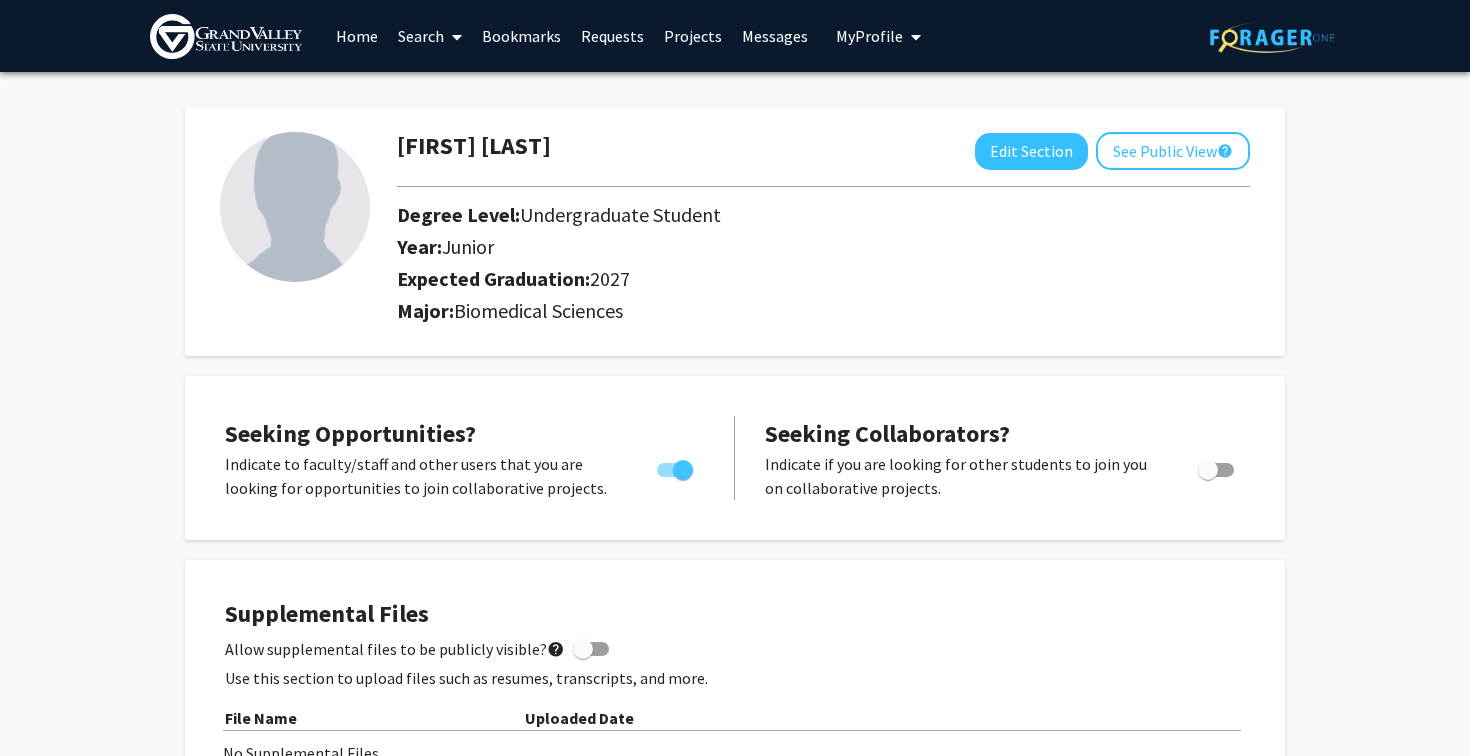click at bounding box center (453, 37) 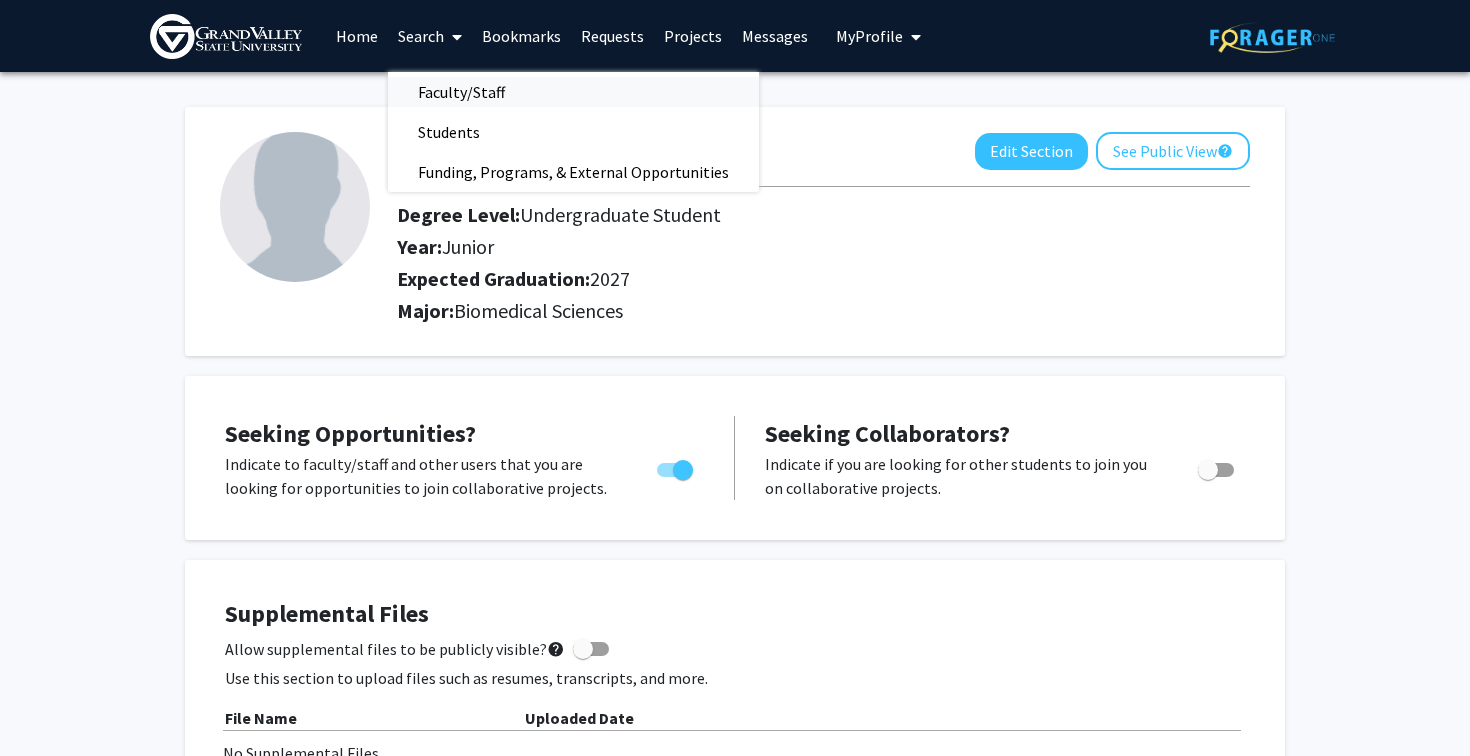 click on "Faculty/Staff" at bounding box center [461, 92] 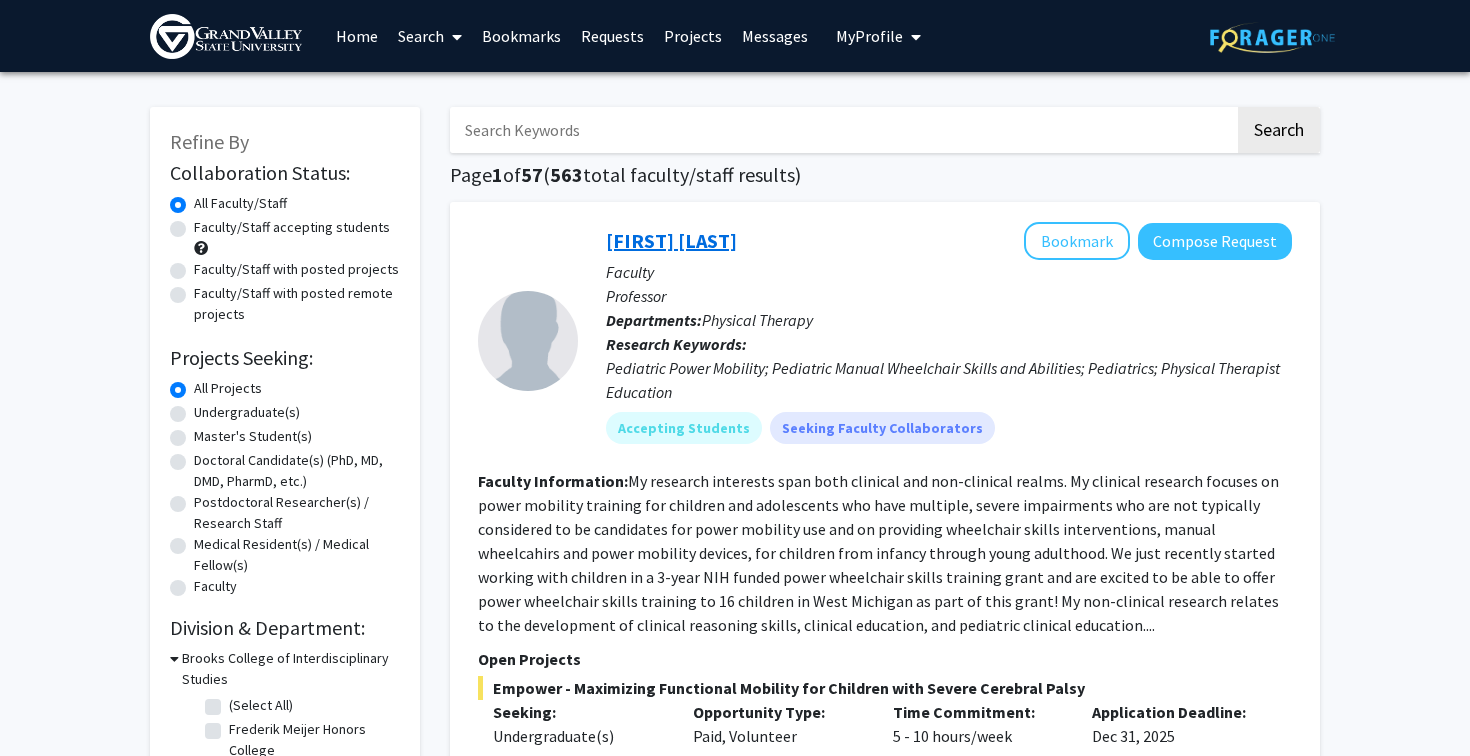 click on "[FIRST] [LAST]" 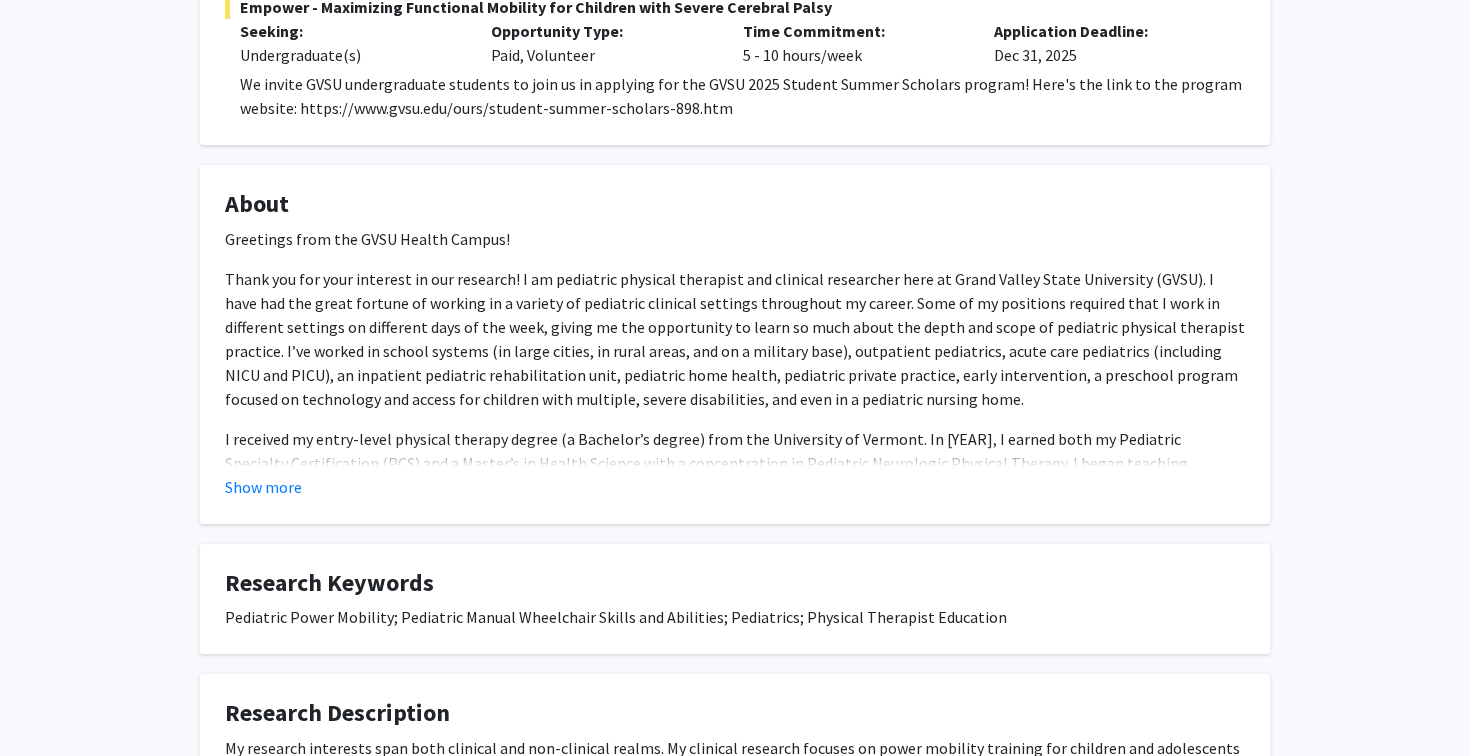 scroll, scrollTop: 0, scrollLeft: 0, axis: both 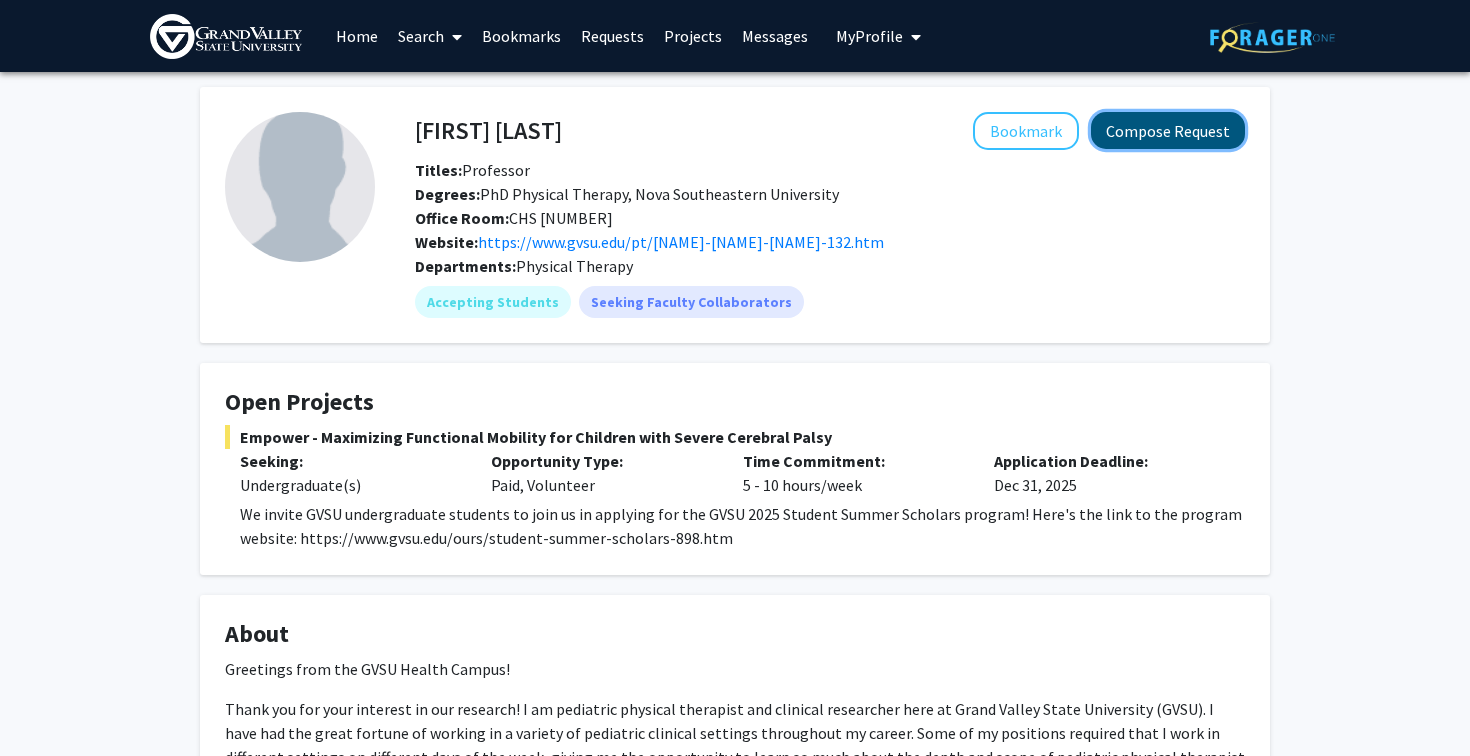 click on "Compose Request" 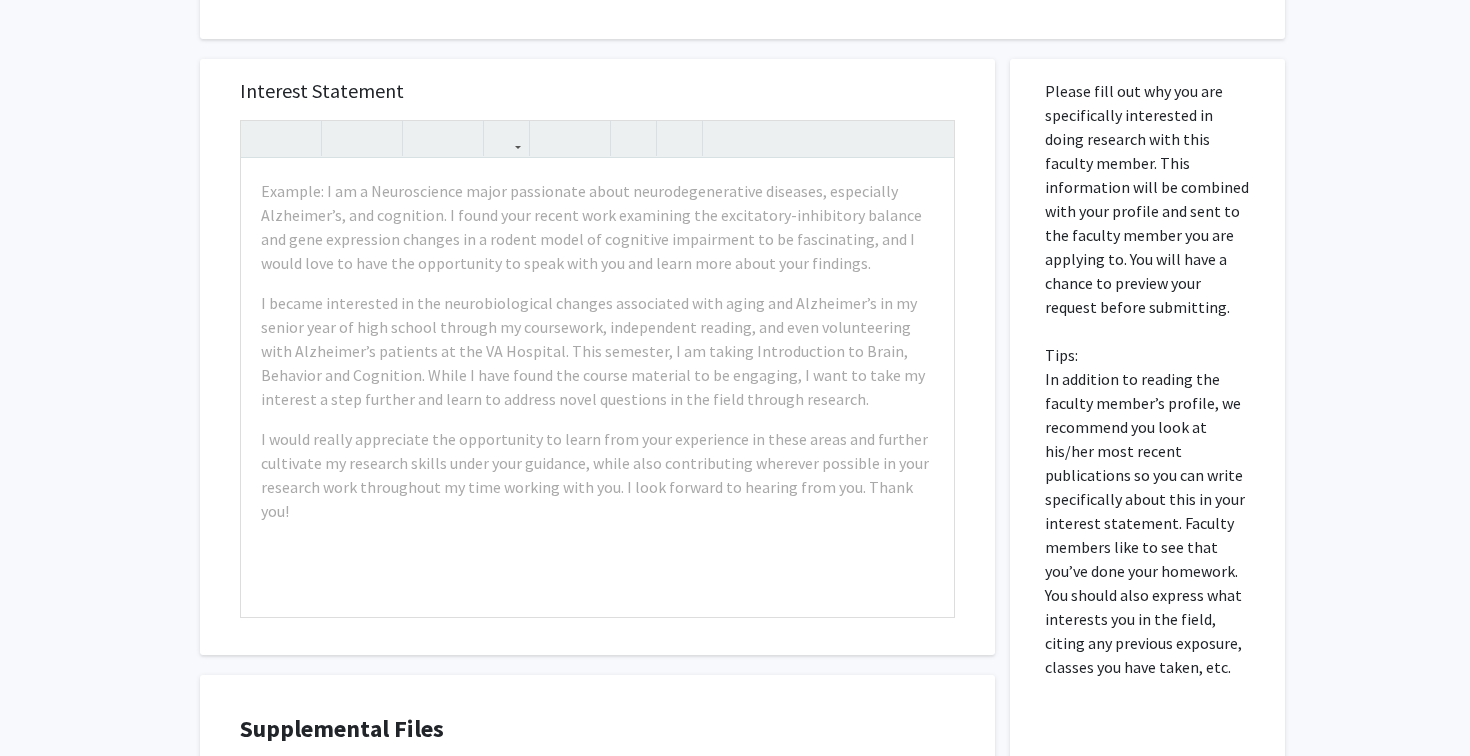 scroll, scrollTop: 762, scrollLeft: 0, axis: vertical 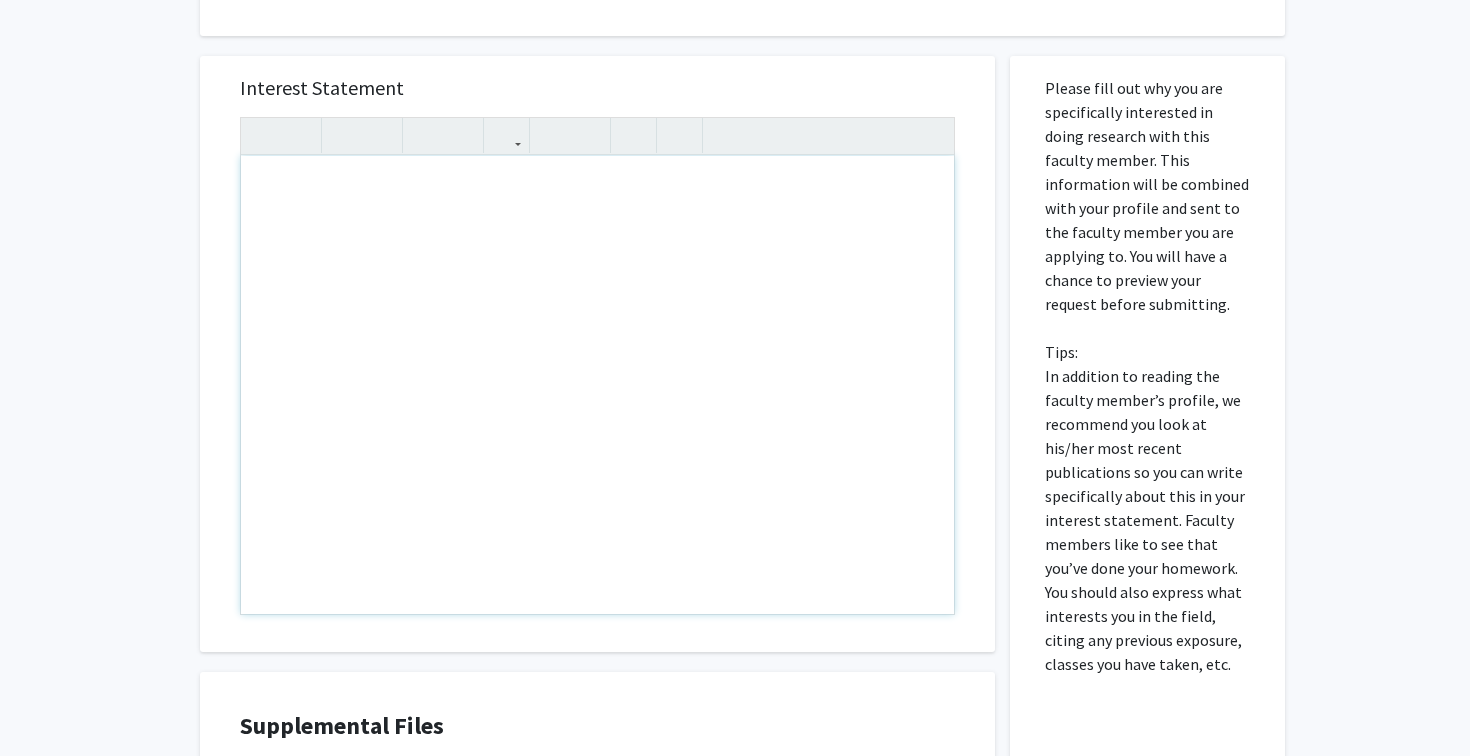drag, startPoint x: 328, startPoint y: 185, endPoint x: 384, endPoint y: 273, distance: 104.307236 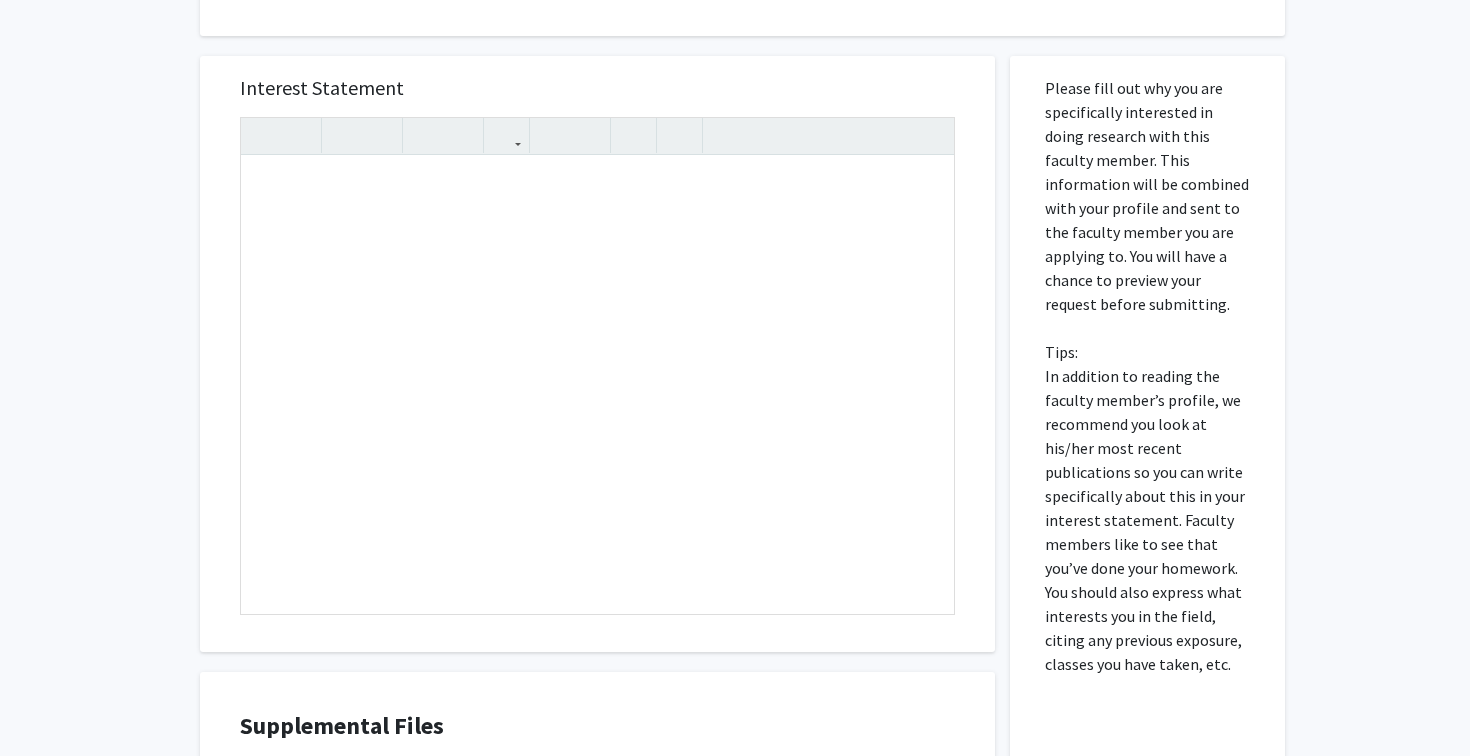 click on "All Requests Request for [FIRST] [LAST] Request for [FIRST] [LAST] Departments: Physical Therapy Research Keywords: Pediatric Power Mobility; Pediatric Manual Wheelchair Skills and Abilities; Pediatrics; Physical Therapist Education Research Description: Projects If you are applying to specific projects that this faculty member is working on, please select those projects below. Empower - Maximizing Functional Mobility for Children with Severe Cerebral Palsy Interest Statement Insert link Remove link Supplemental Files File Name Uploaded Date No Supplemental Files Cancel Save Preview Submit Please fill out why you are specifically interested in doing research with this faculty member. This information will be combined with your profile and sent to the faculty member you are applying to. You will have a chance to preview your request before submitting. Tips:" 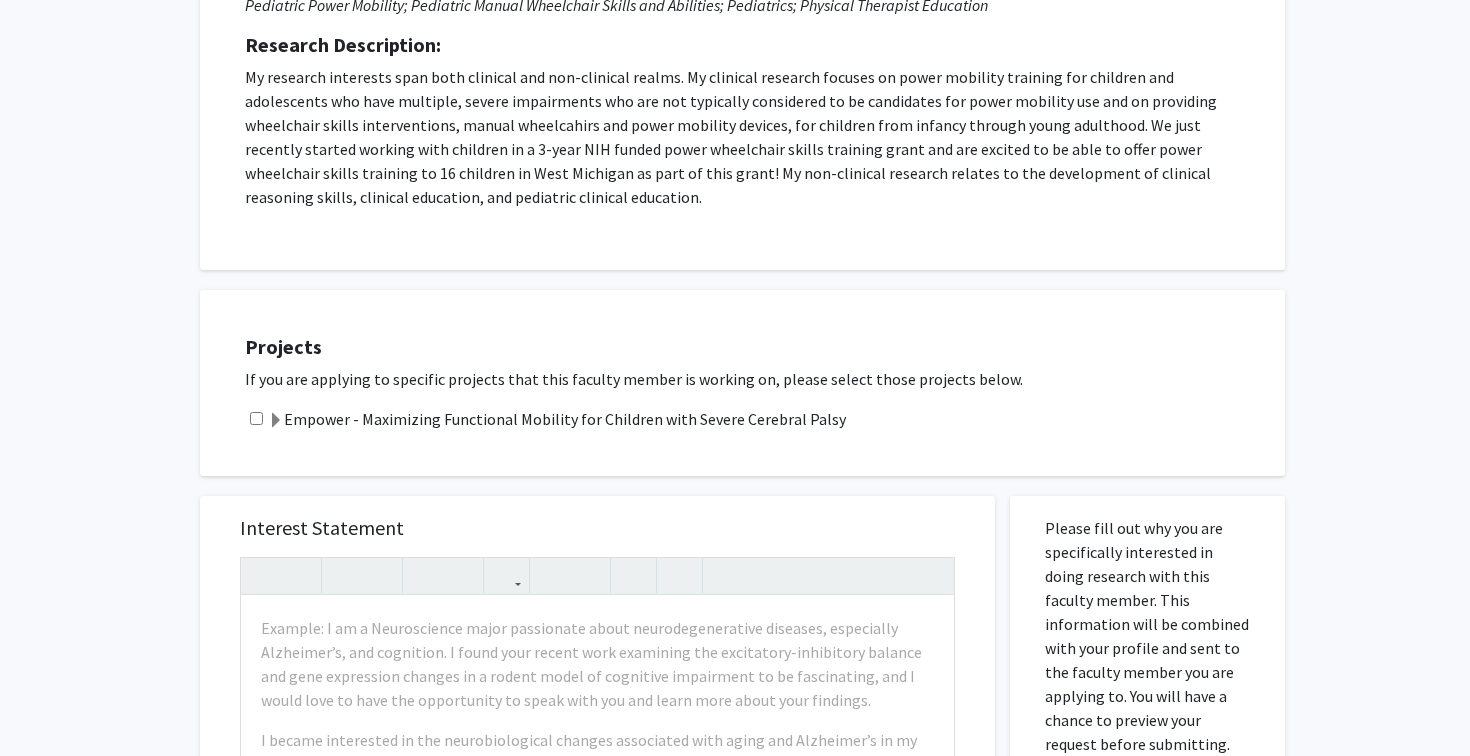 scroll, scrollTop: 0, scrollLeft: 0, axis: both 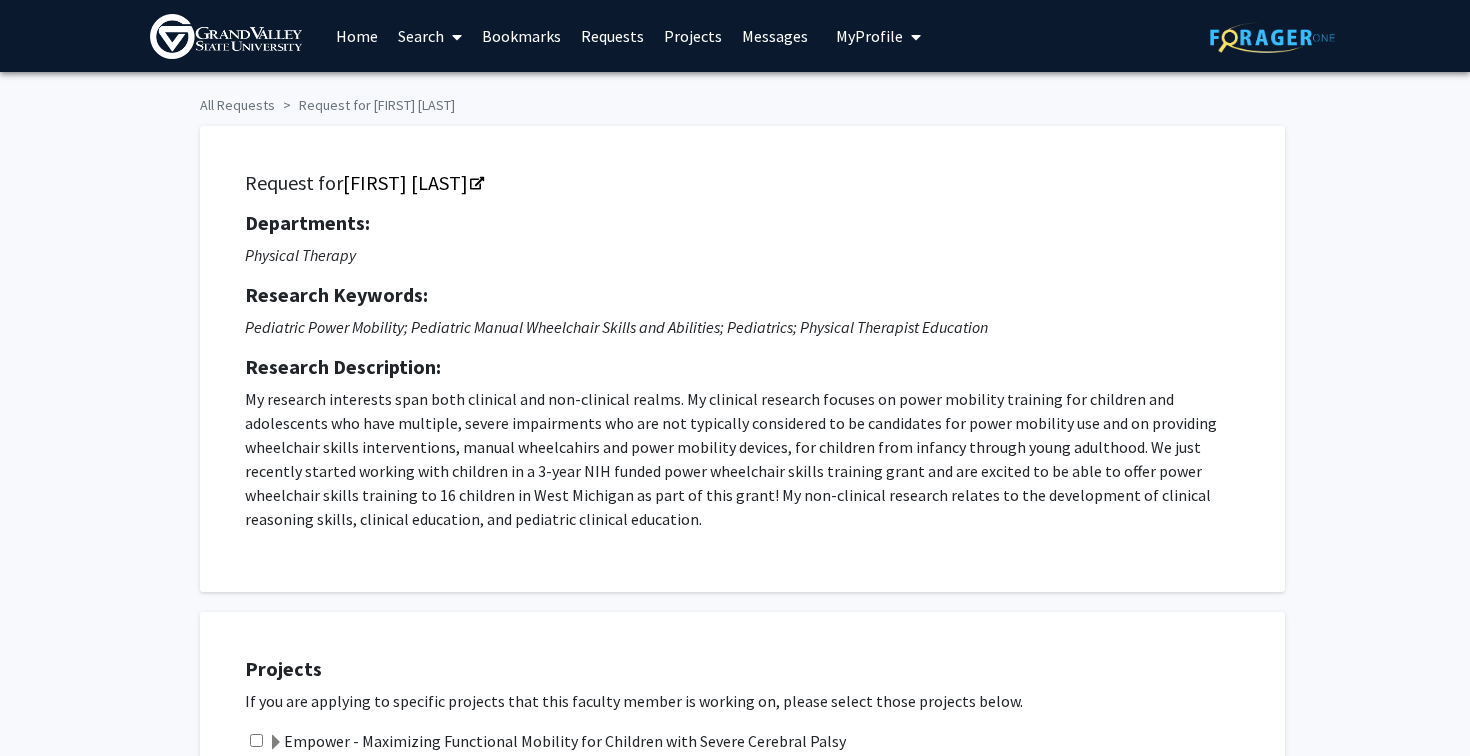 click on "Search" at bounding box center [430, 36] 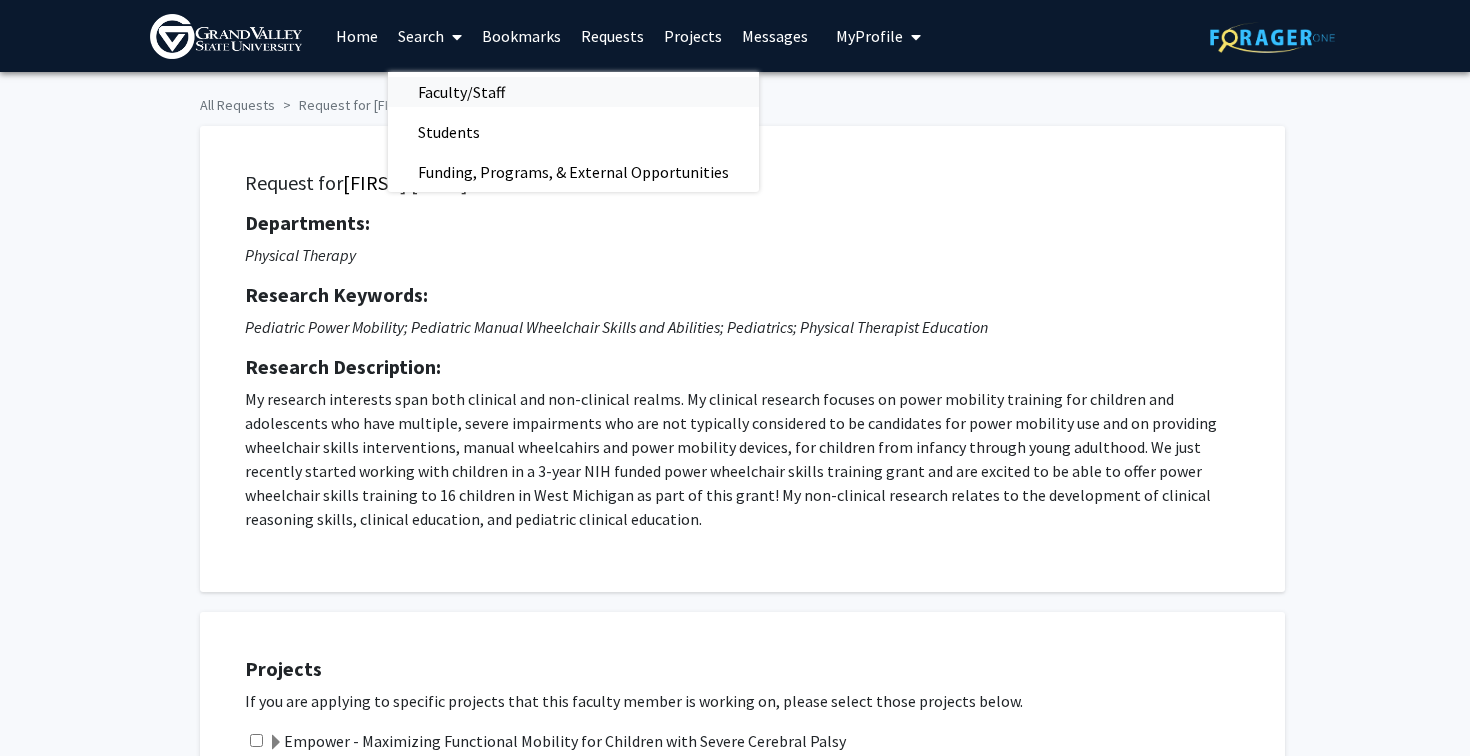click on "Faculty/Staff" at bounding box center (461, 92) 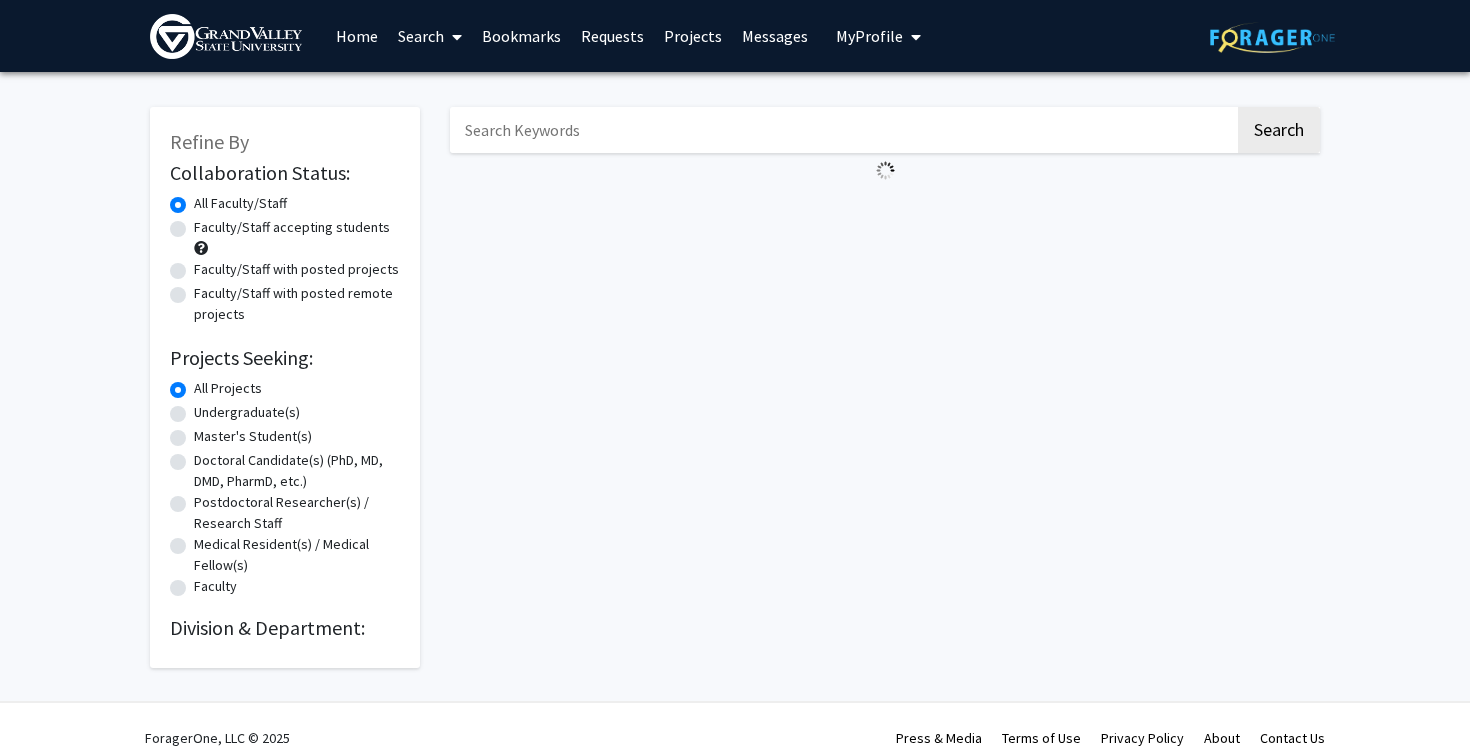 click at bounding box center [842, 130] 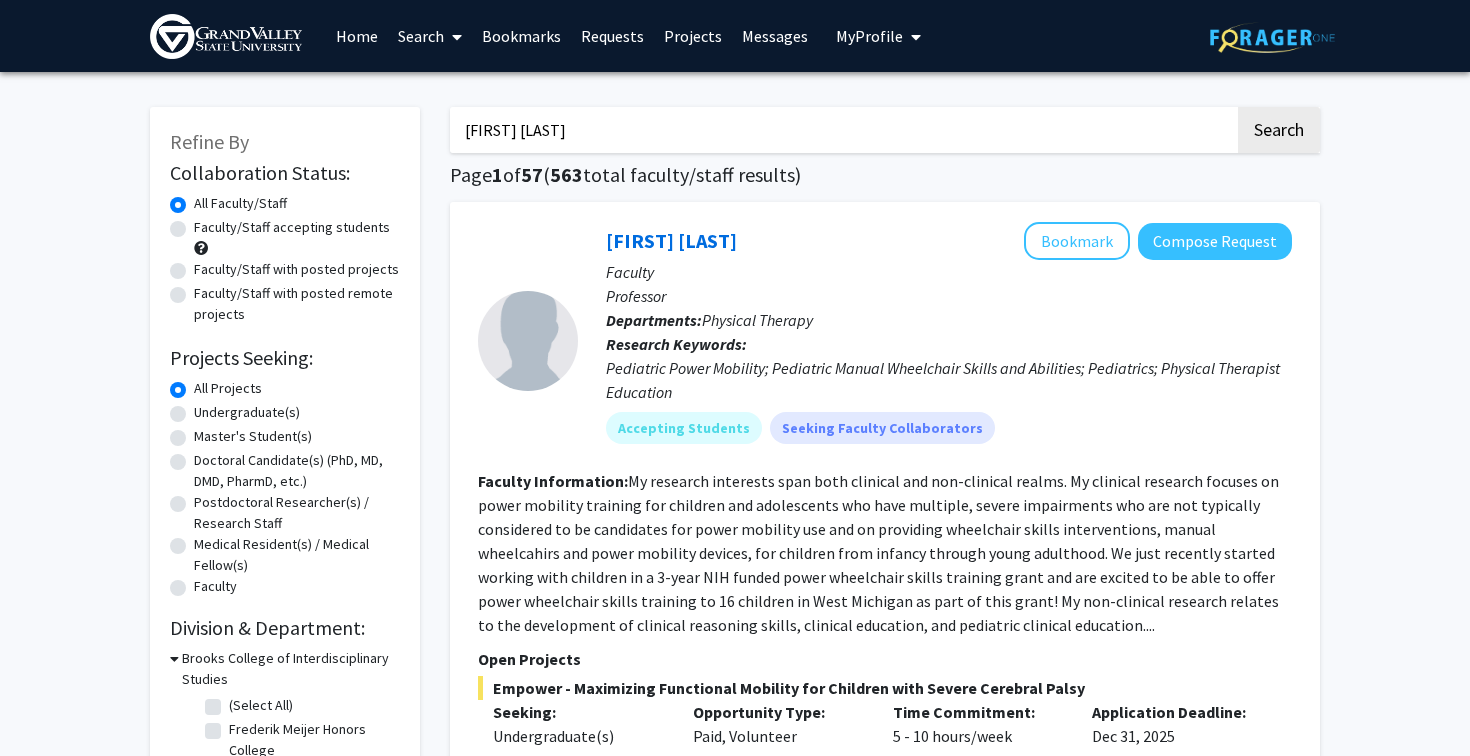 type on "[FIRST] [LAST]" 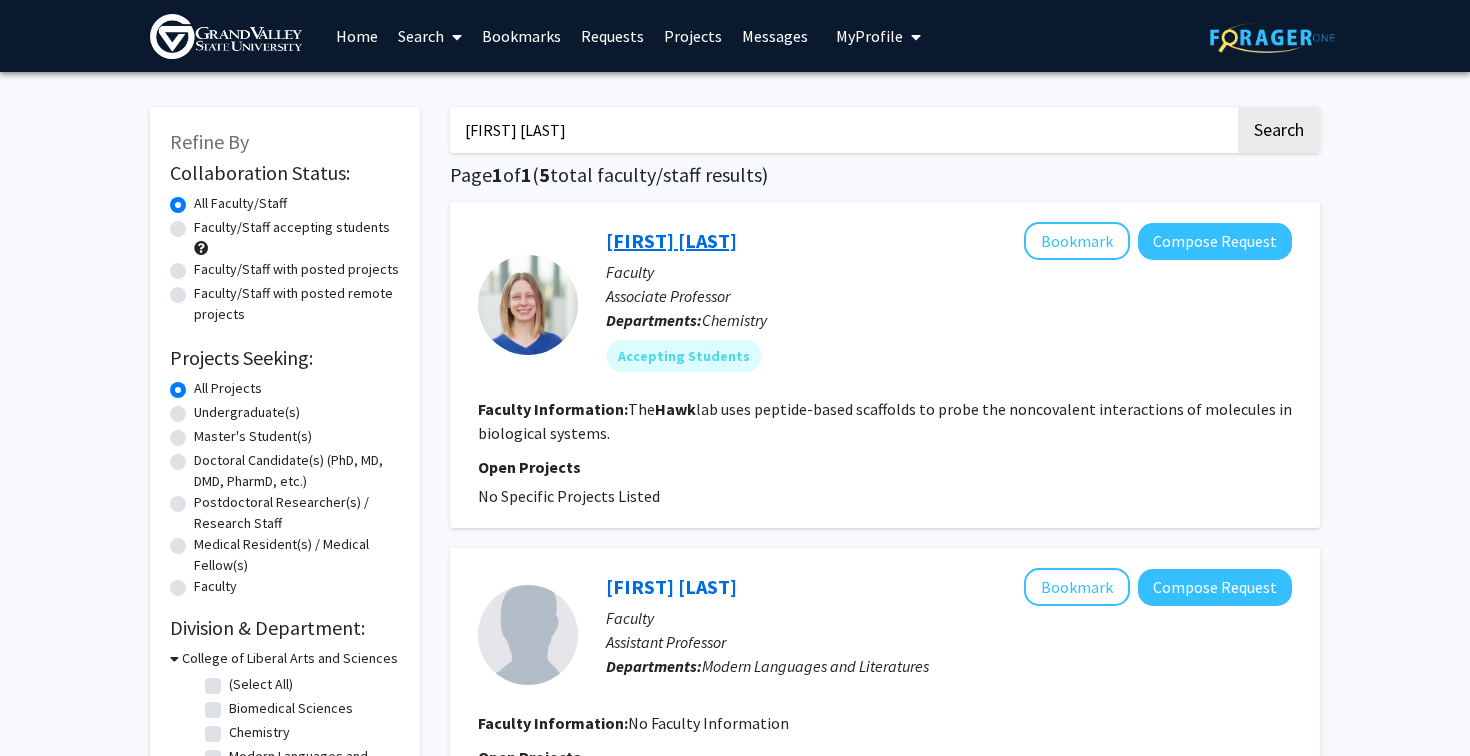 click on "[FIRST] [LAST]" 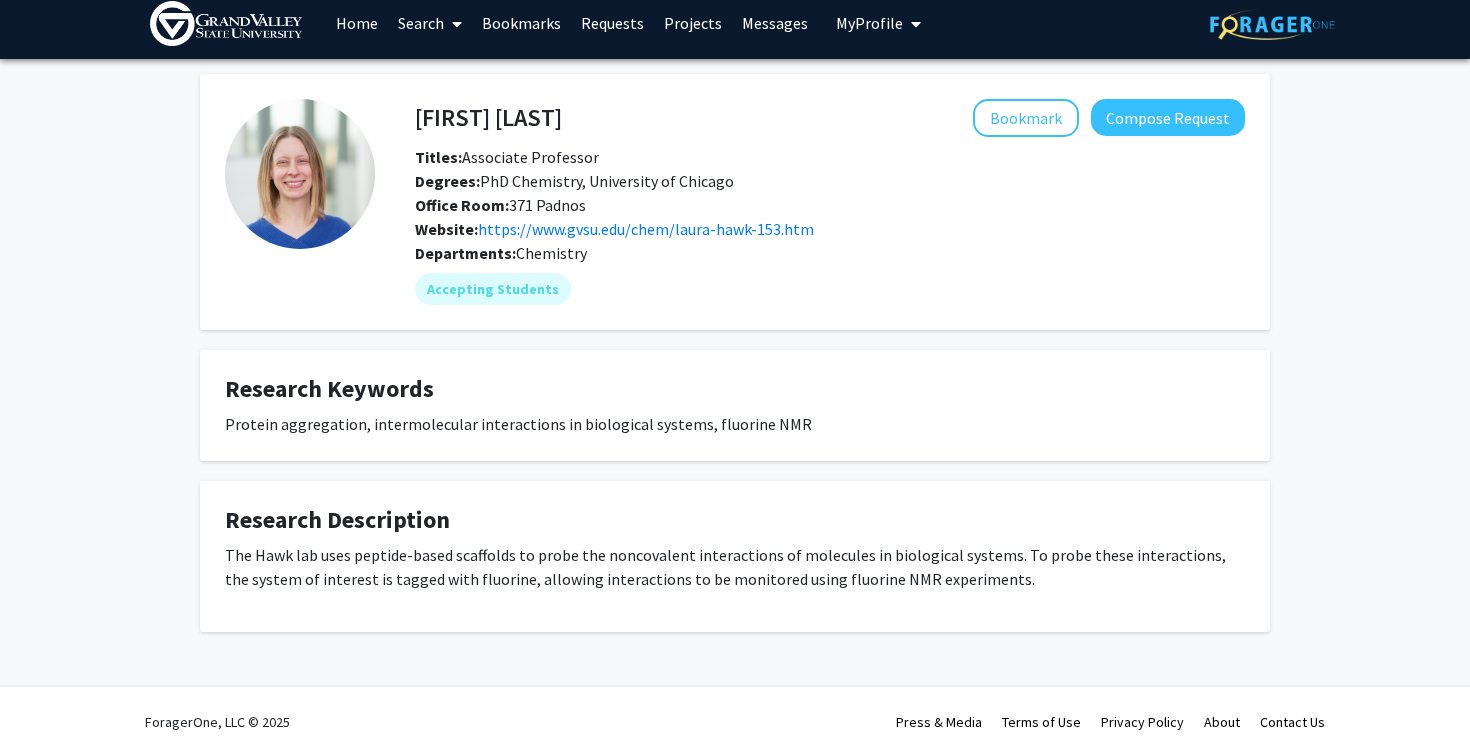 scroll, scrollTop: 0, scrollLeft: 0, axis: both 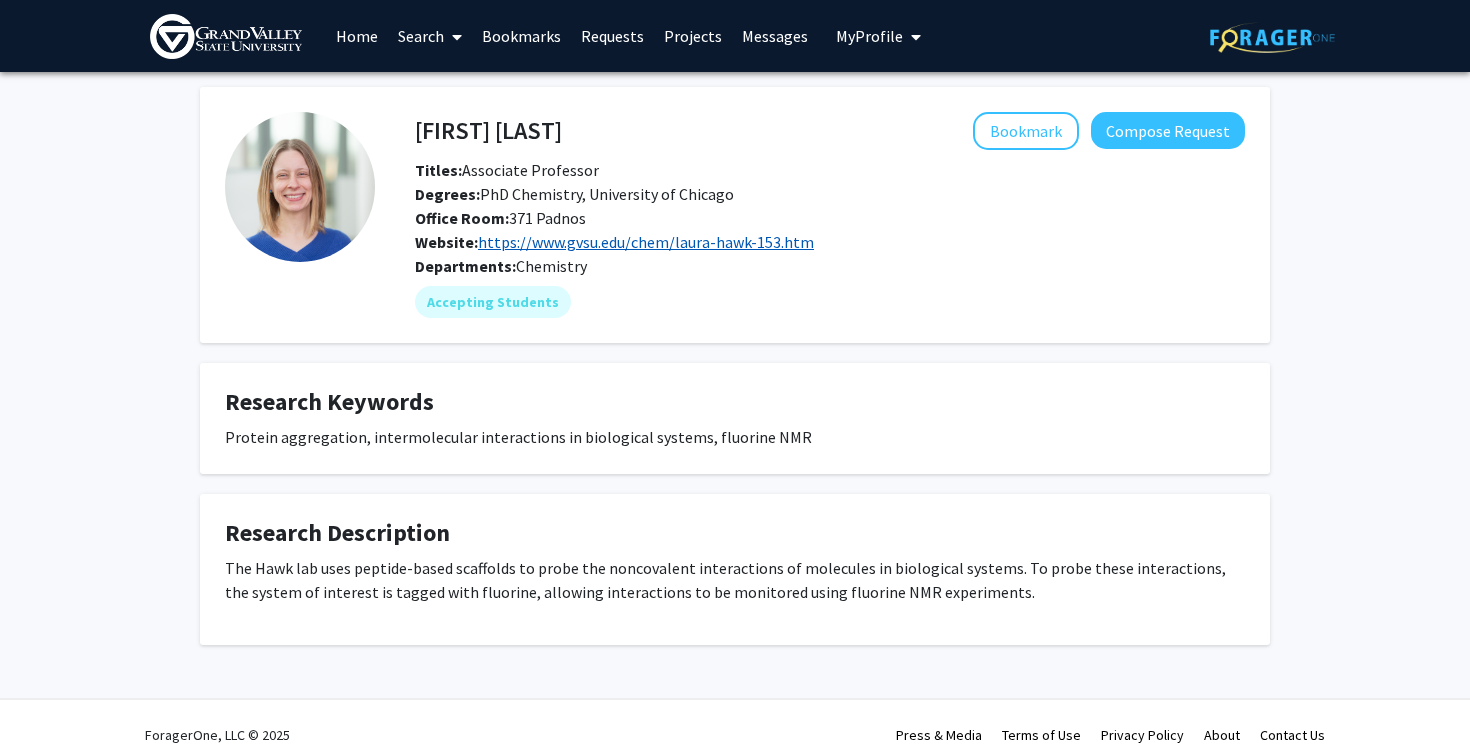 click on "https://www.gvsu.edu/chem/laura-hawk-153.htm" 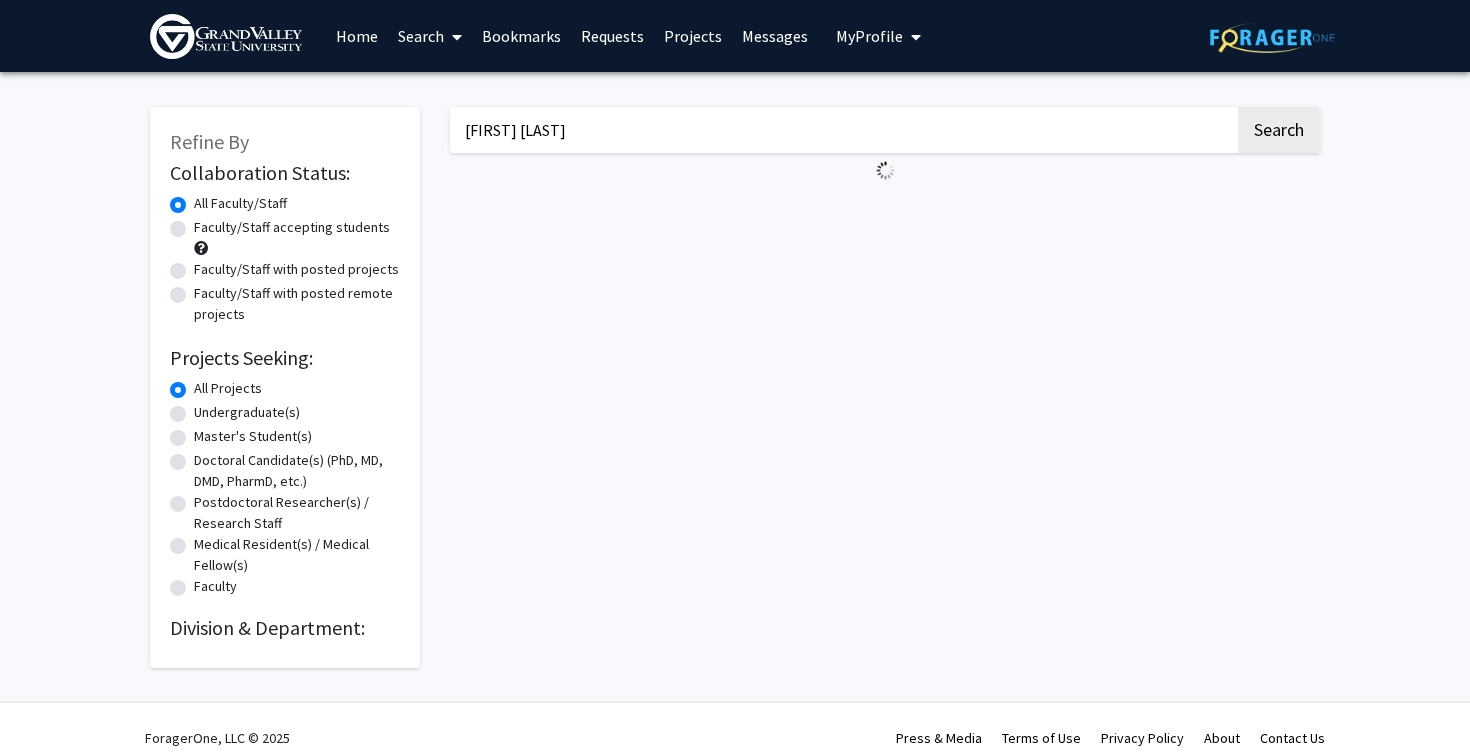click on "[FIRST] [LAST]" at bounding box center [842, 130] 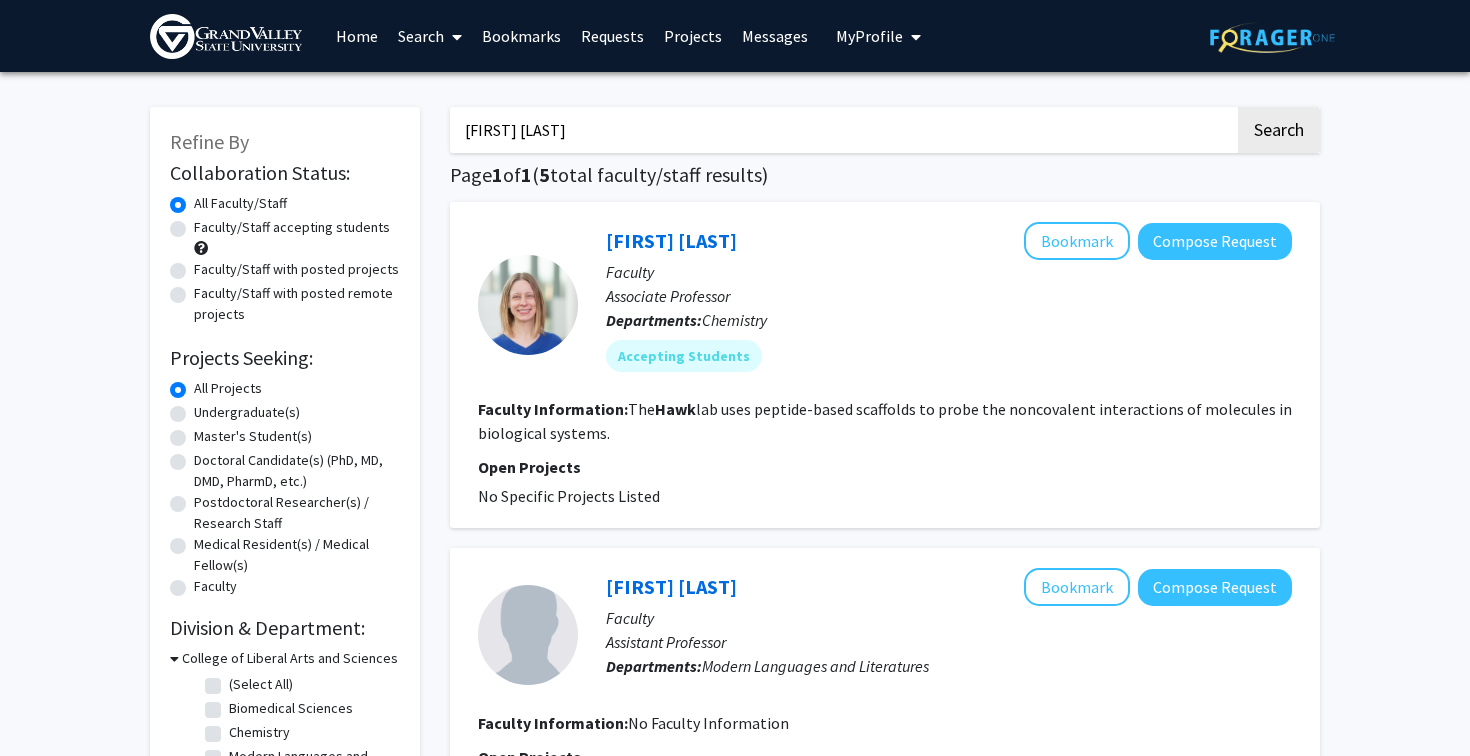 click on "[FIRST] [LAST]" at bounding box center (842, 130) 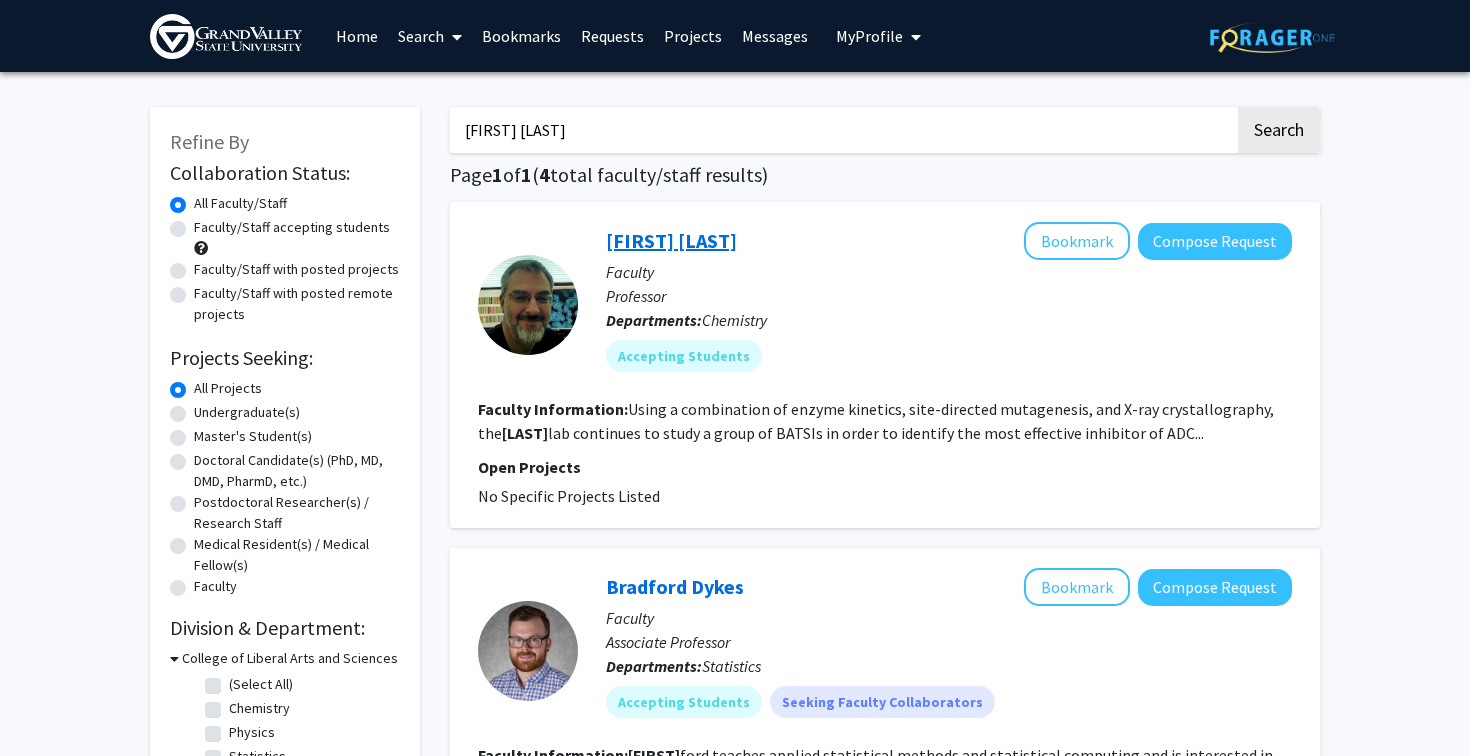 click on "[FIRST] [LAST]" 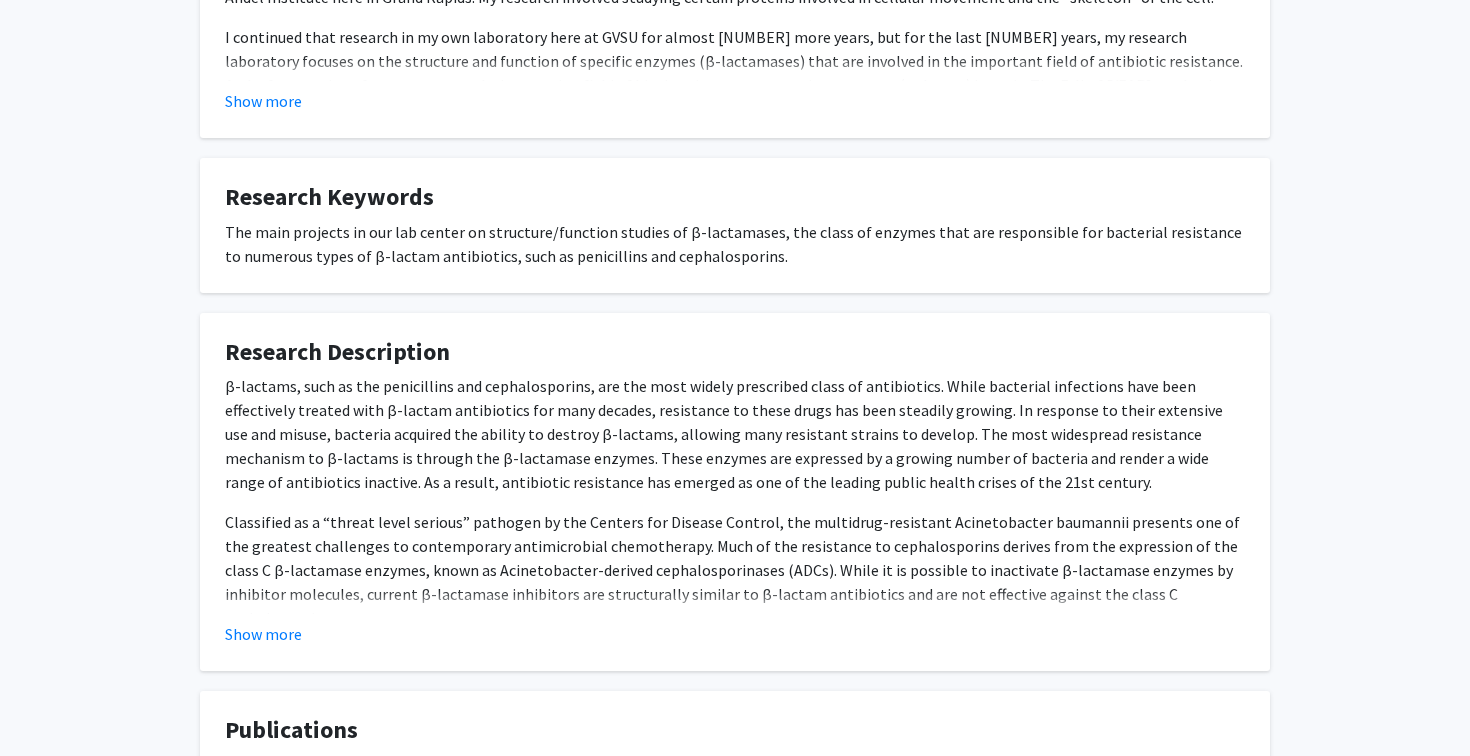 scroll, scrollTop: 591, scrollLeft: 0, axis: vertical 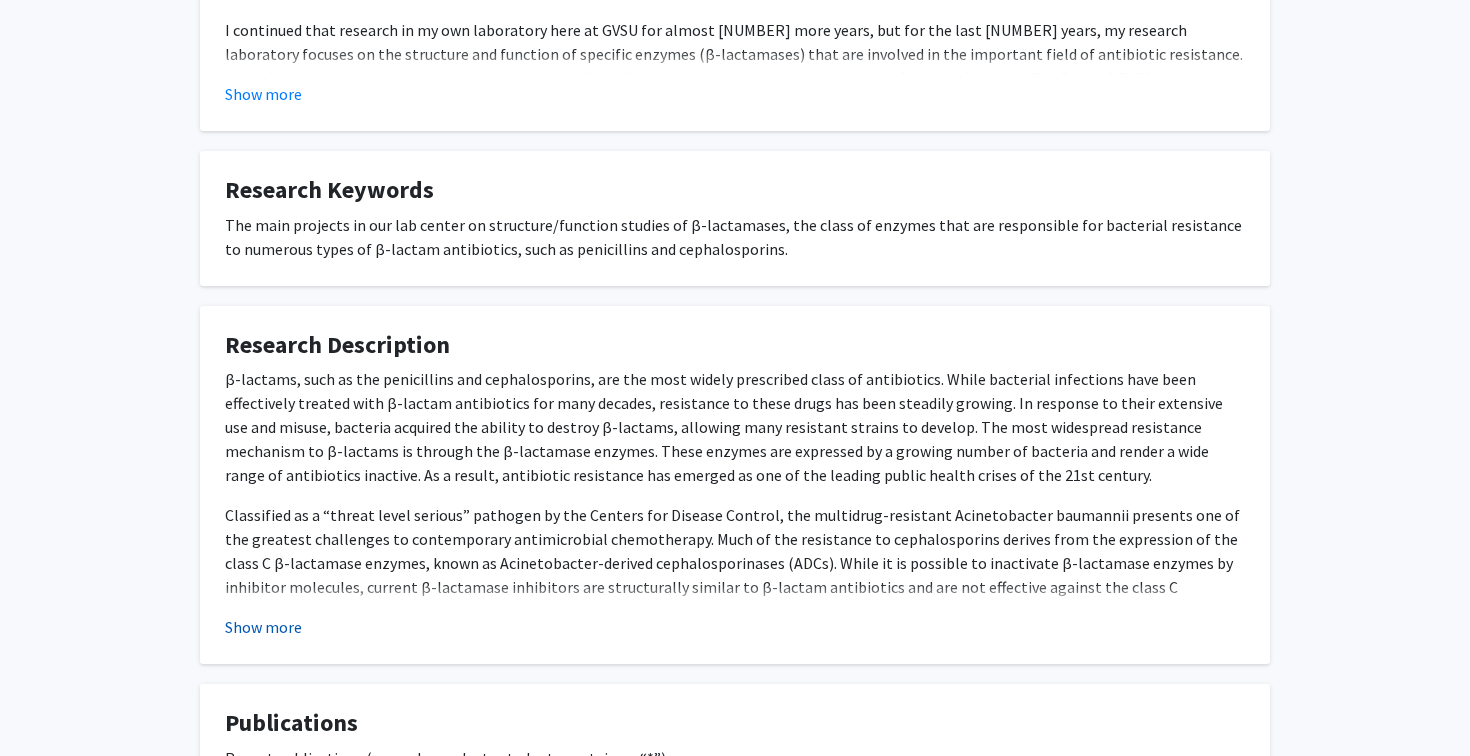 click on "Show more" 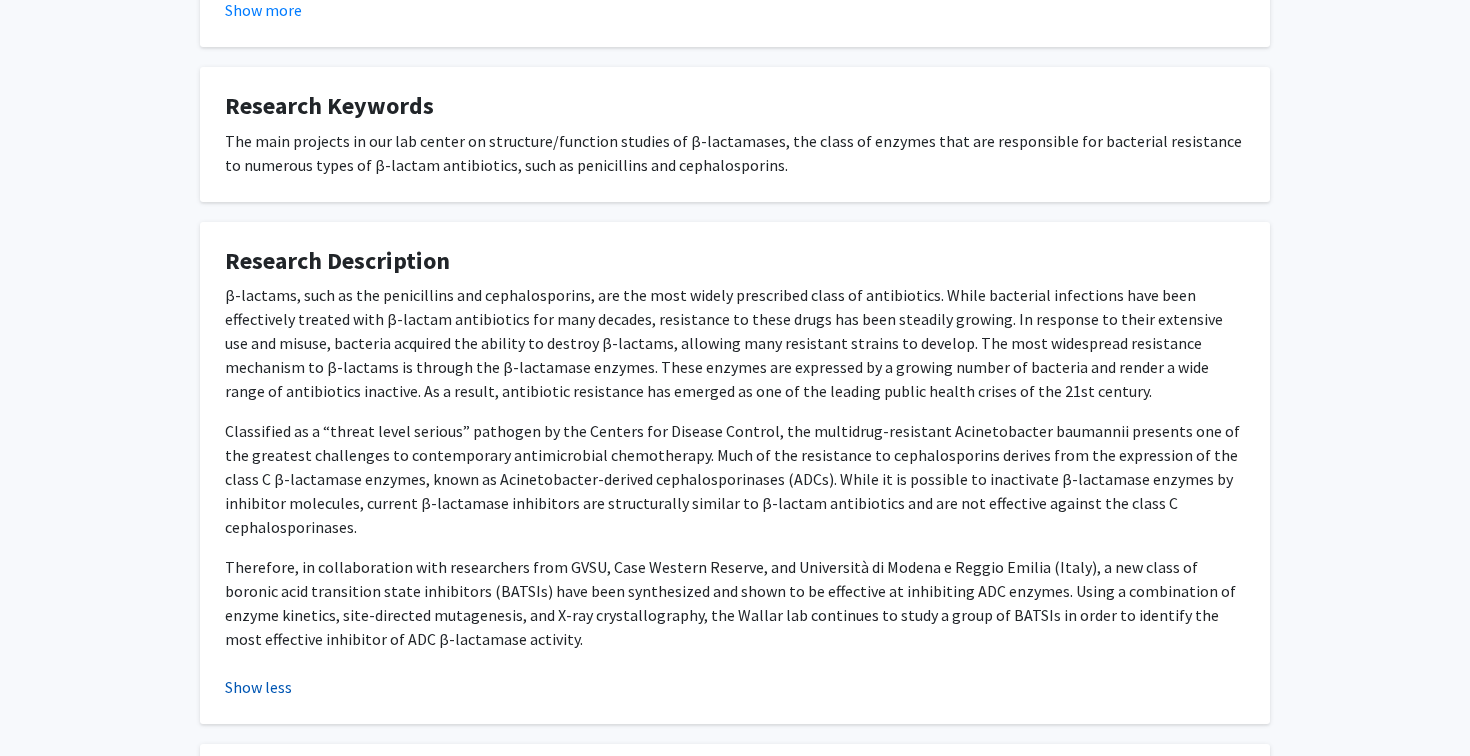 scroll, scrollTop: 710, scrollLeft: 0, axis: vertical 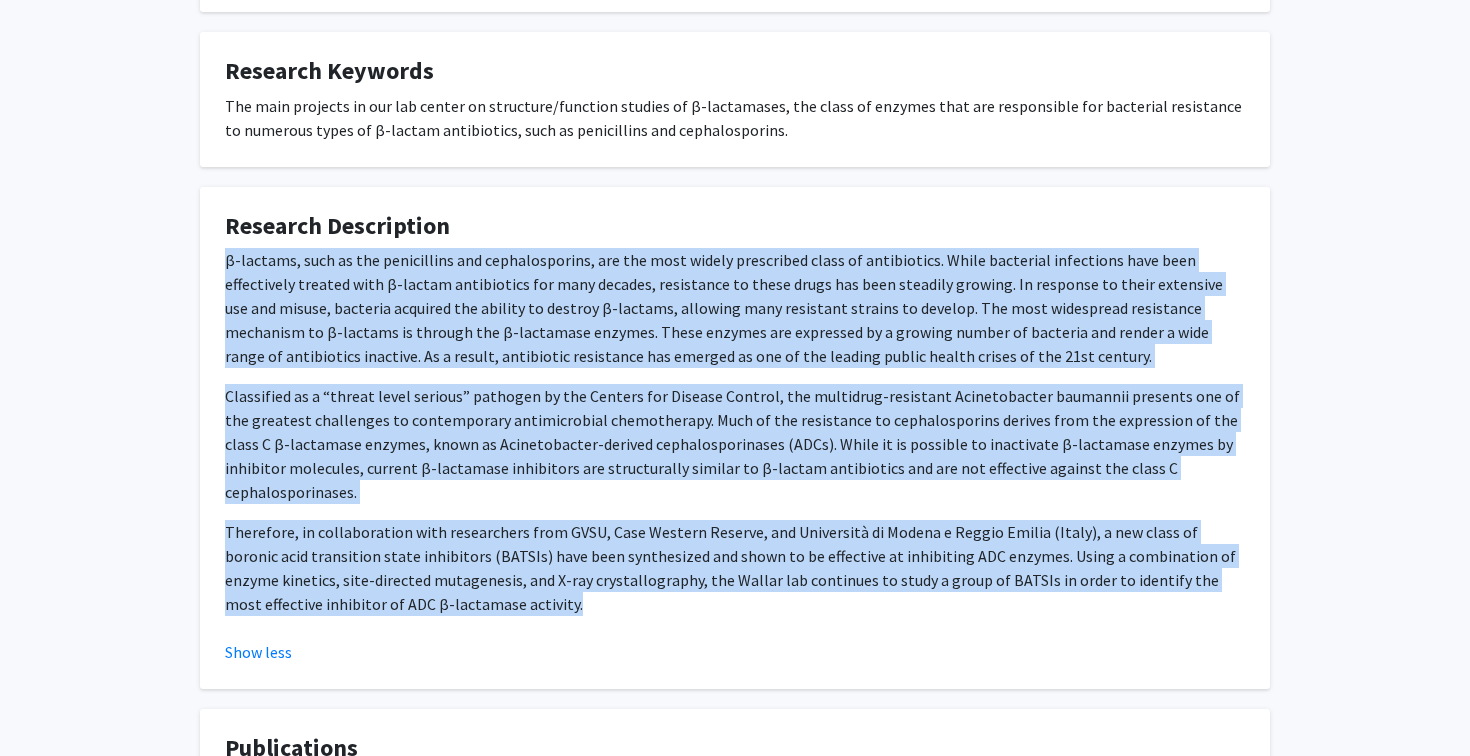 drag, startPoint x: 227, startPoint y: 259, endPoint x: 498, endPoint y: 575, distance: 416.28955 